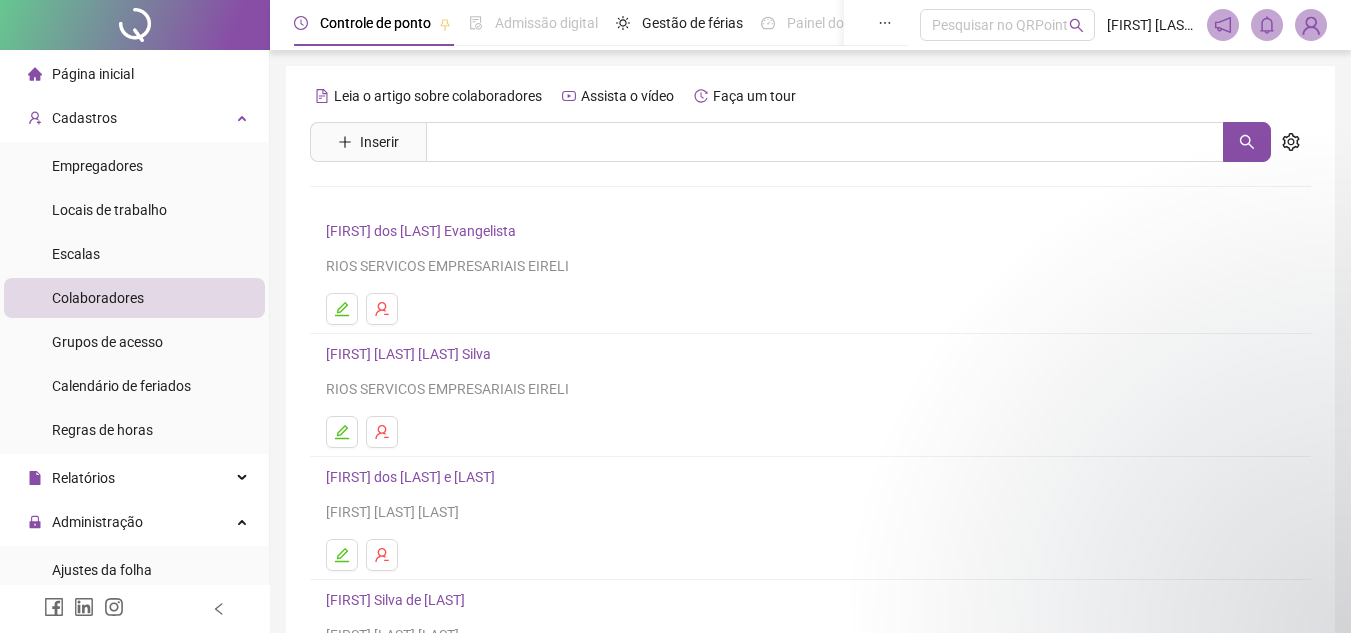 scroll, scrollTop: 100, scrollLeft: 0, axis: vertical 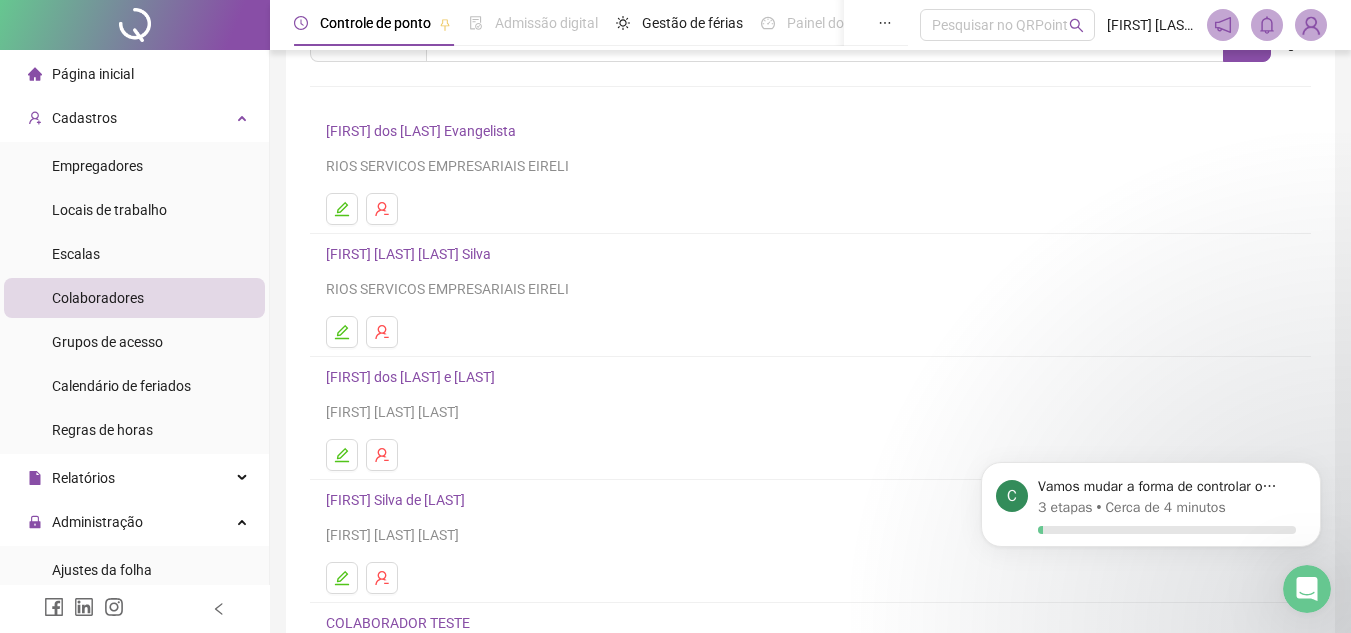 click on "[FIRST] dos [LAST] Evangelista" at bounding box center [810, 131] 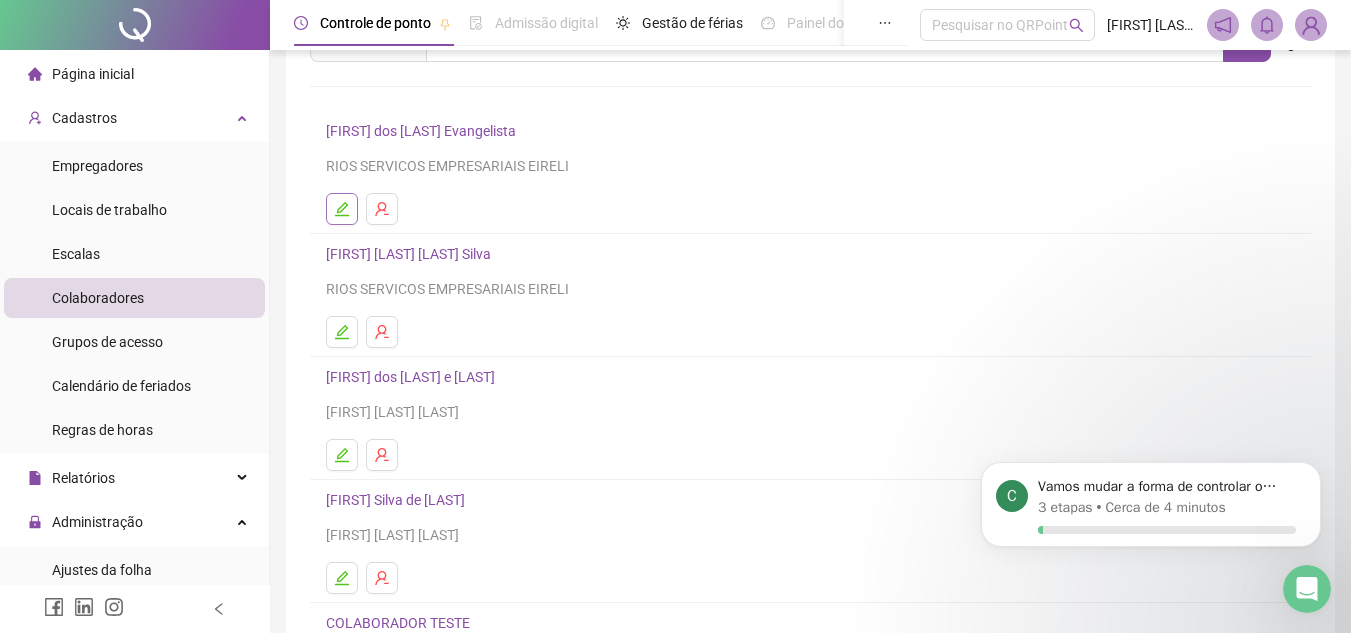 click 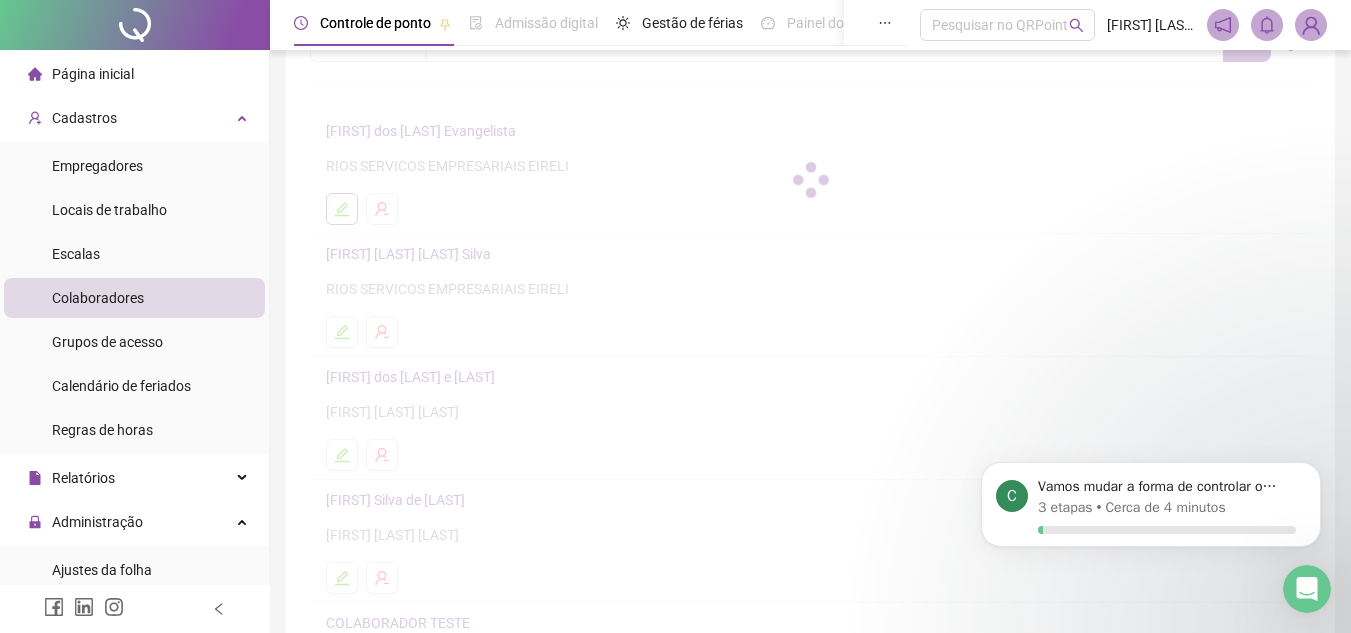 scroll, scrollTop: 110, scrollLeft: 0, axis: vertical 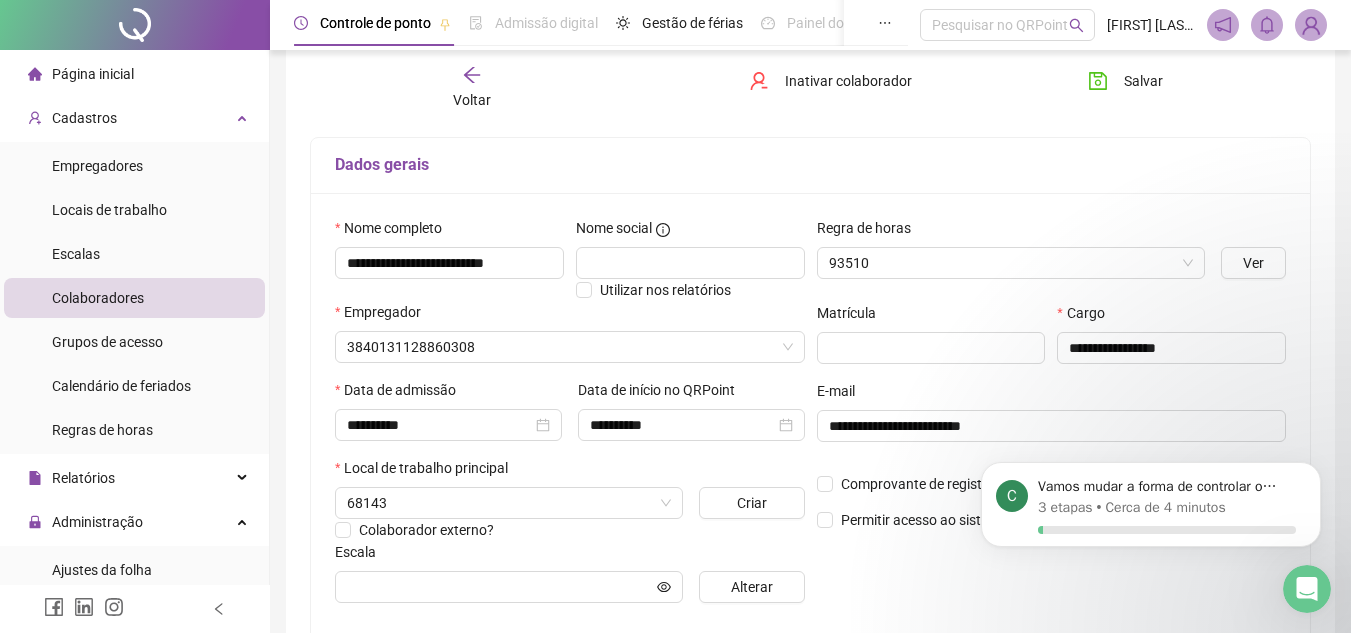 type on "**********" 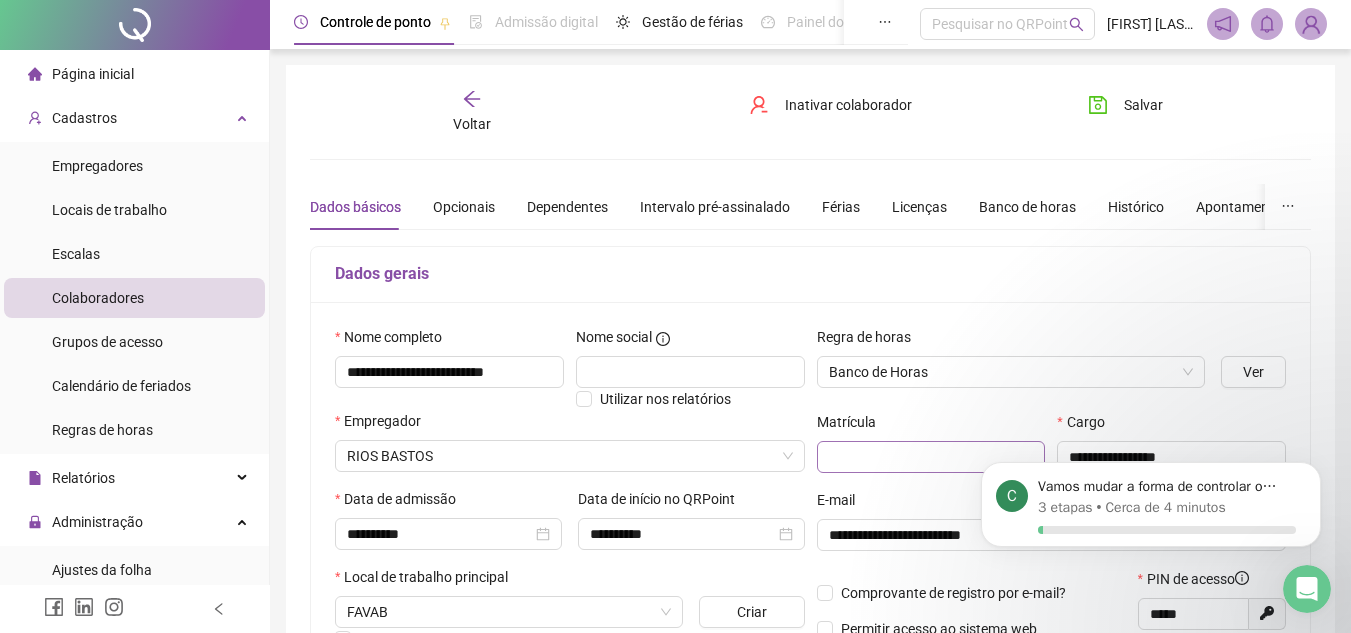 scroll, scrollTop: 0, scrollLeft: 0, axis: both 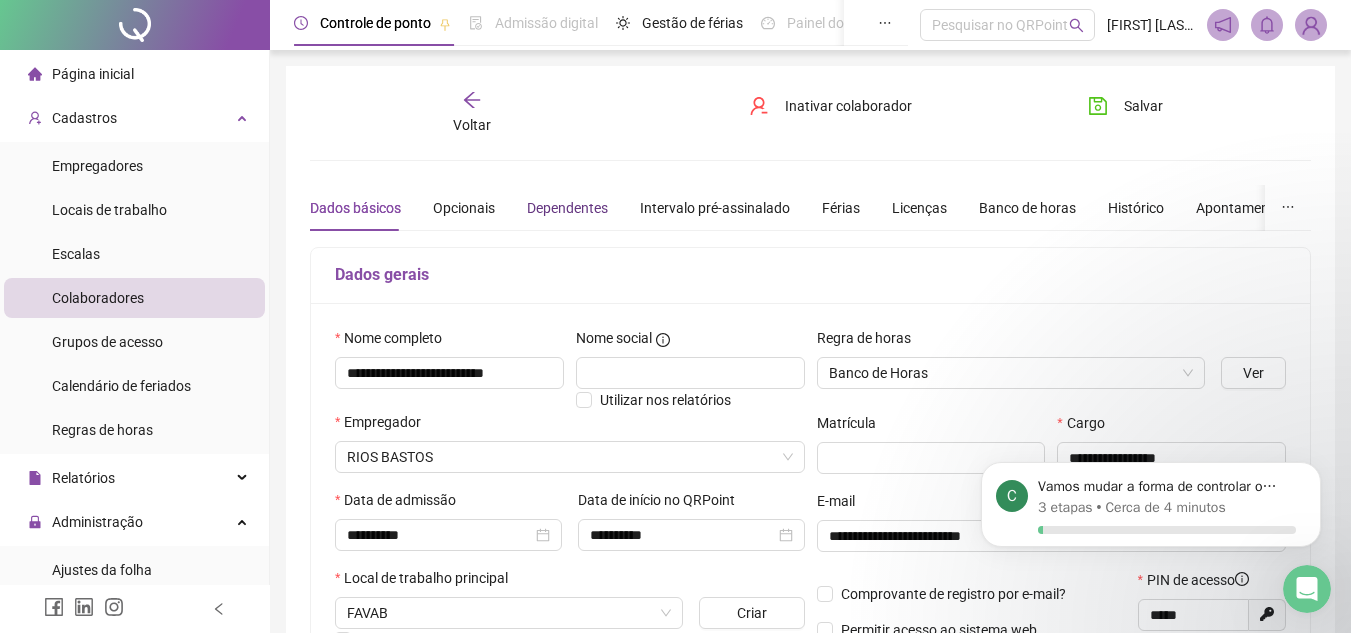drag, startPoint x: 569, startPoint y: 214, endPoint x: 552, endPoint y: 215, distance: 17.029387 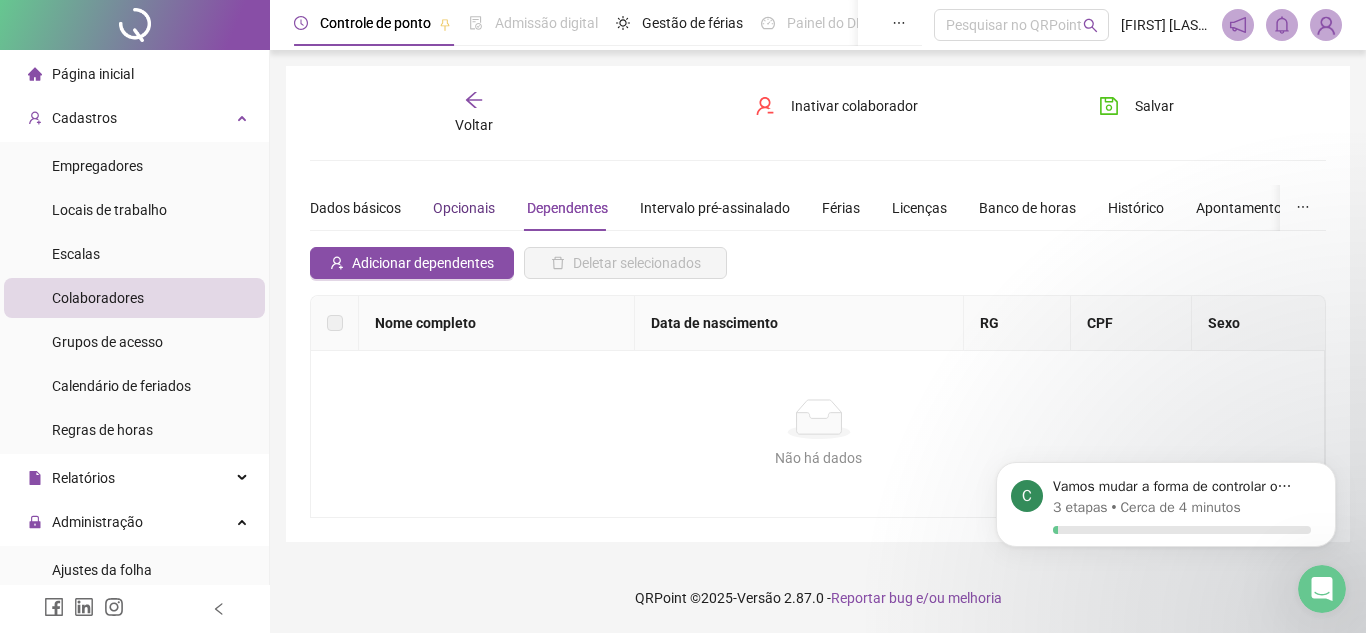 click on "Opcionais" at bounding box center (464, 208) 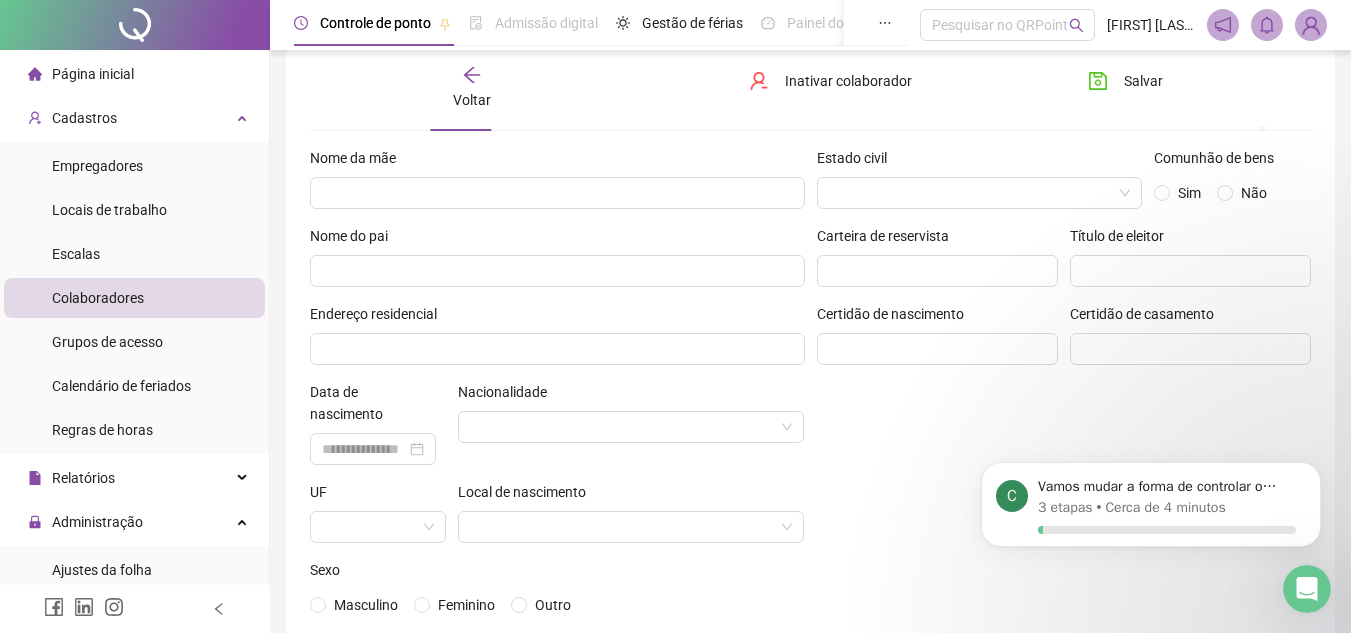 scroll, scrollTop: 0, scrollLeft: 0, axis: both 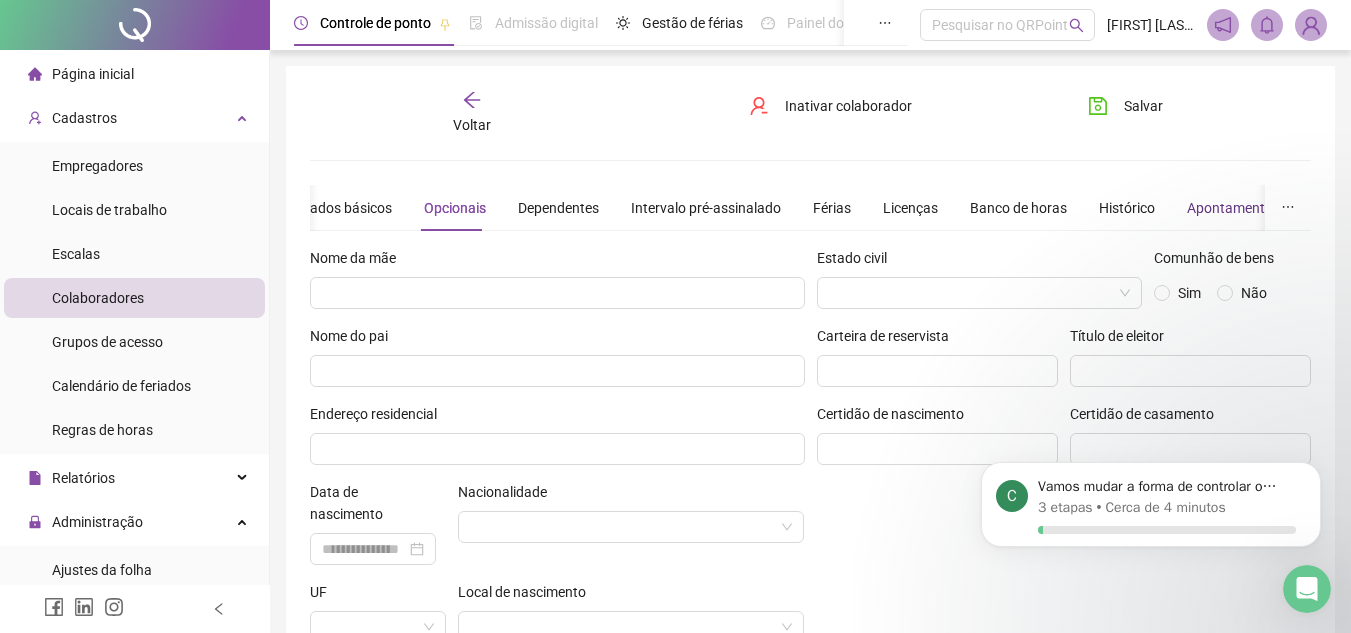 click on "Apontamentos" at bounding box center [1233, 208] 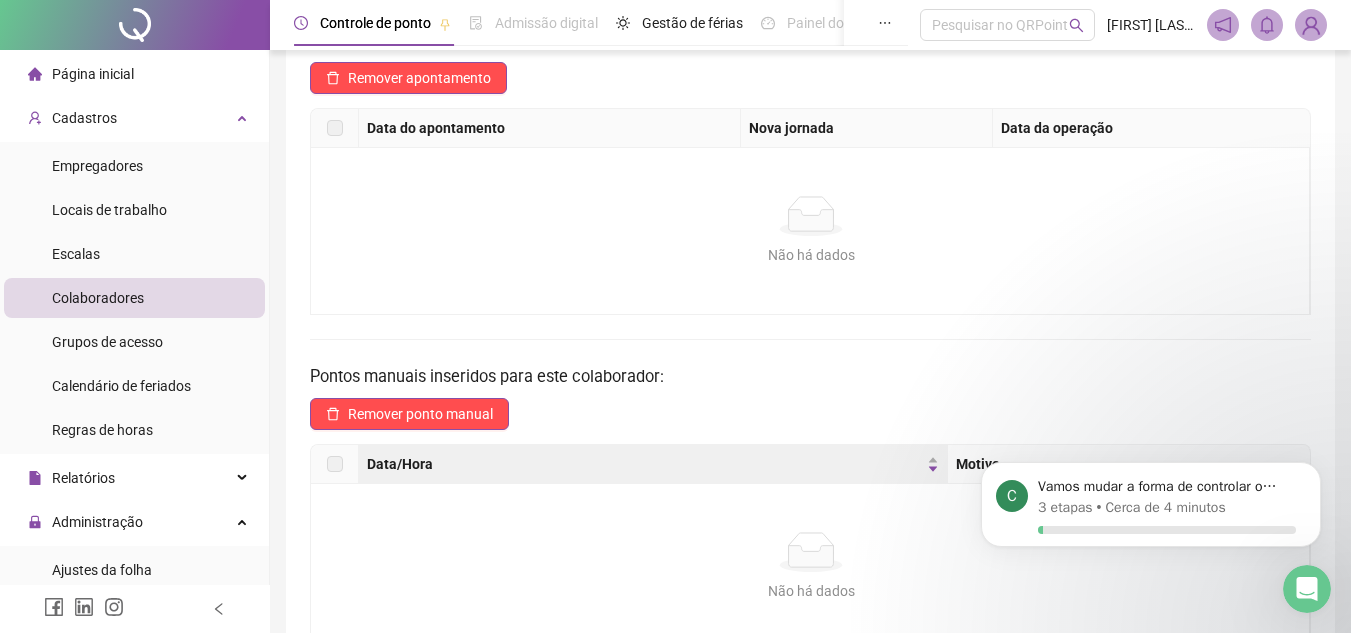 scroll, scrollTop: 0, scrollLeft: 0, axis: both 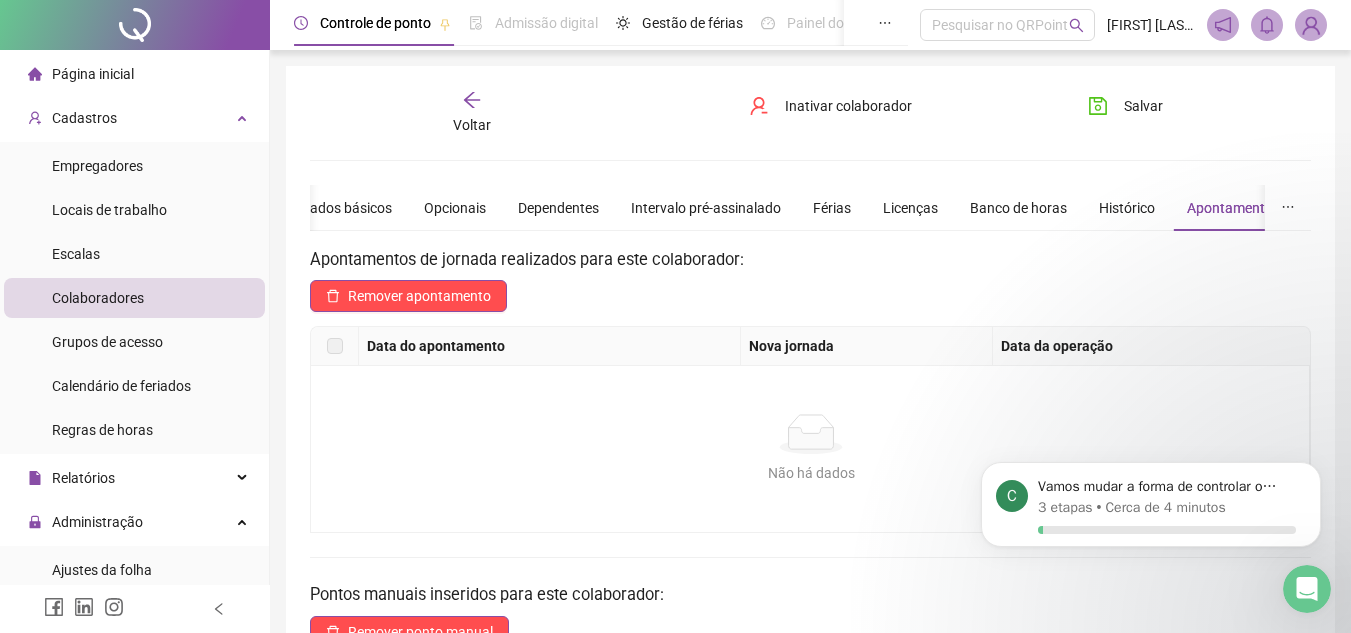 click 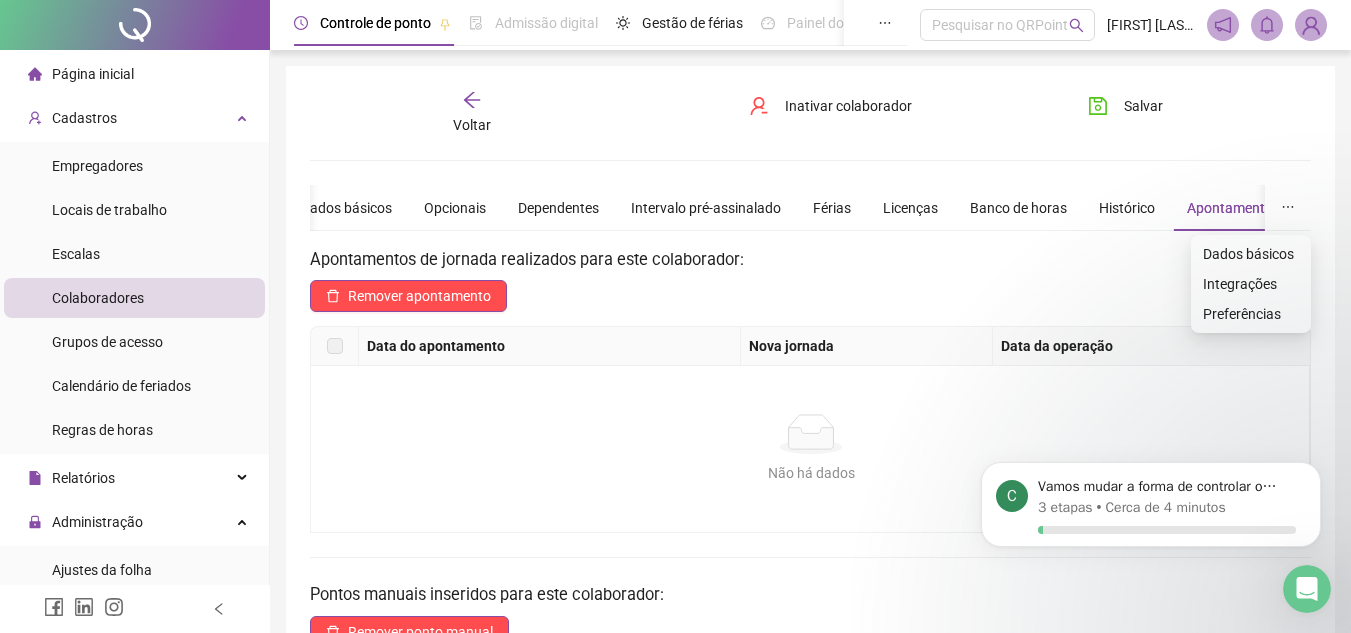 click 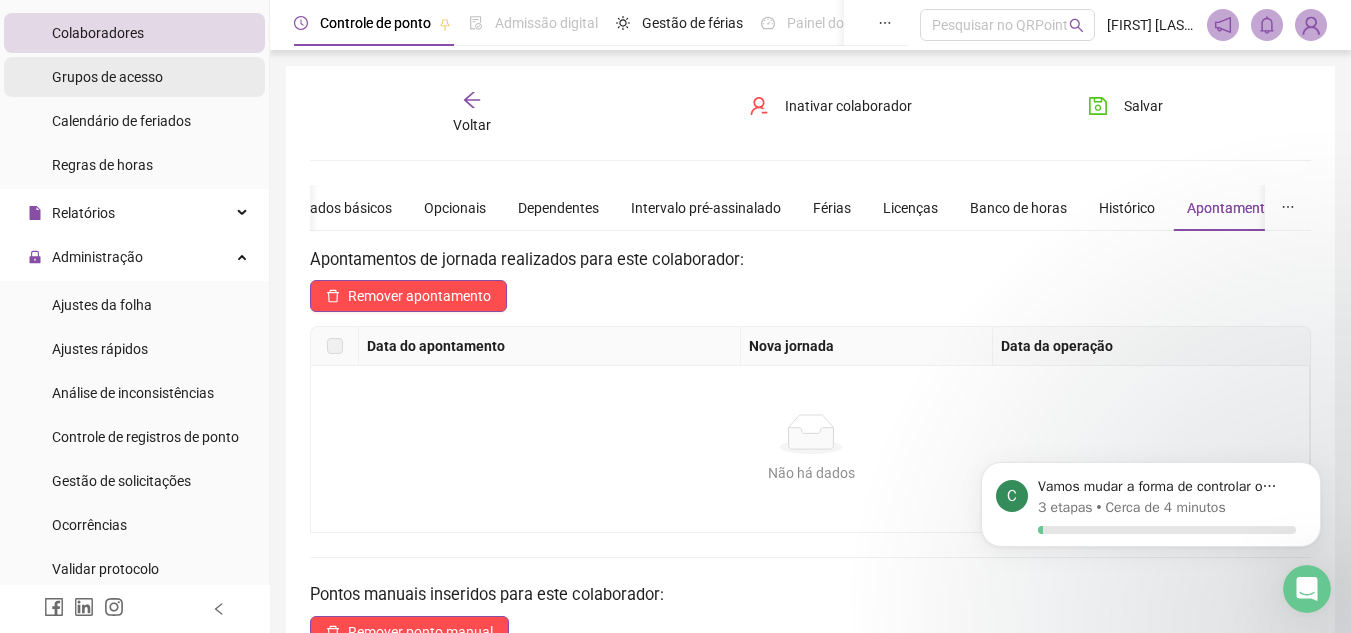 scroll, scrollTop: 300, scrollLeft: 0, axis: vertical 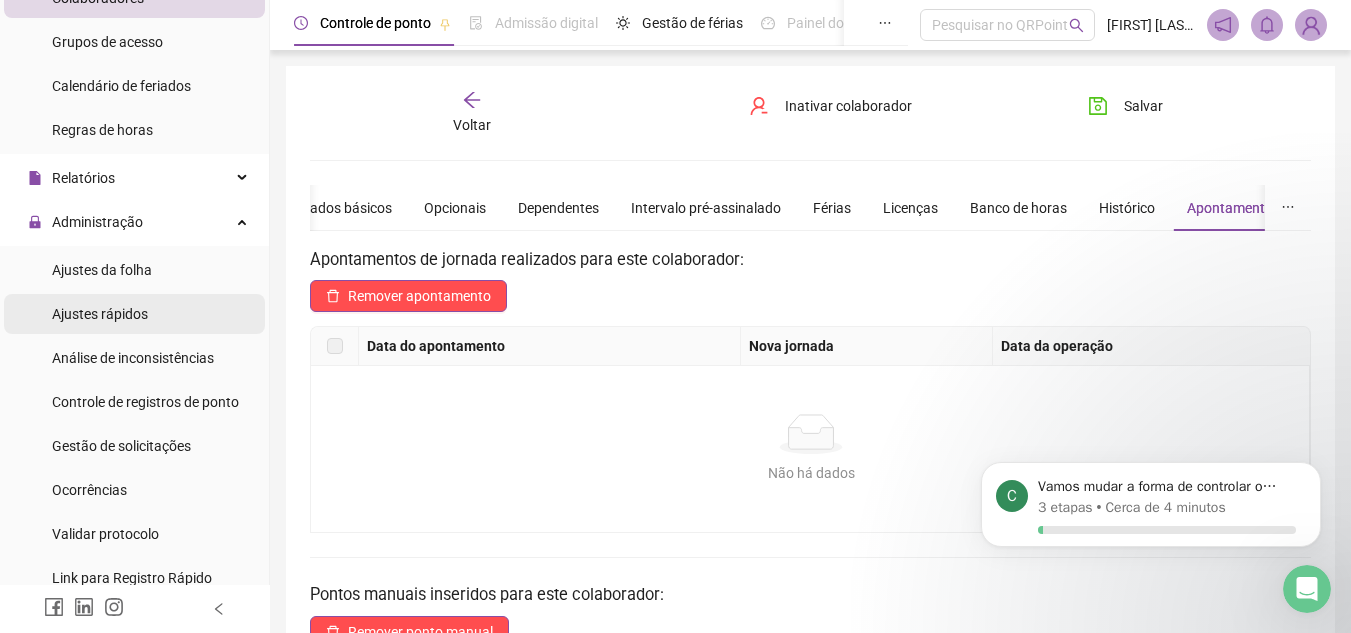 click on "Ajustes rápidos" at bounding box center (100, 314) 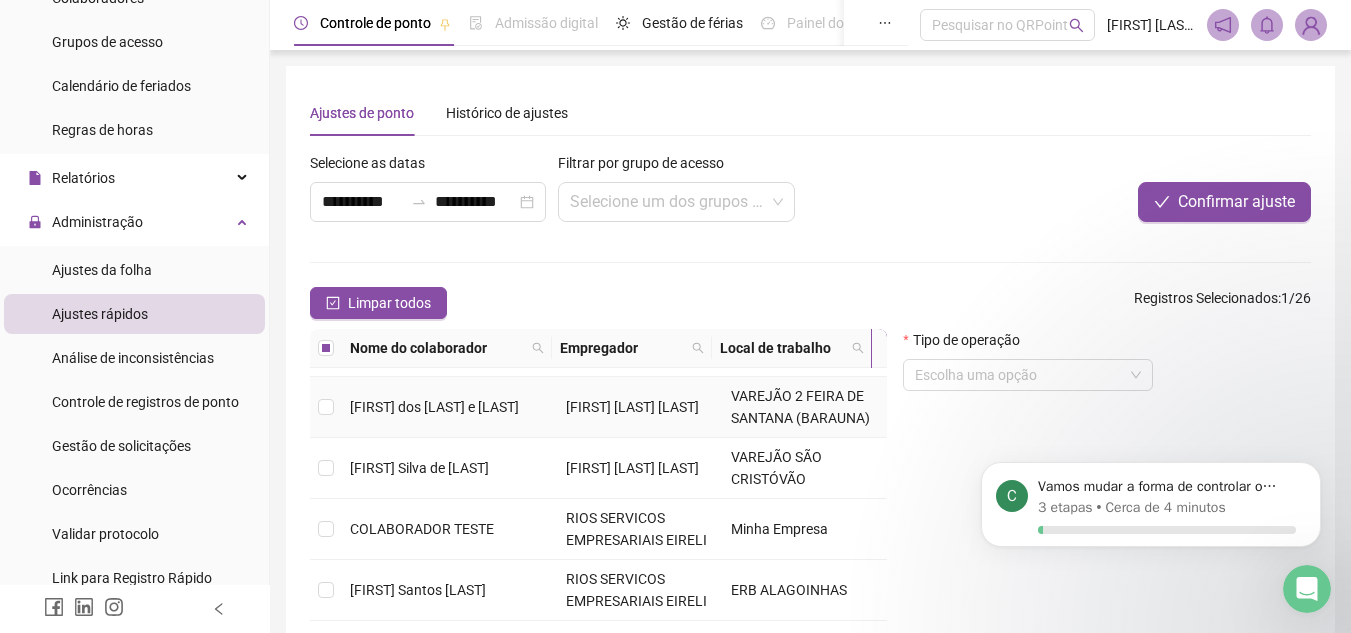 scroll, scrollTop: 0, scrollLeft: 0, axis: both 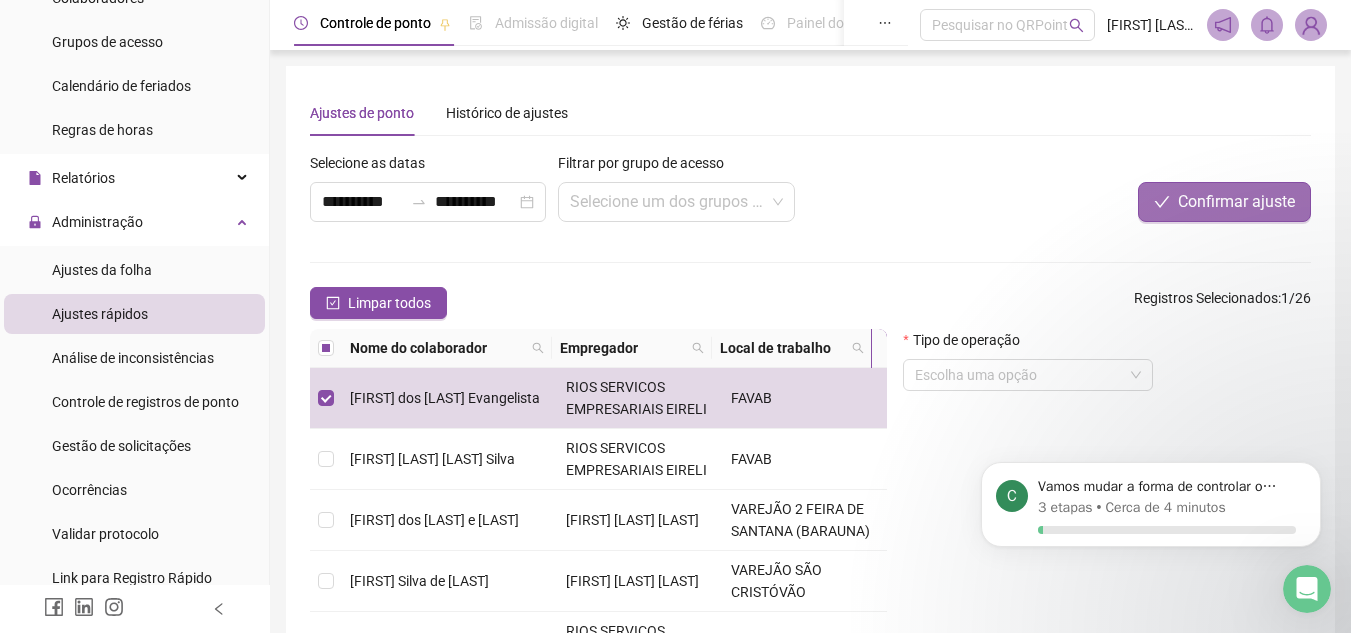 click on "Confirmar ajuste" at bounding box center [1236, 202] 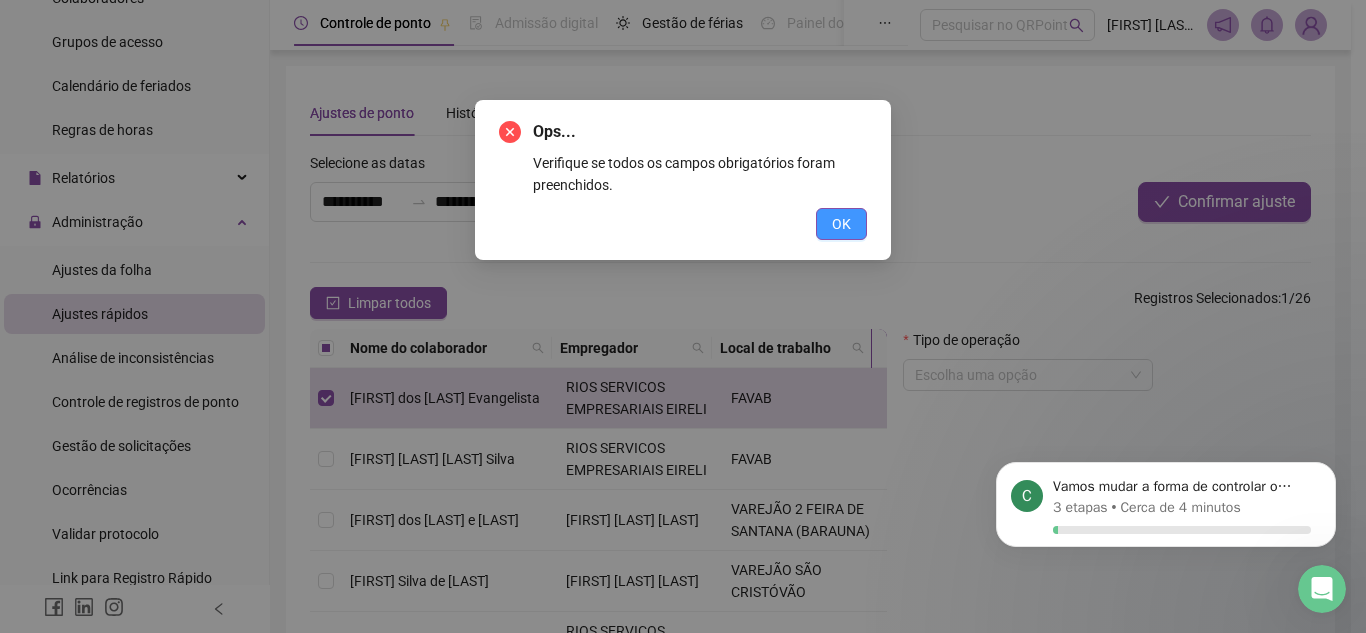 click on "OK" at bounding box center [841, 224] 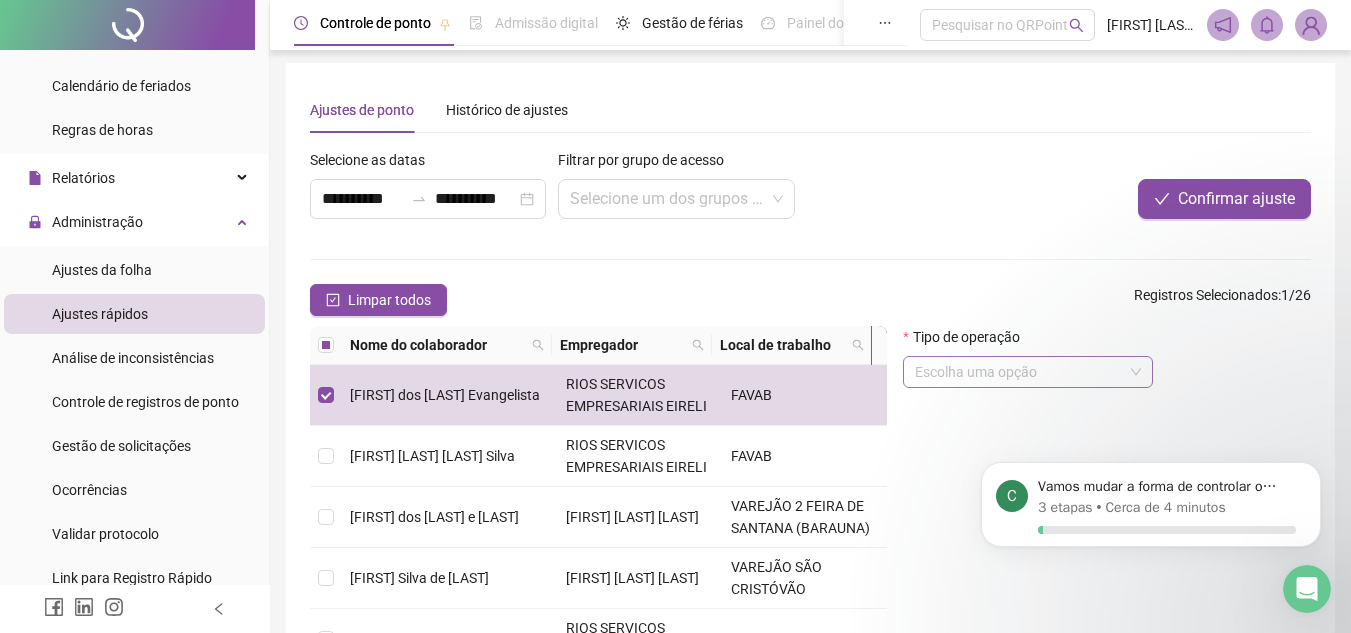 scroll, scrollTop: 0, scrollLeft: 0, axis: both 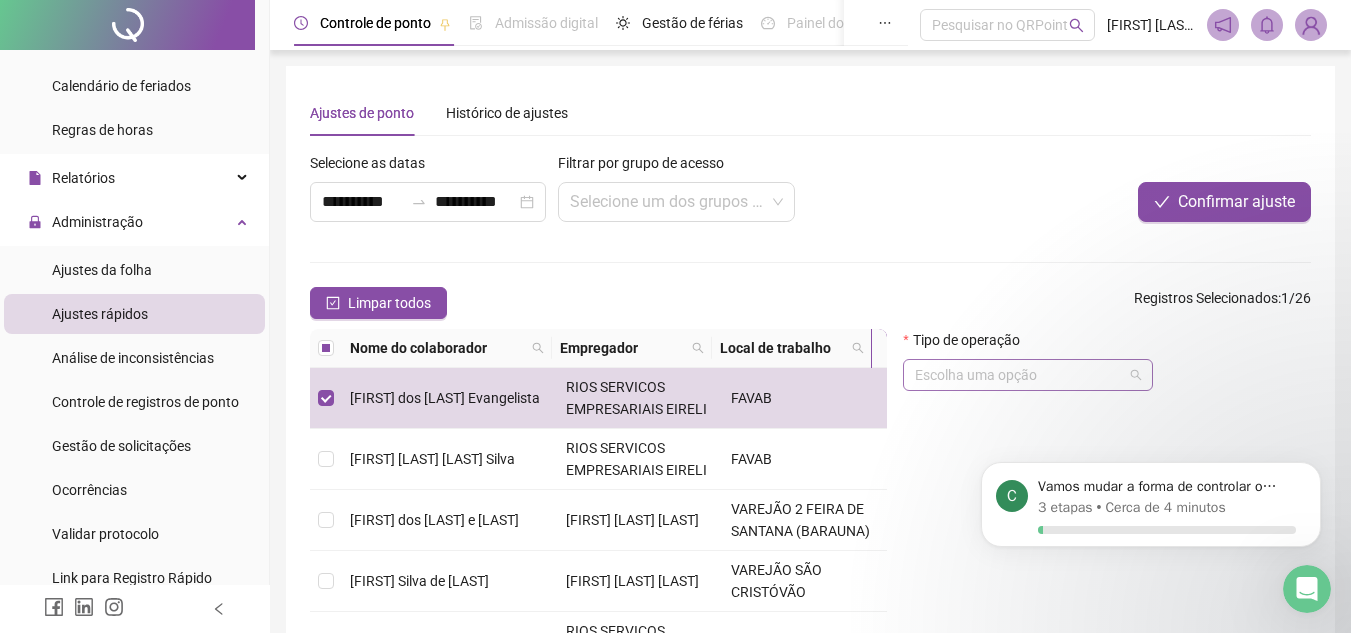 click at bounding box center (1022, 375) 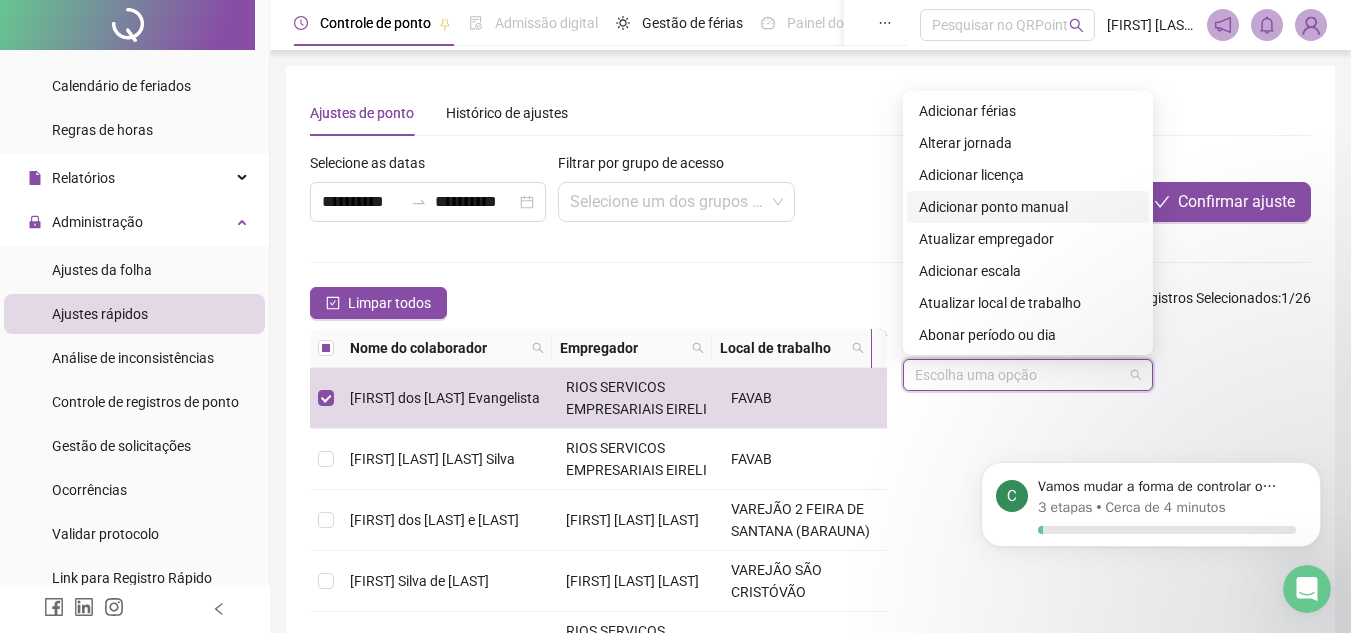 click on "Adicionar ponto manual" at bounding box center [1028, 207] 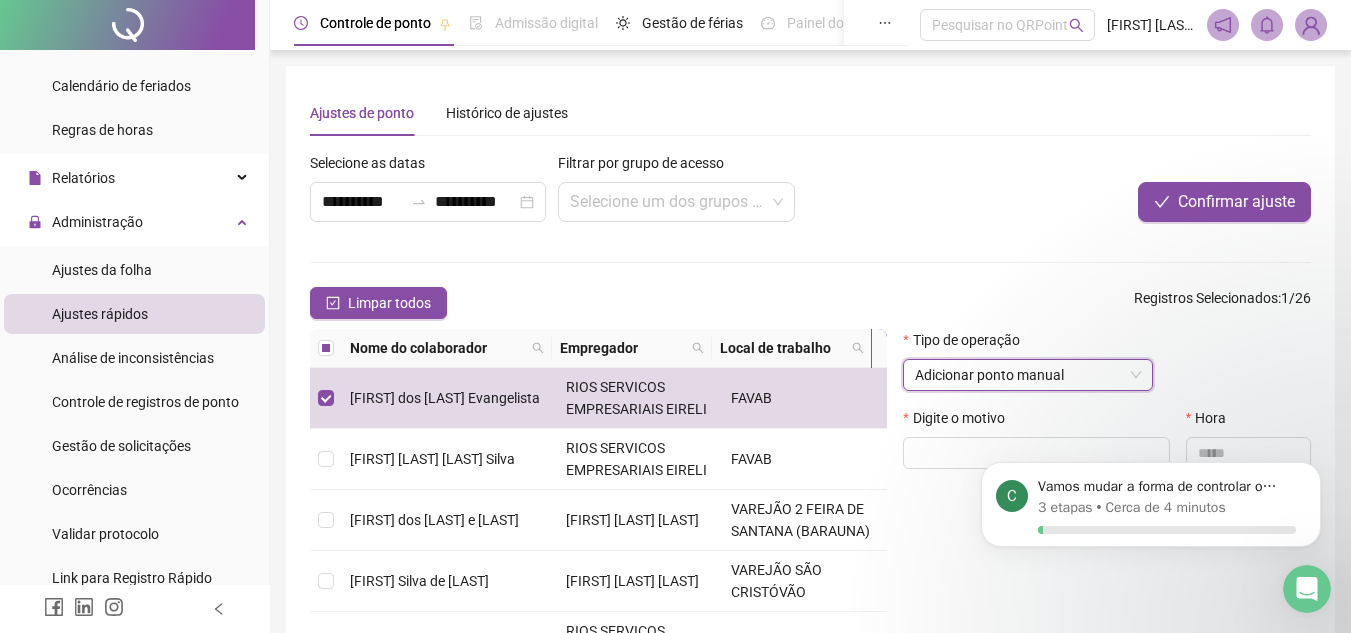 click on "C Vamos mudar a forma de controlar o ponto? 3 etapas • Cerca de 4 minutos" 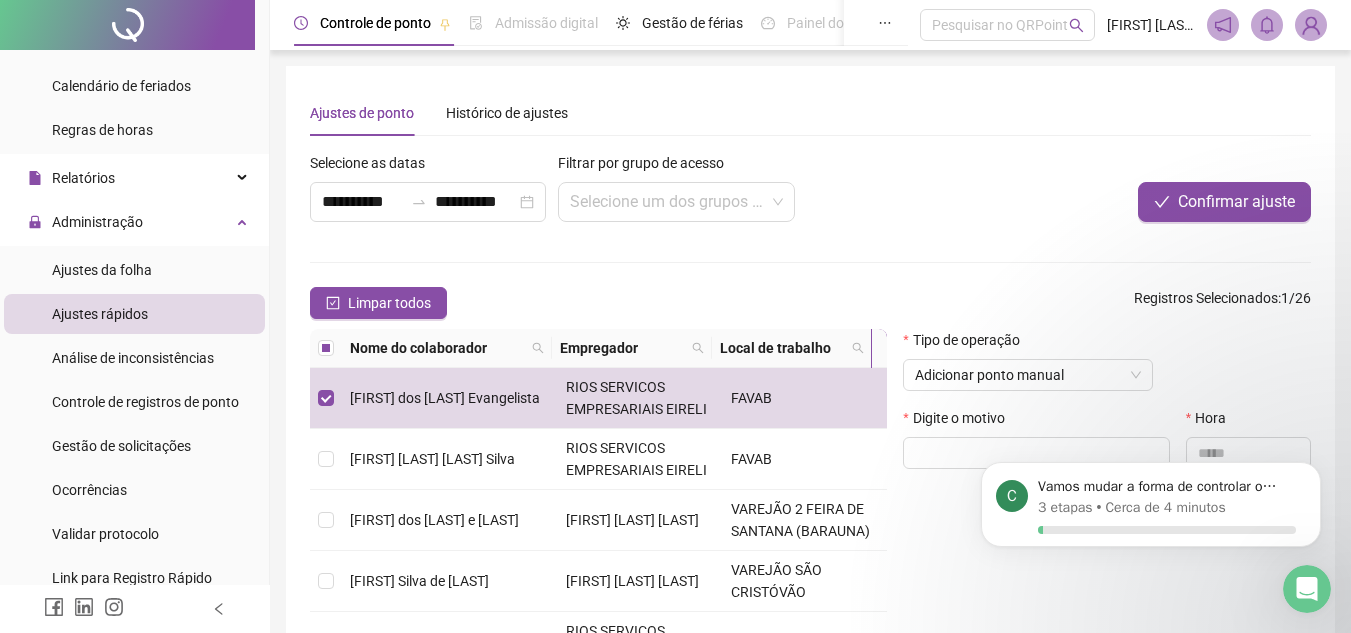 click on "C Vamos mudar a forma de controlar o ponto? 3 etapas • Cerca de 4 minutos" at bounding box center (1151, 422) 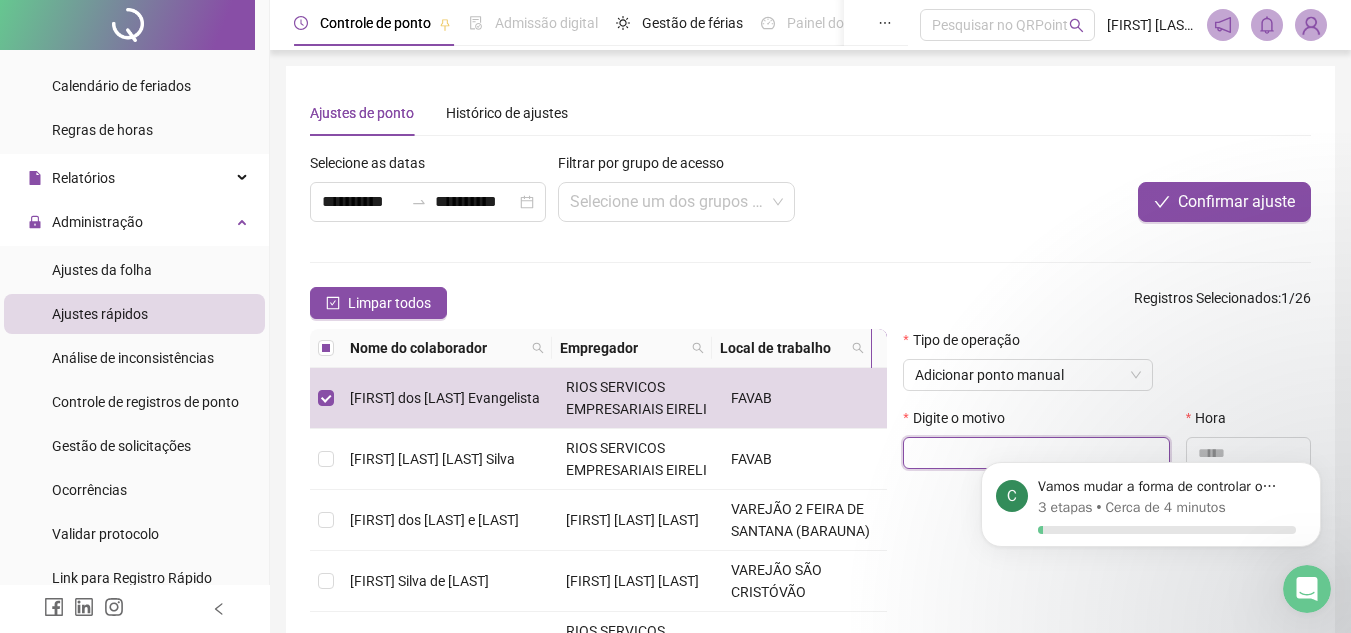 click at bounding box center [1036, 453] 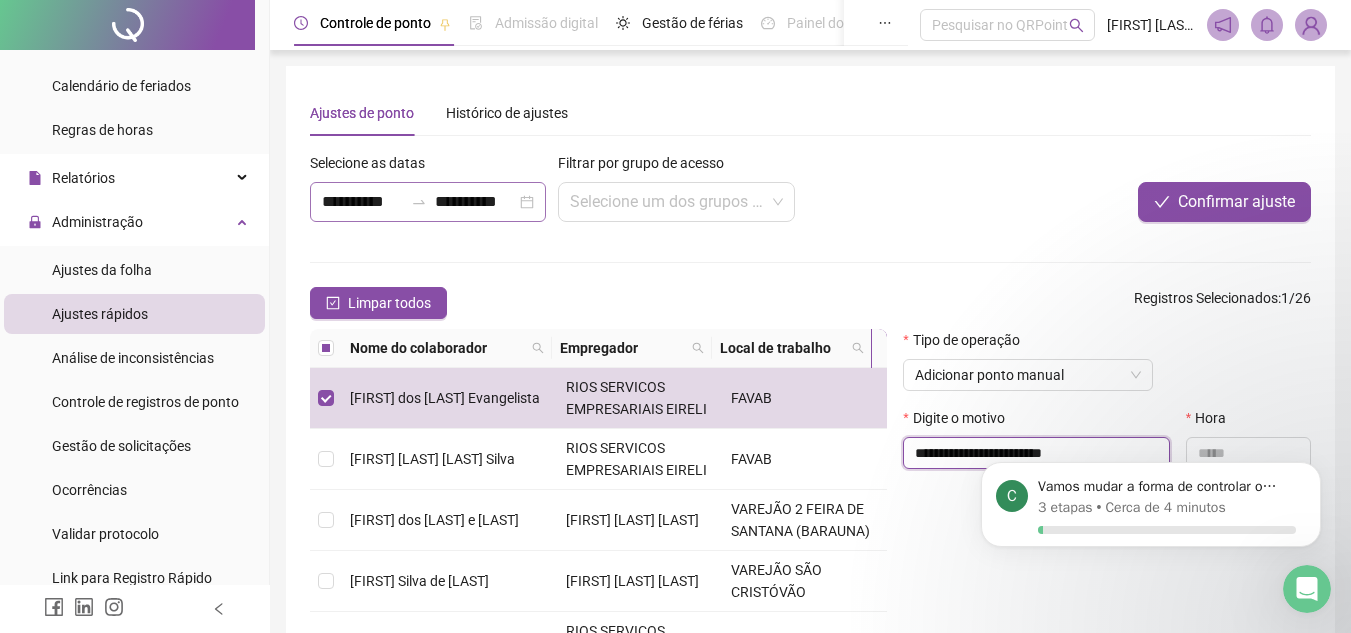 type on "**********" 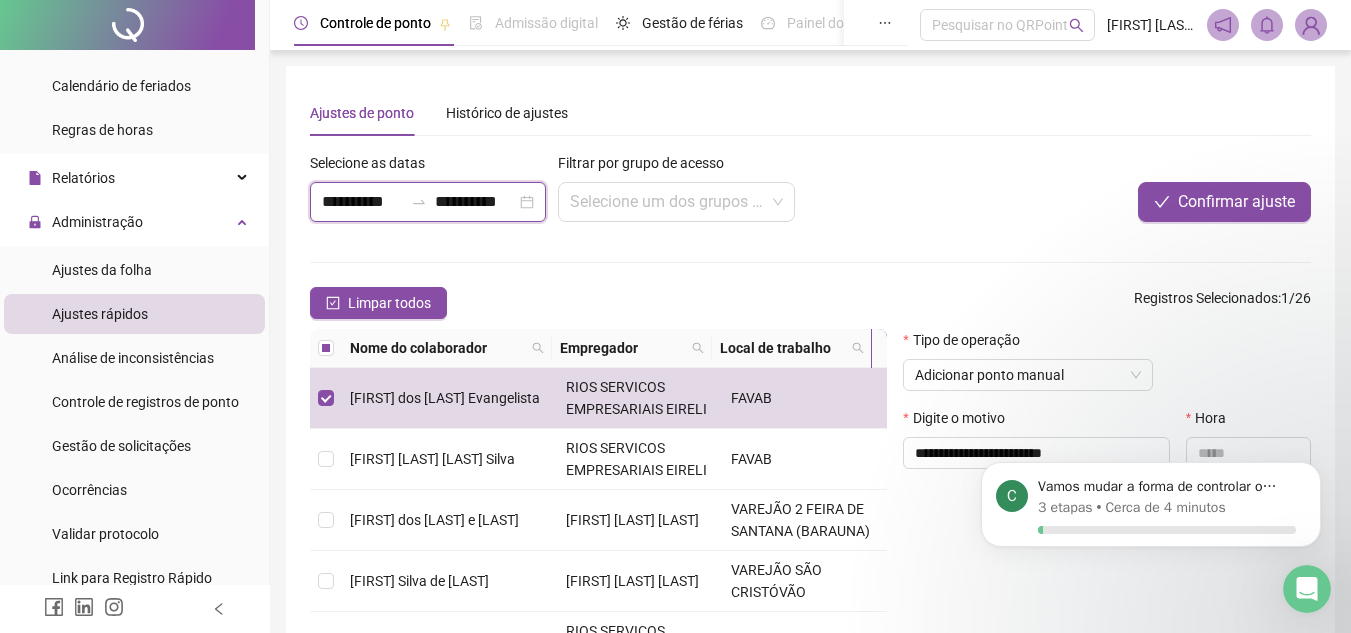 click on "**********" at bounding box center (362, 202) 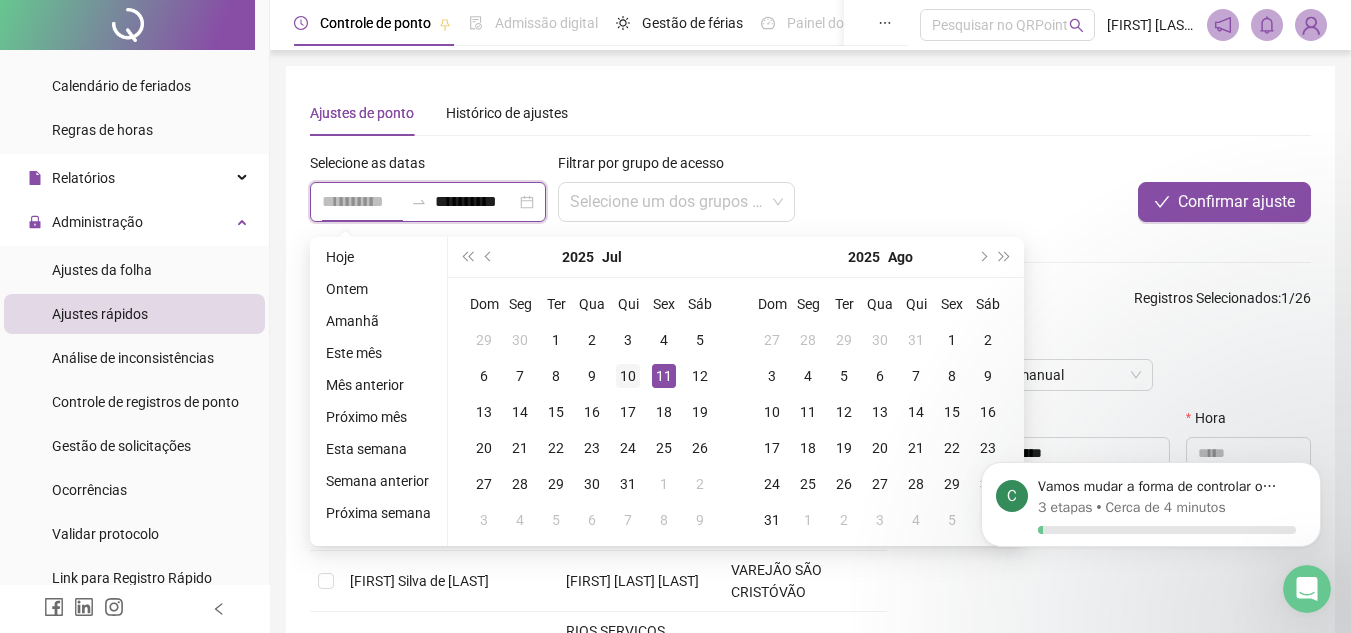 type on "**********" 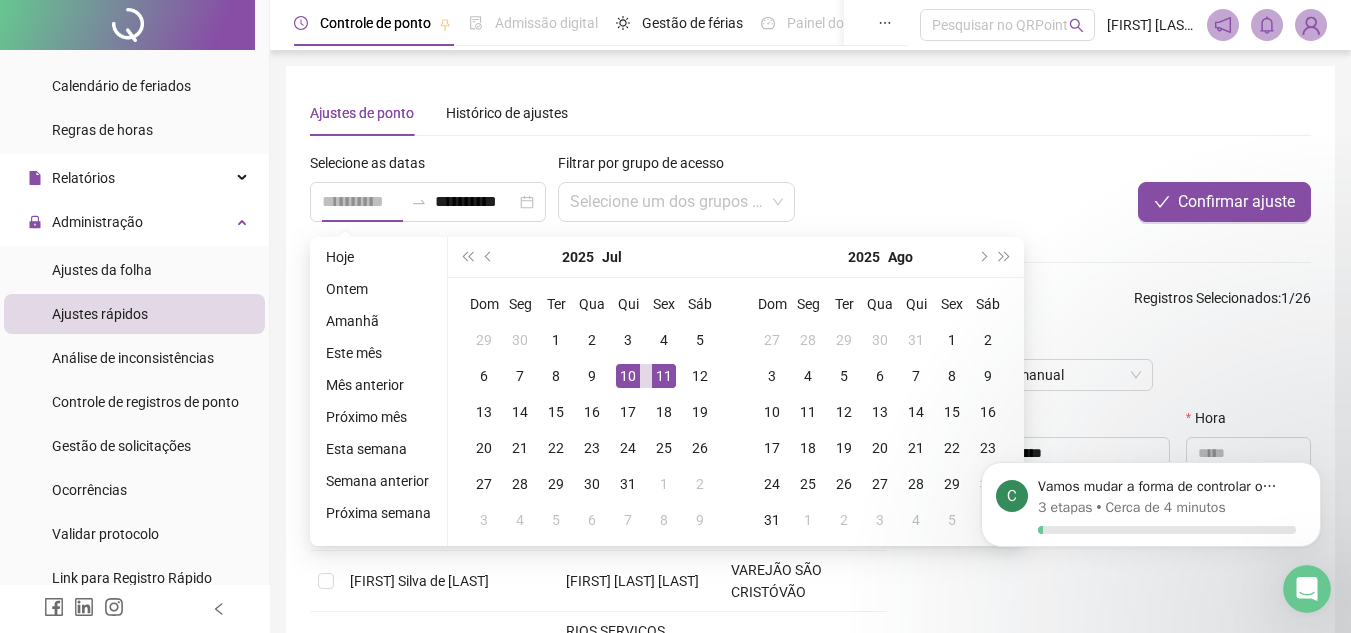 click on "10" at bounding box center (628, 376) 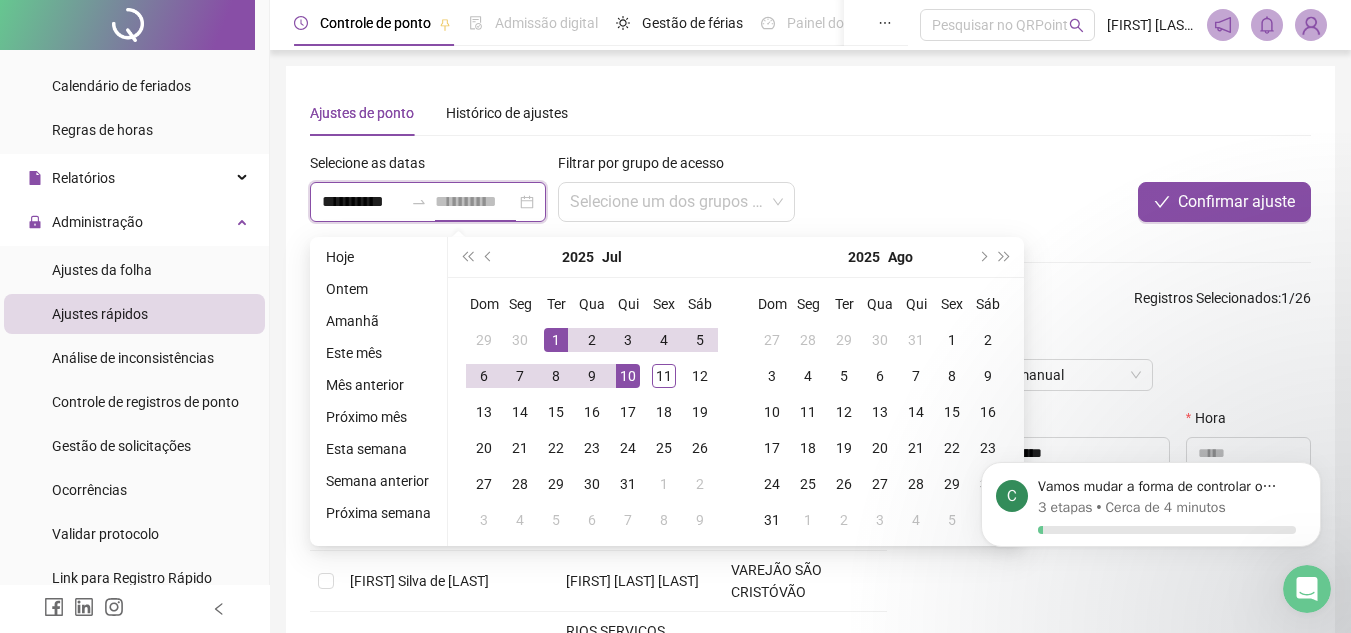 type on "**********" 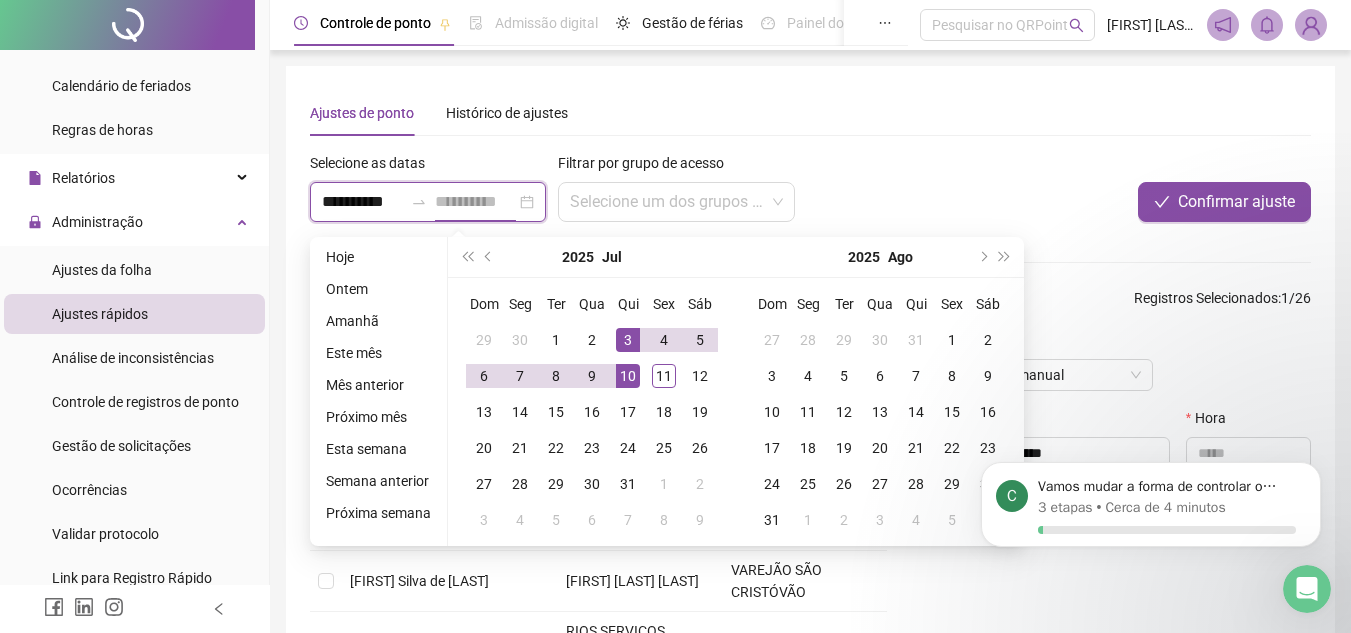 type on "**********" 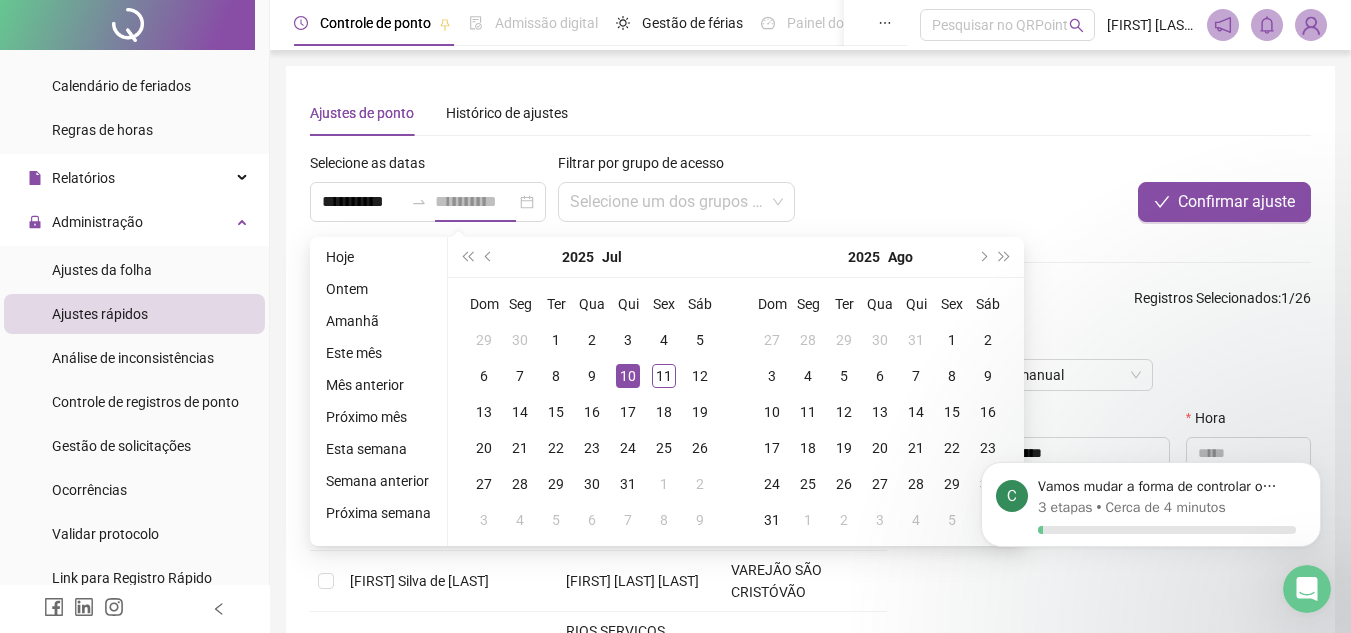 click on "10" at bounding box center [628, 376] 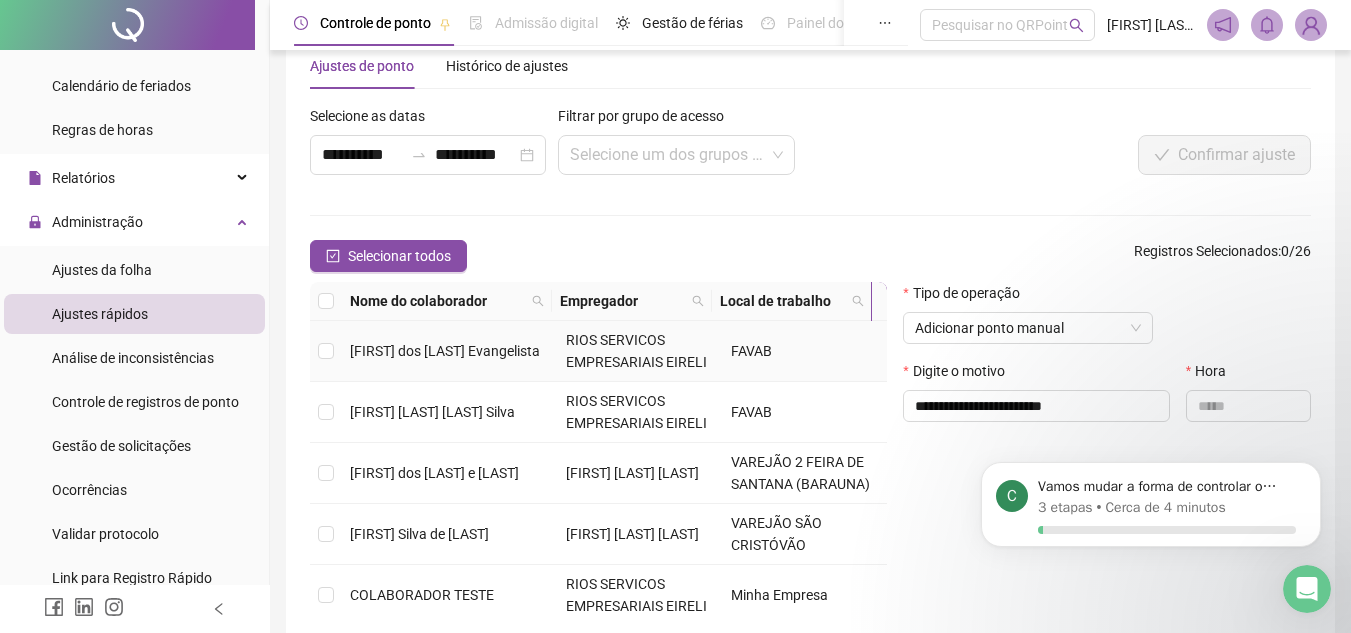 scroll, scrollTop: 0, scrollLeft: 0, axis: both 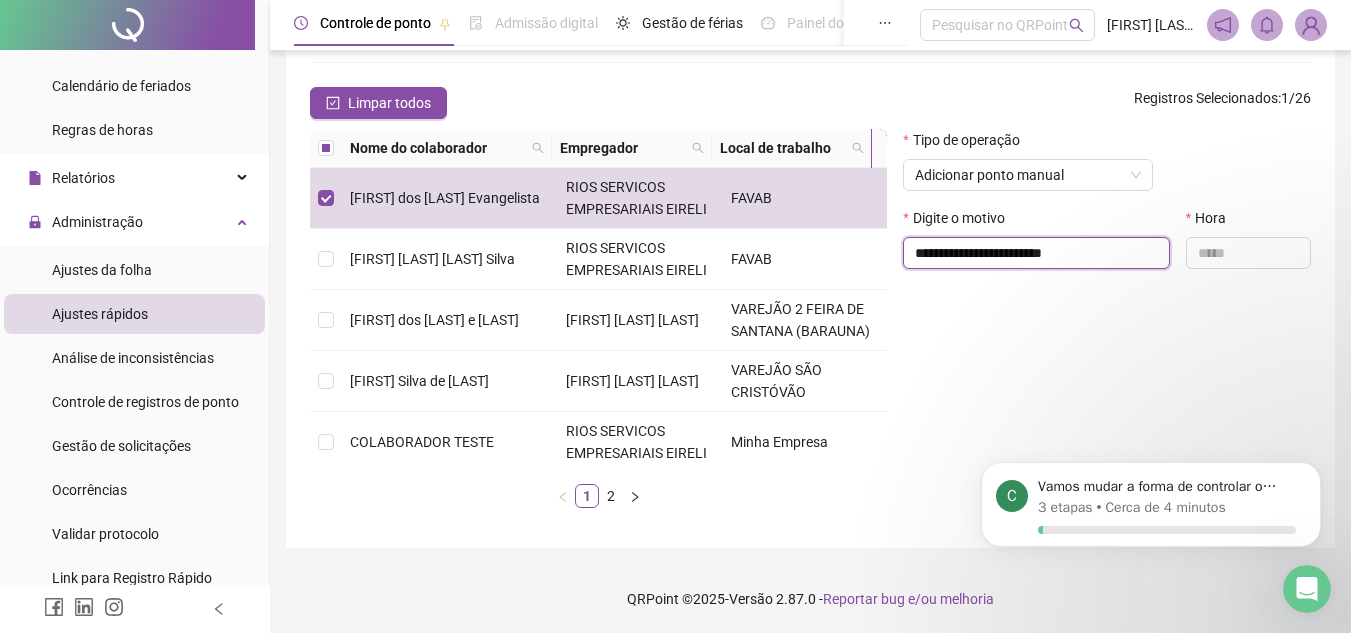click on "**********" at bounding box center [1036, 253] 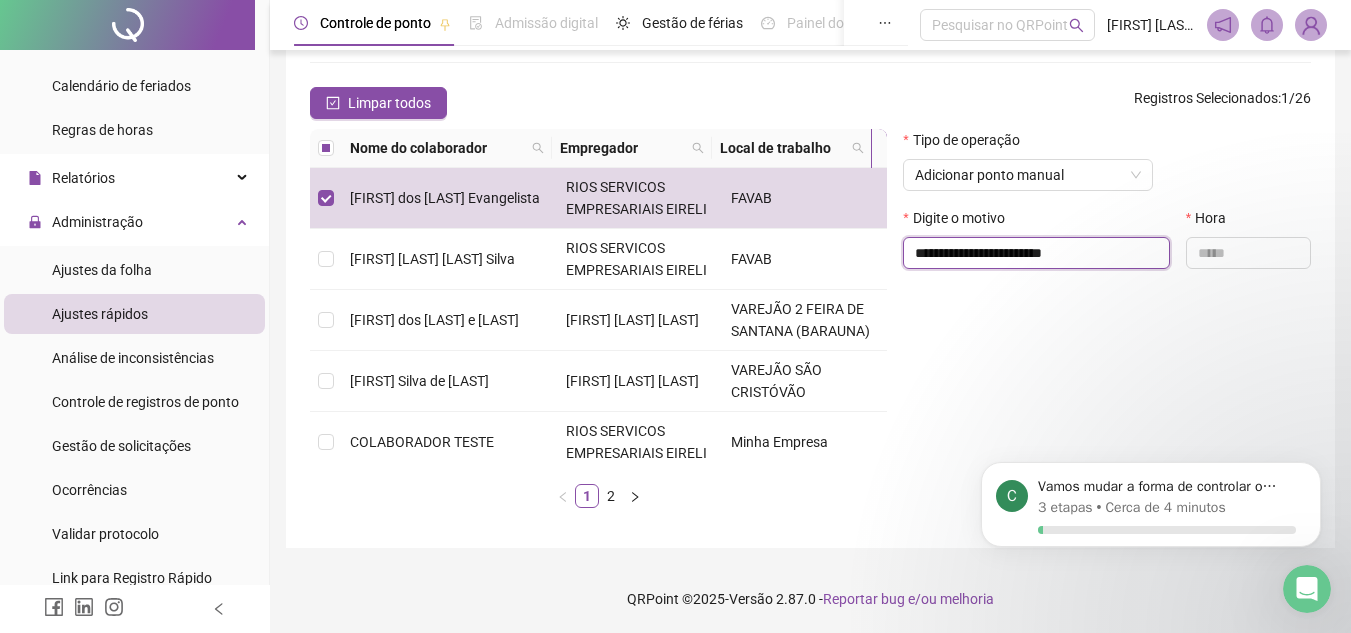 click on "**********" at bounding box center (1036, 253) 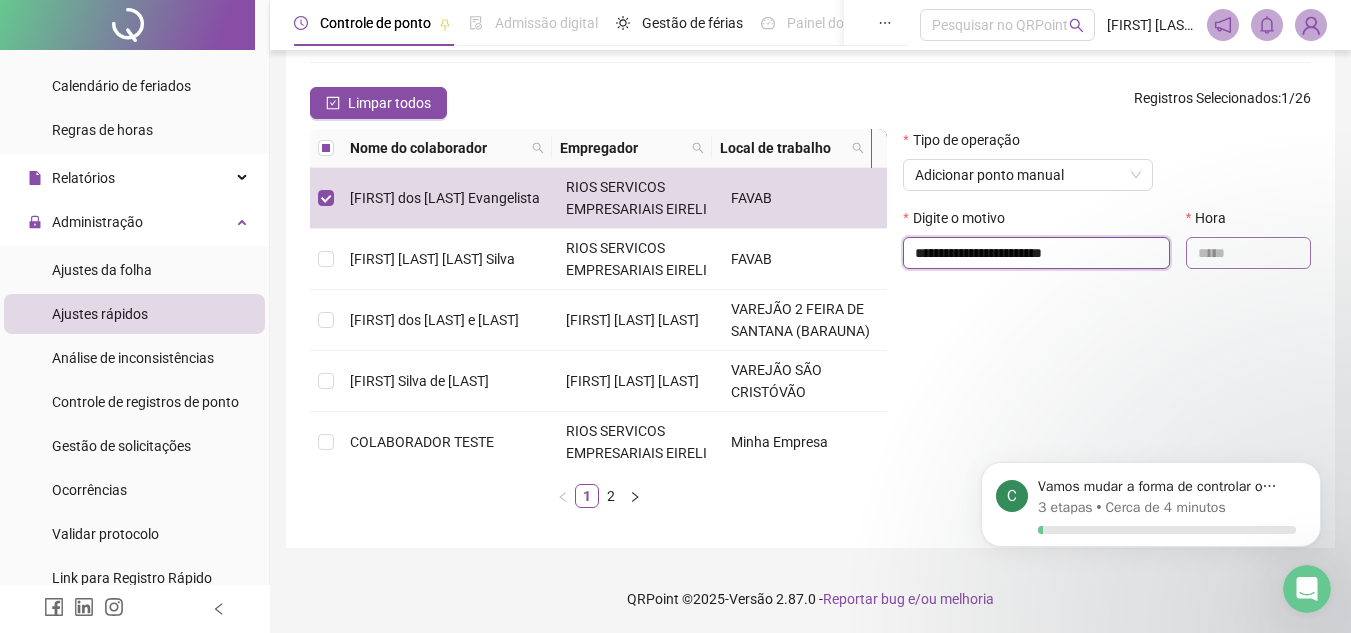 type on "**********" 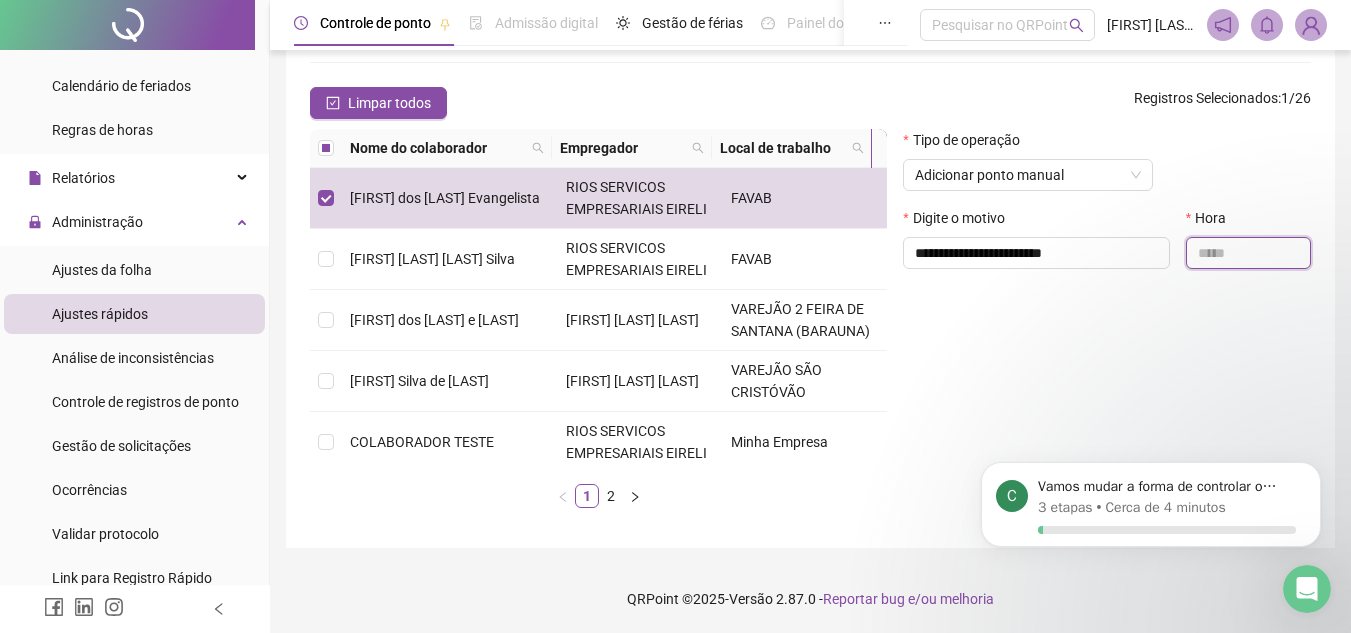 click at bounding box center (1248, 253) 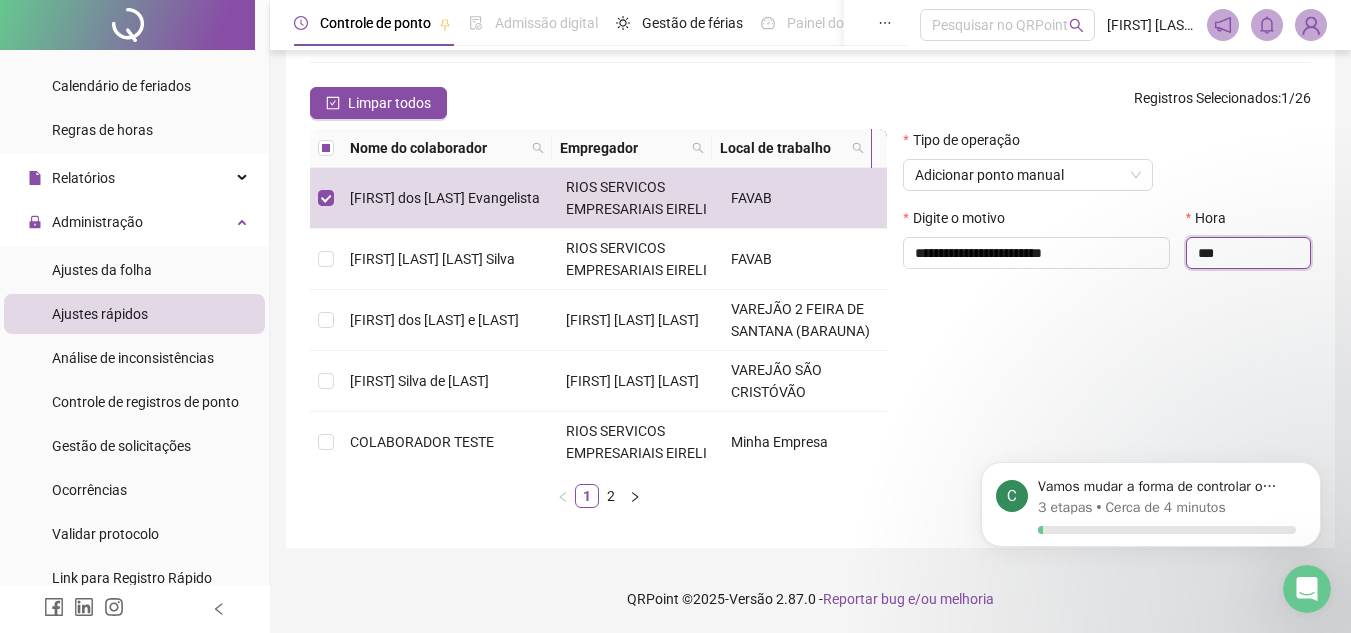 type on "*" 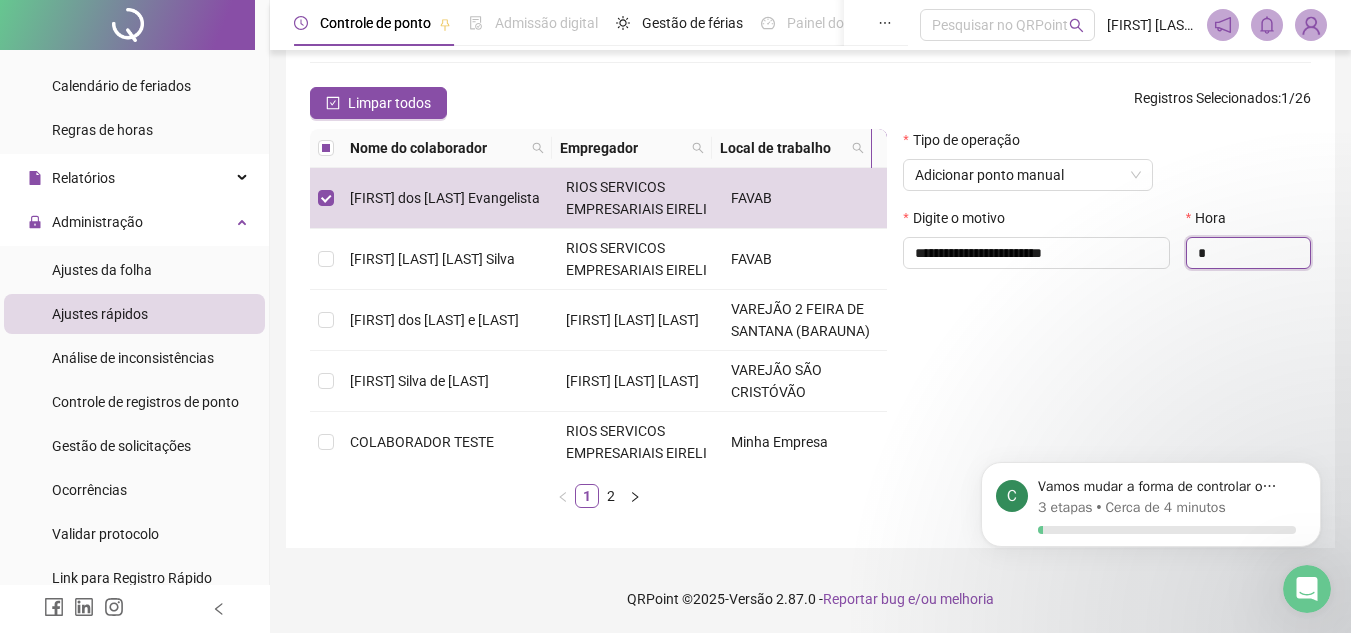 click on "*" at bounding box center (1248, 253) 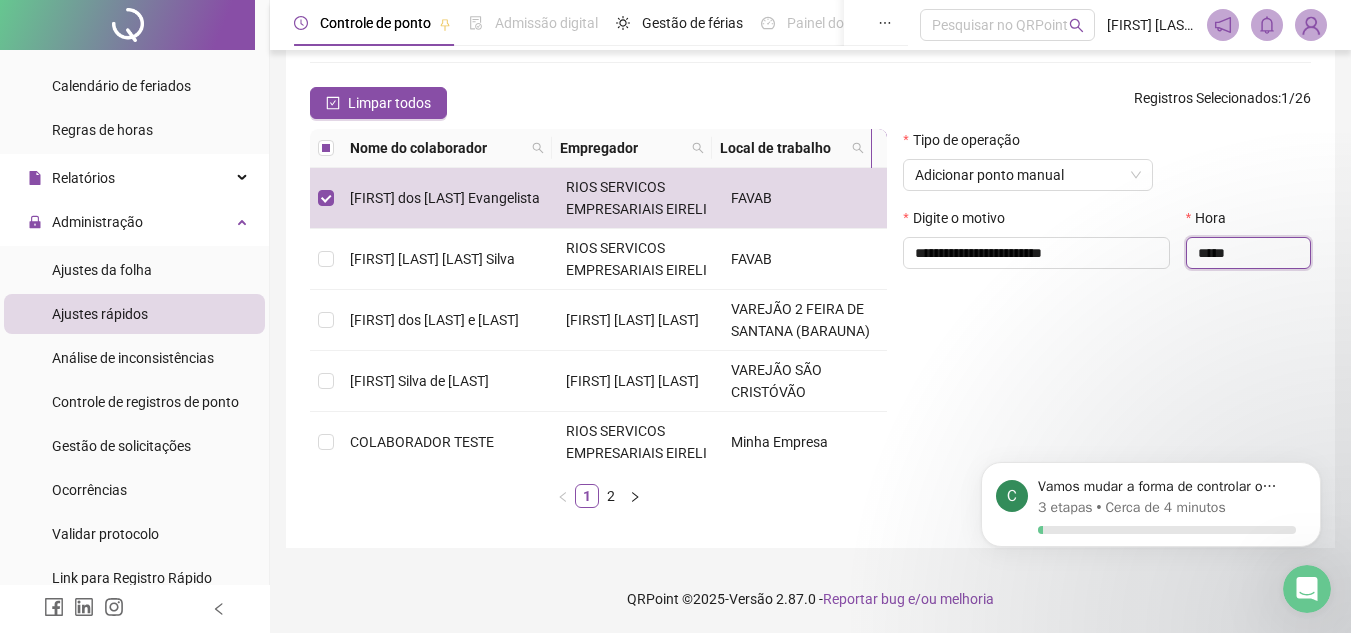 scroll, scrollTop: 201, scrollLeft: 0, axis: vertical 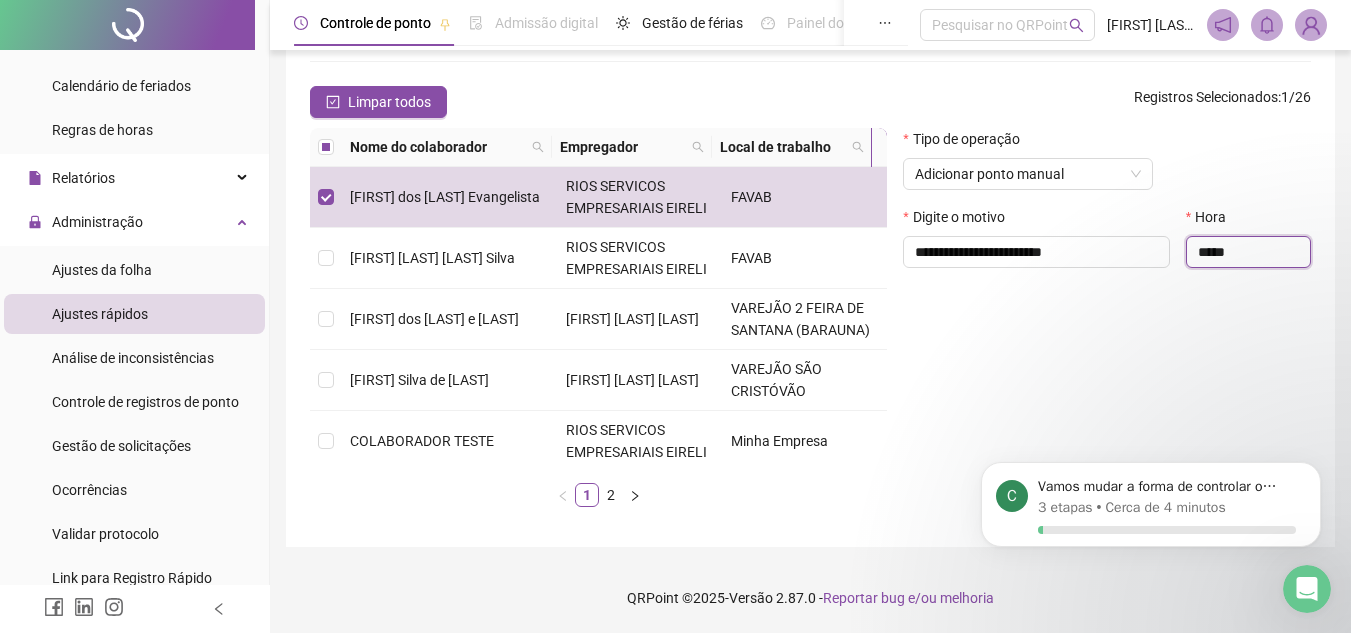 type on "*****" 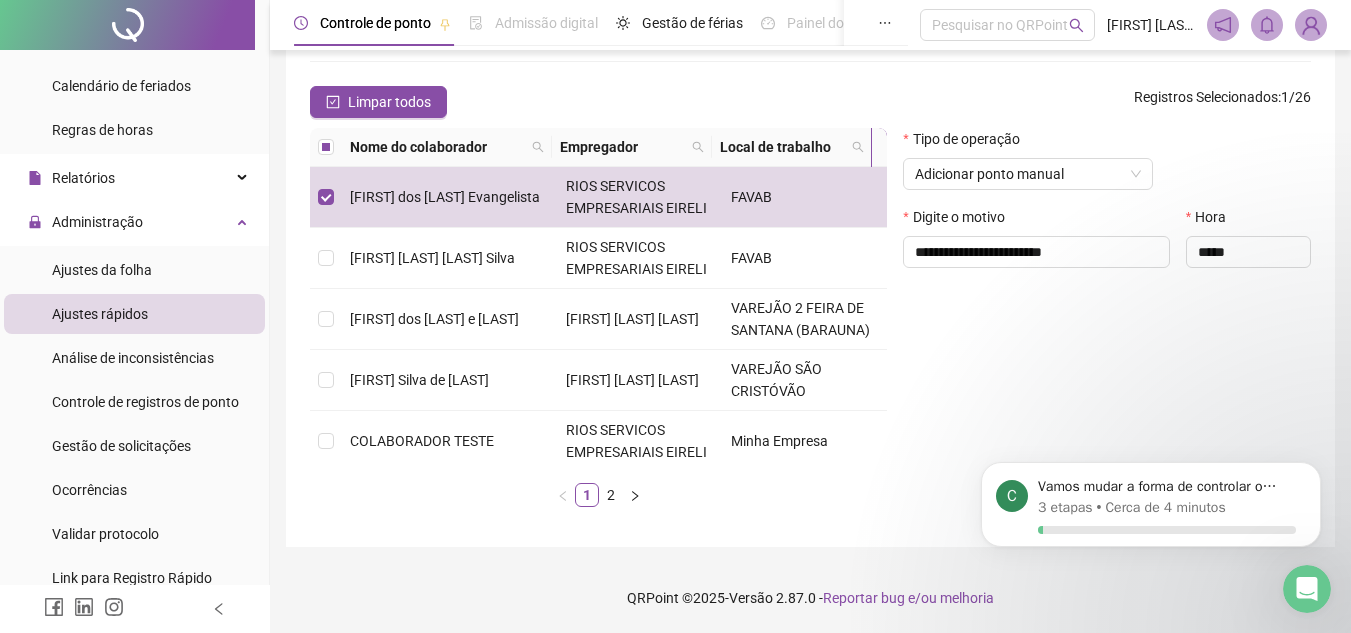 click on "**********" at bounding box center (1107, 325) 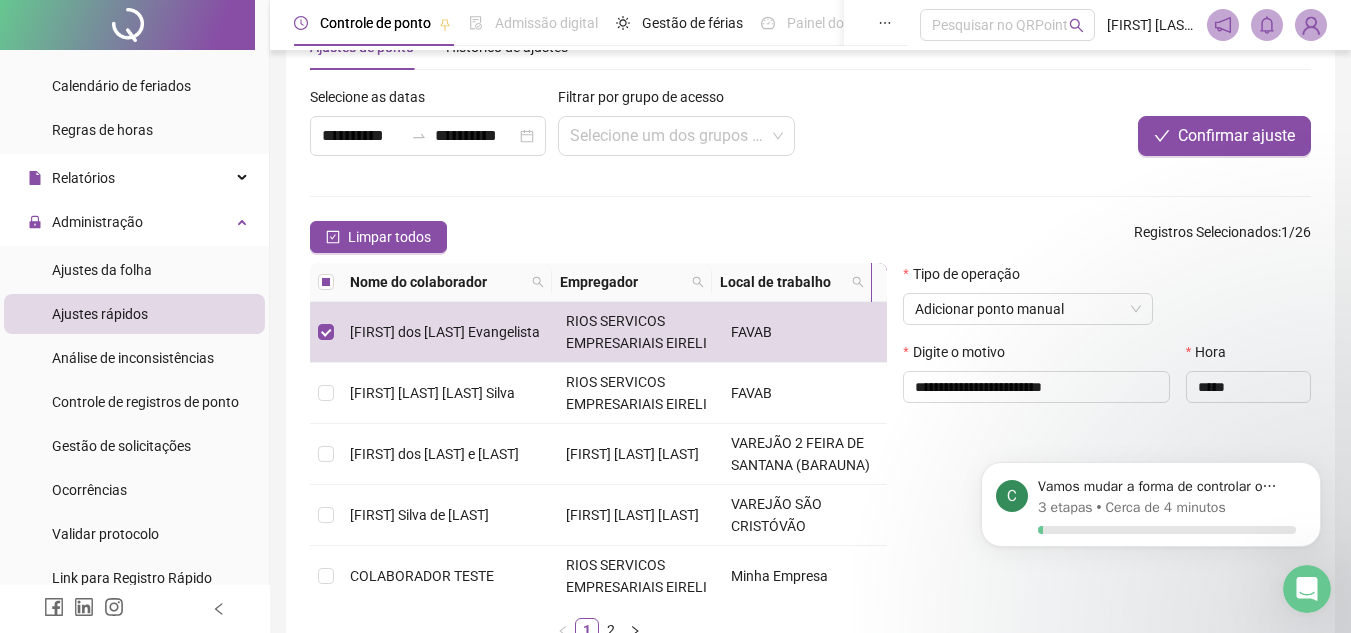 scroll, scrollTop: 100, scrollLeft: 0, axis: vertical 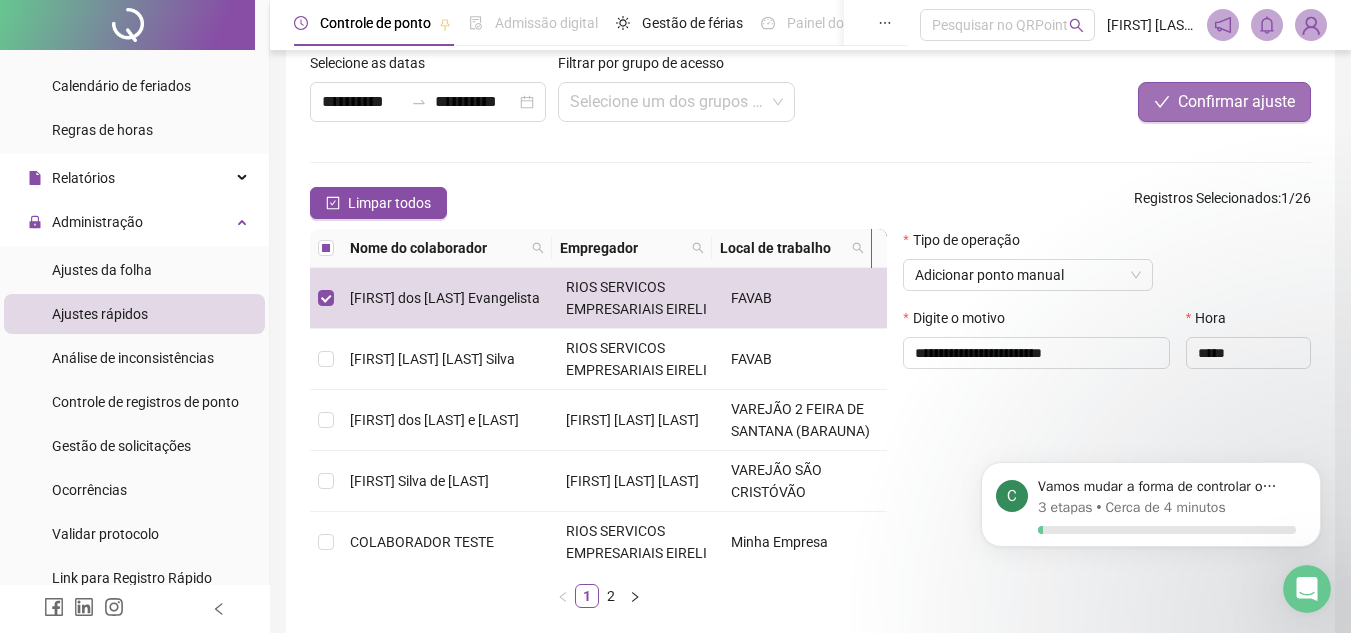 click on "Confirmar ajuste" at bounding box center (1236, 102) 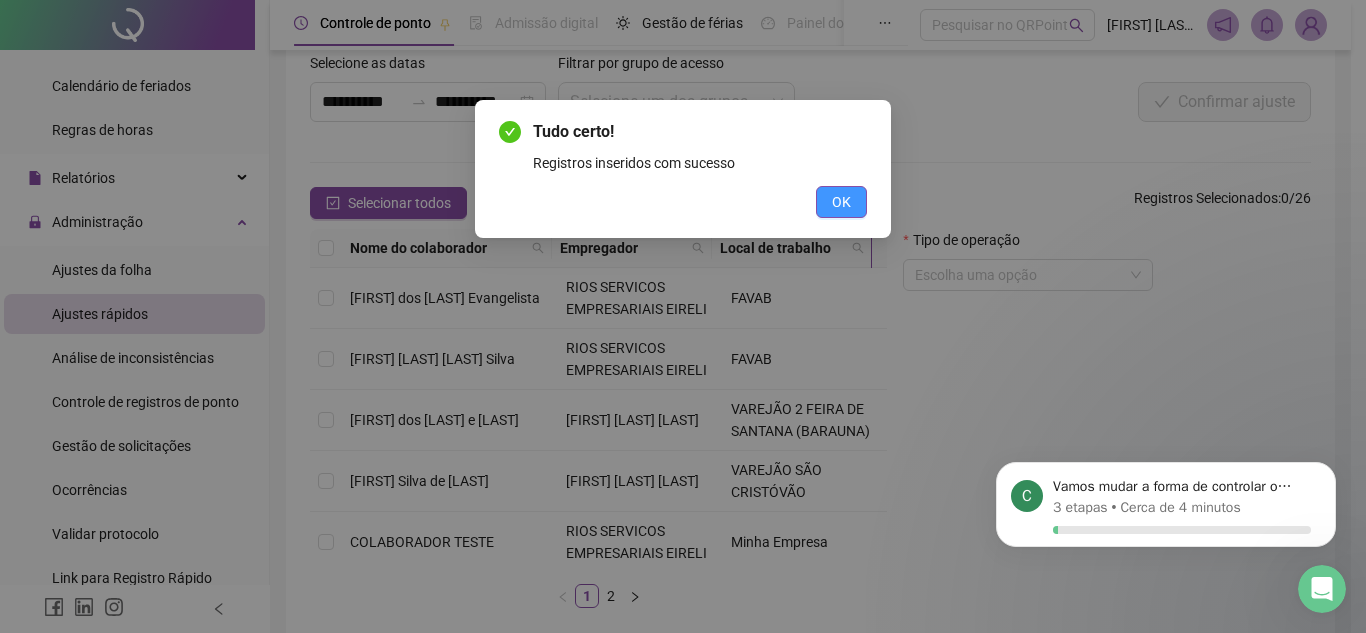 click on "OK" at bounding box center [841, 202] 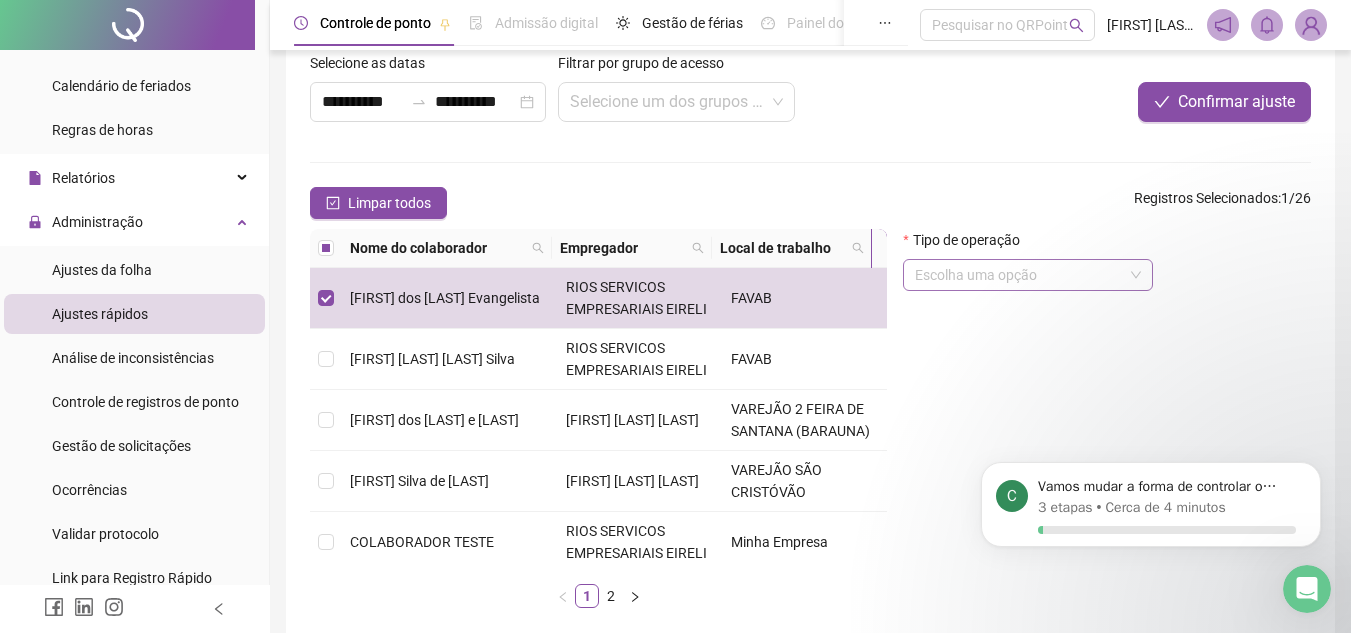 click at bounding box center (1022, 275) 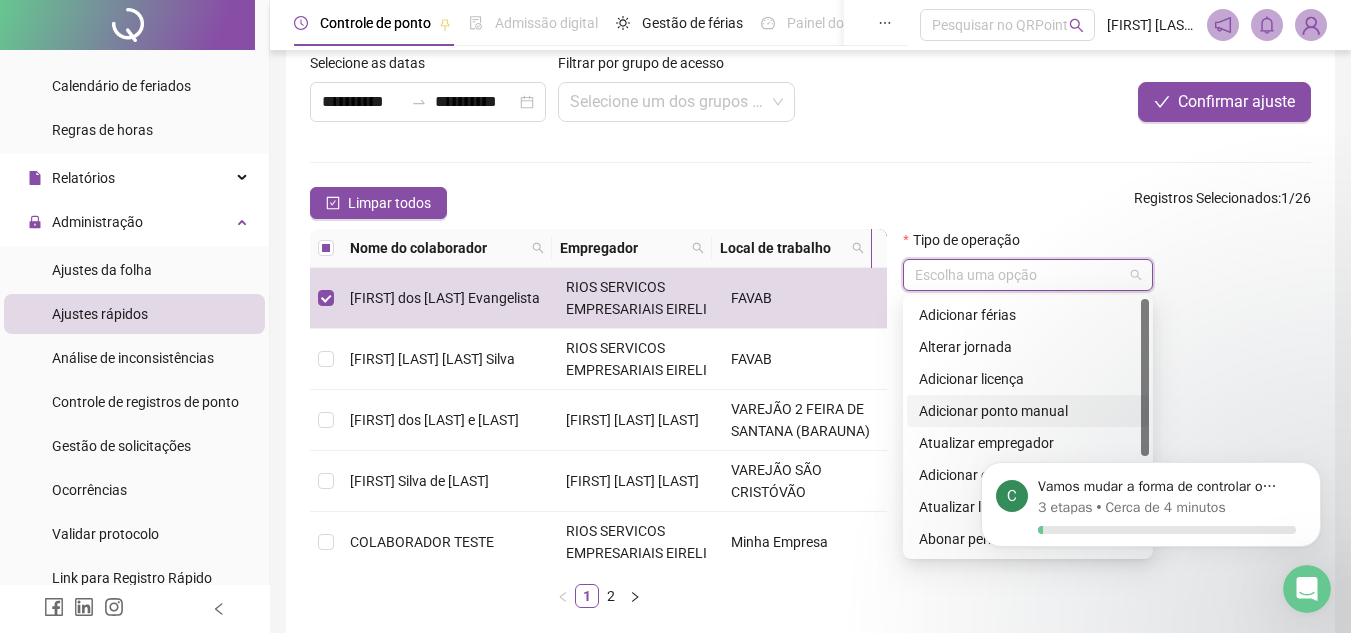 click on "Adicionar ponto manual" at bounding box center (1028, 411) 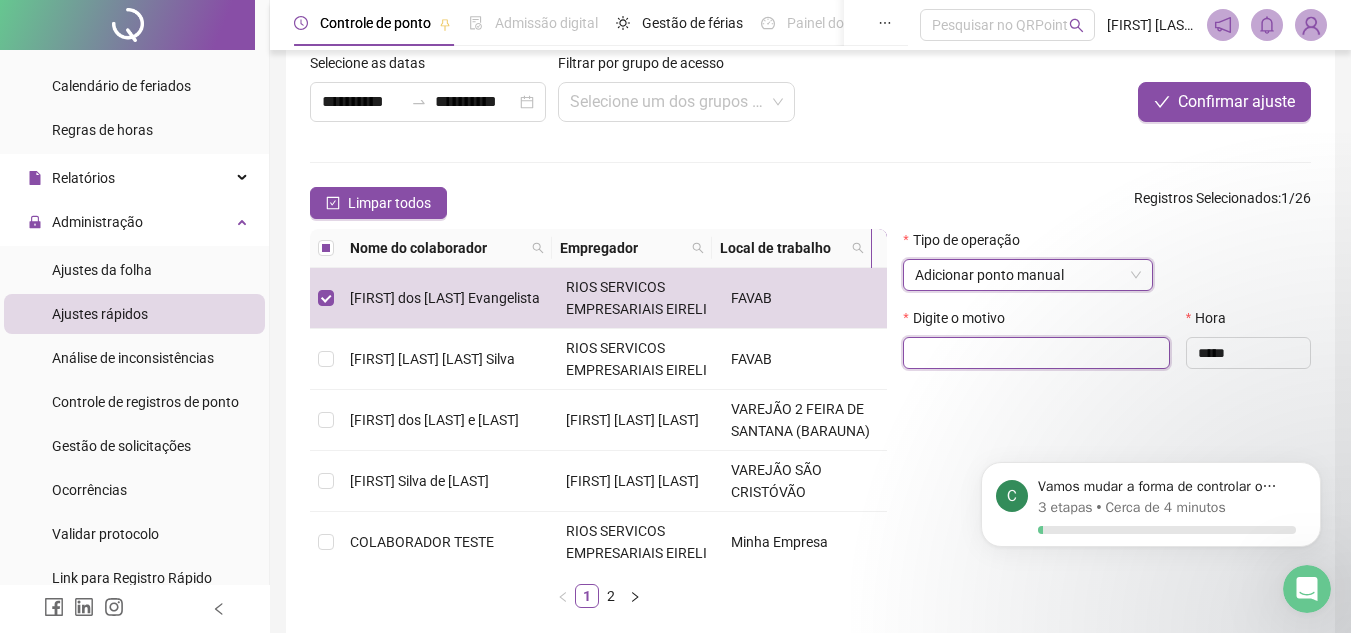 click at bounding box center [1036, 353] 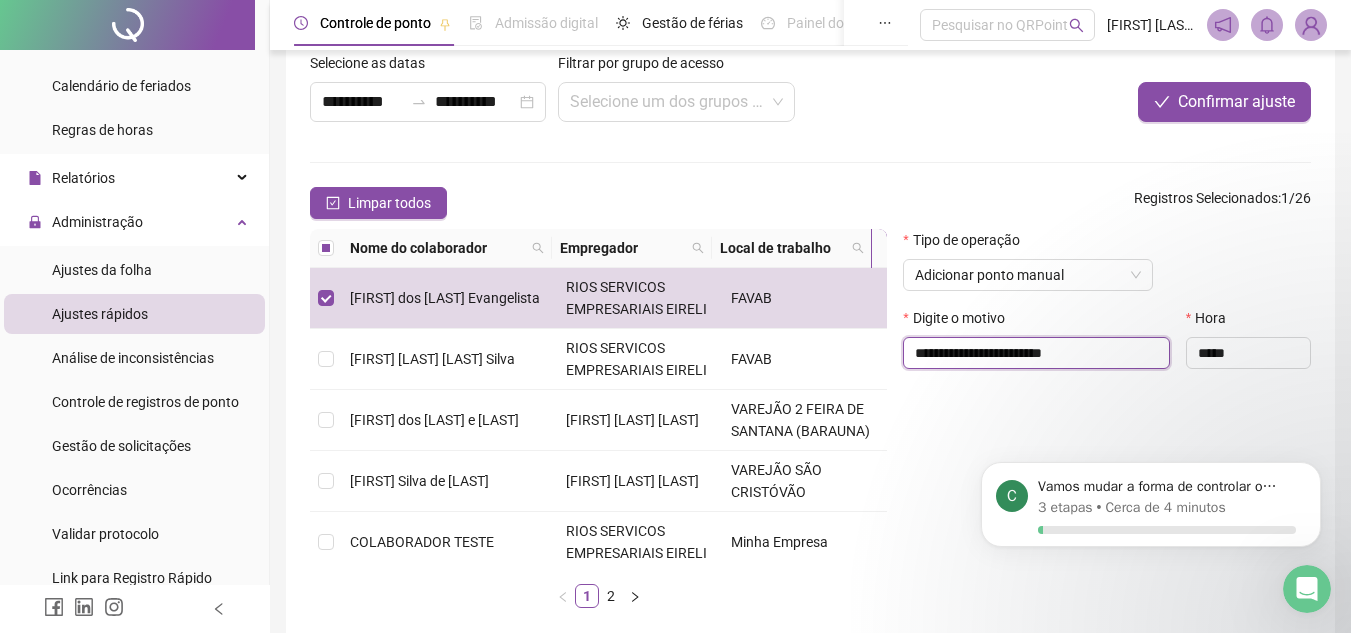 click on "**********" at bounding box center (1036, 353) 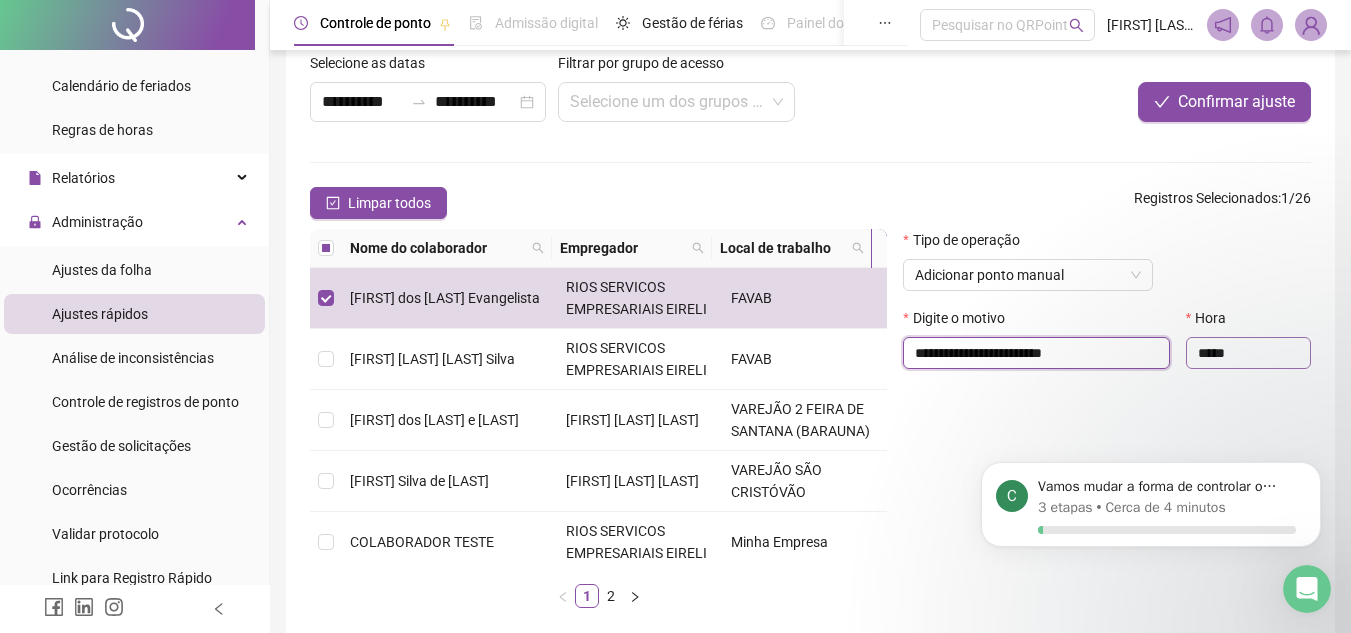 type on "**********" 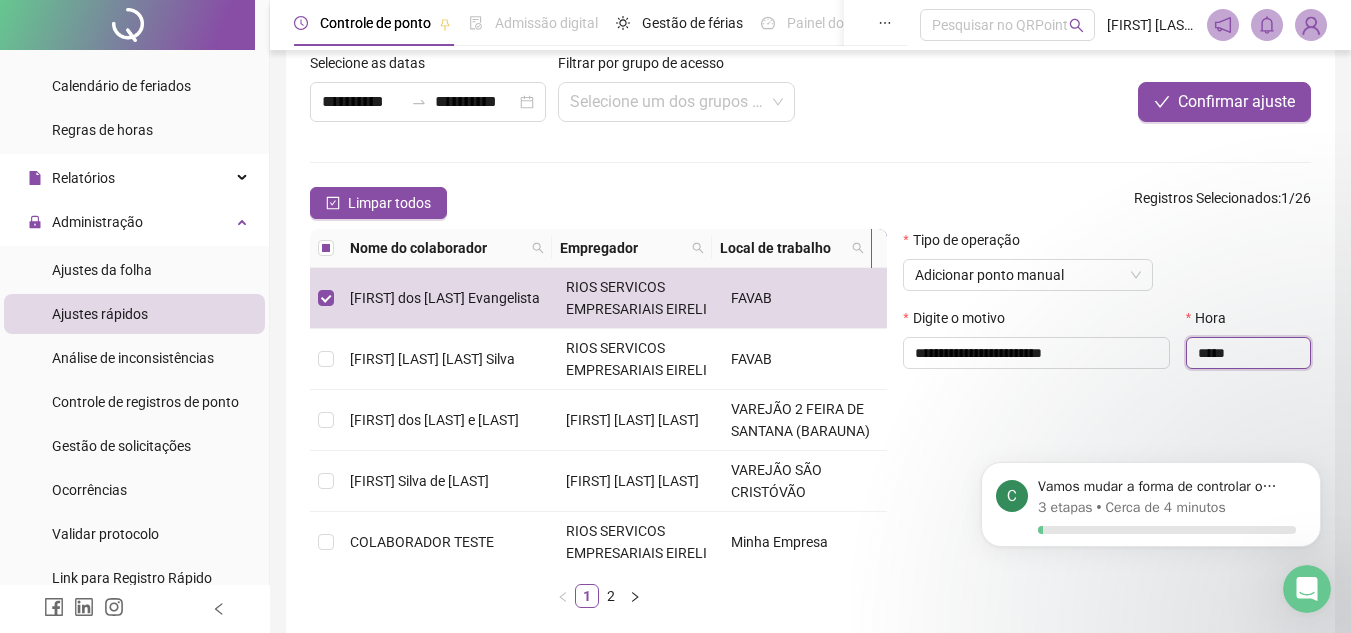 click on "*****" at bounding box center [1248, 353] 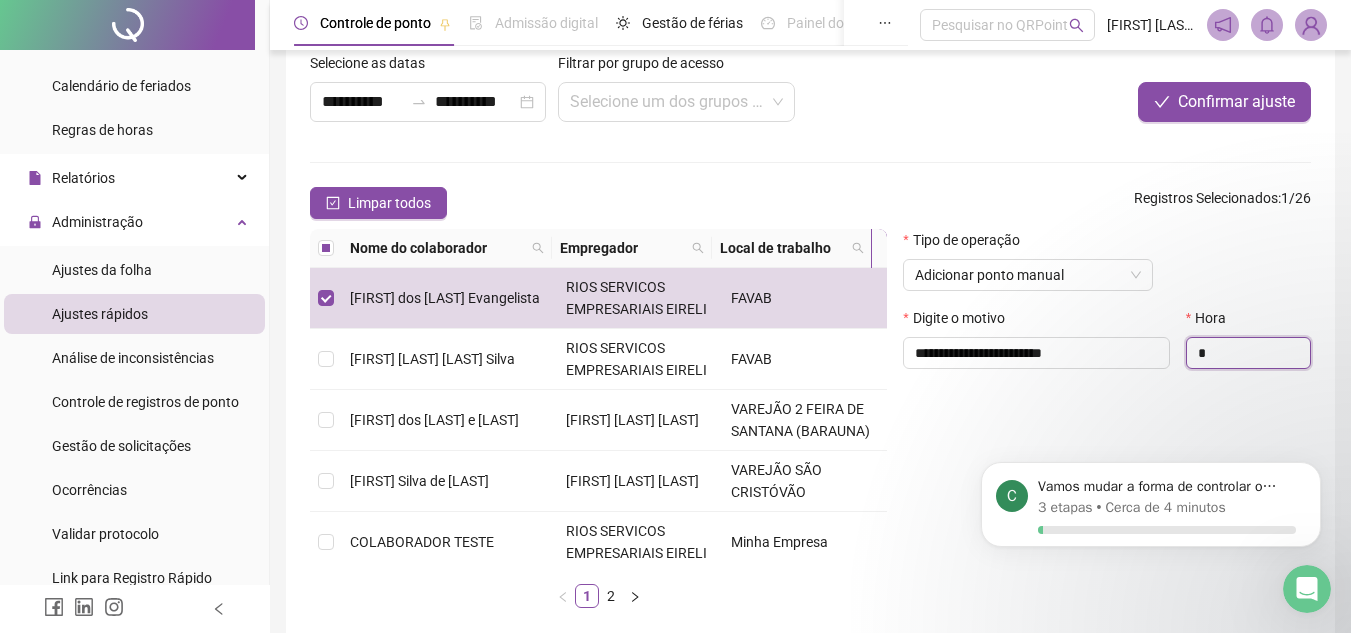 click on "*" at bounding box center (1248, 353) 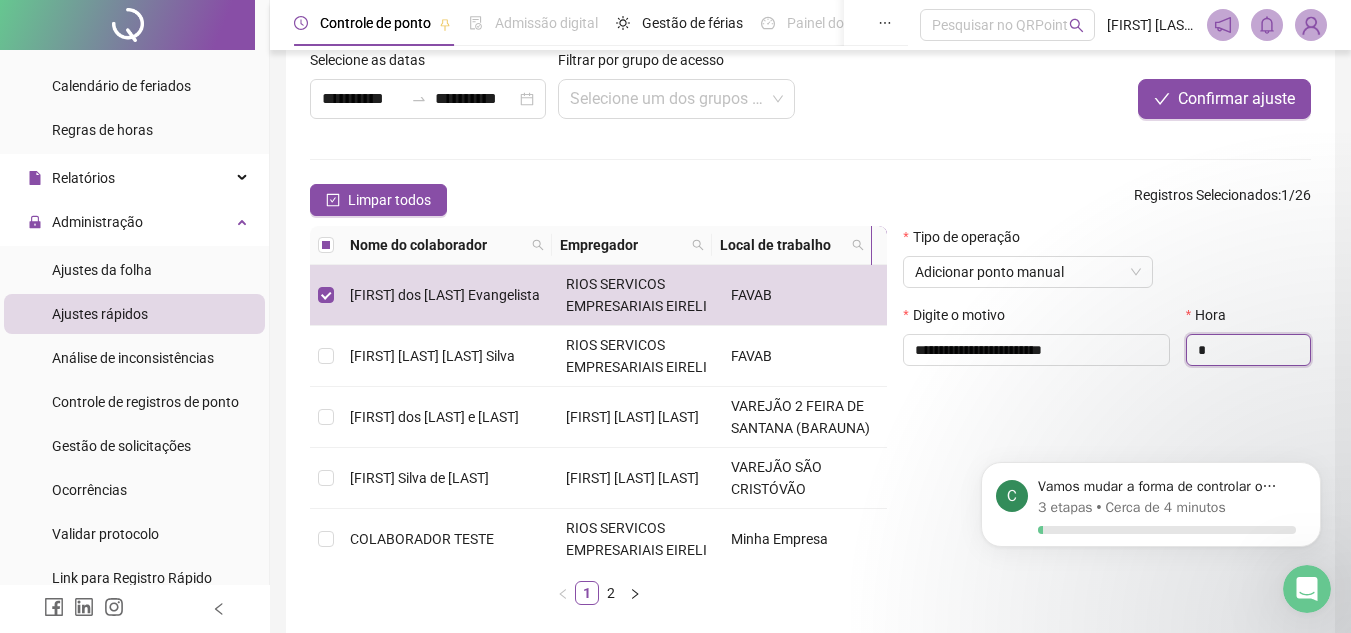scroll, scrollTop: 0, scrollLeft: 0, axis: both 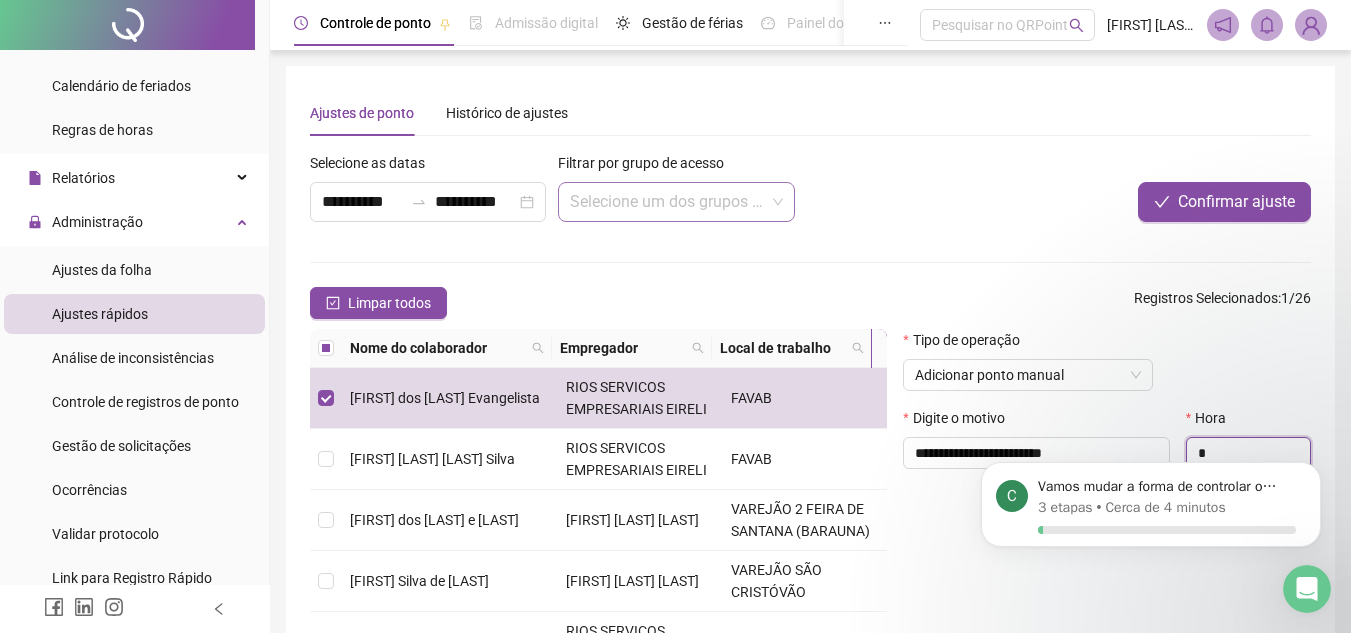 type on "*" 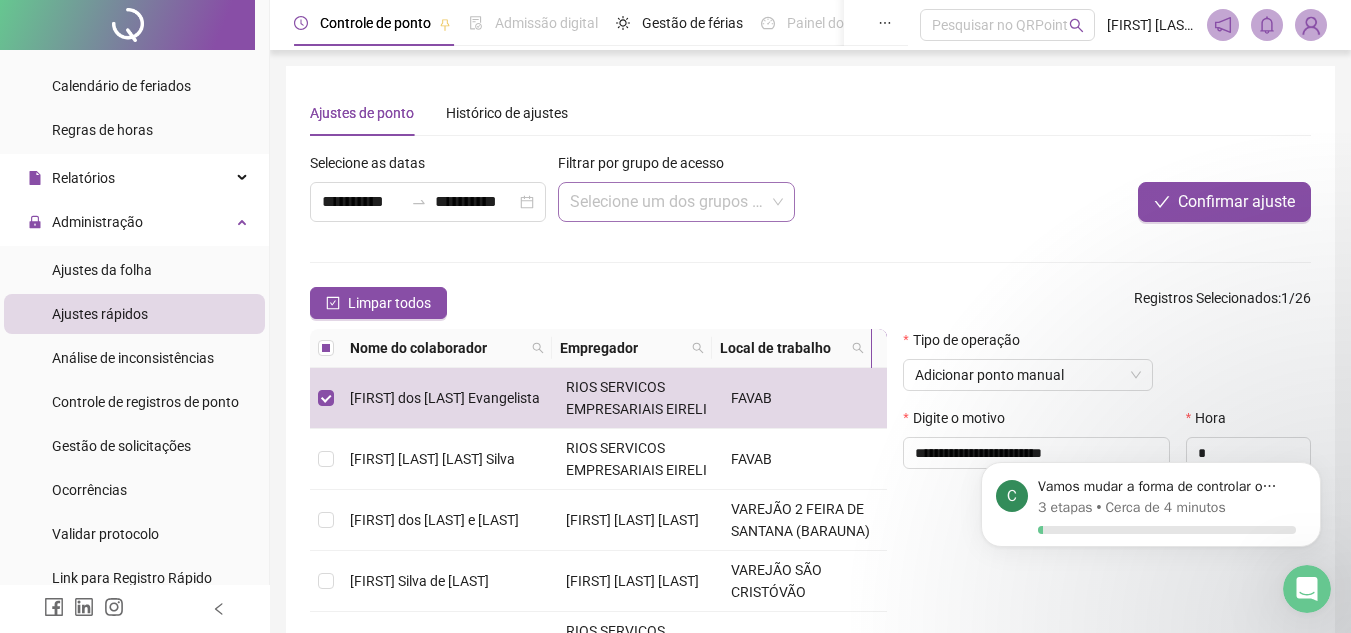 type 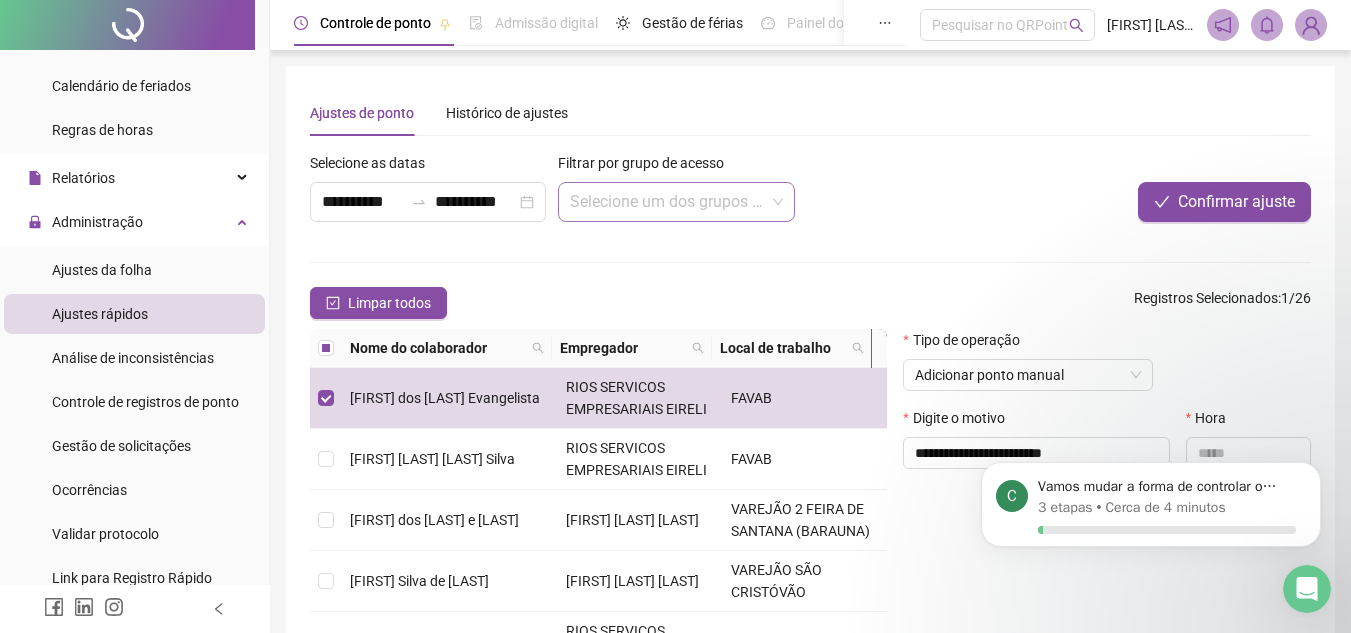 click at bounding box center [670, 202] 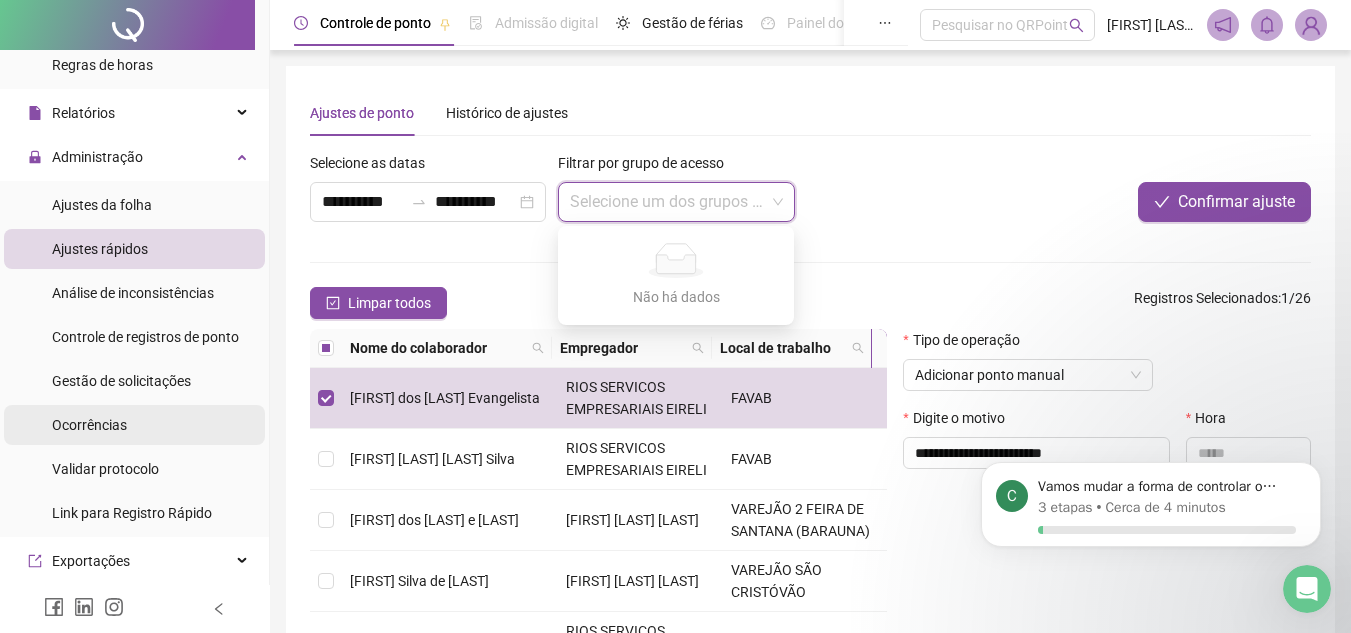 scroll, scrollTop: 400, scrollLeft: 0, axis: vertical 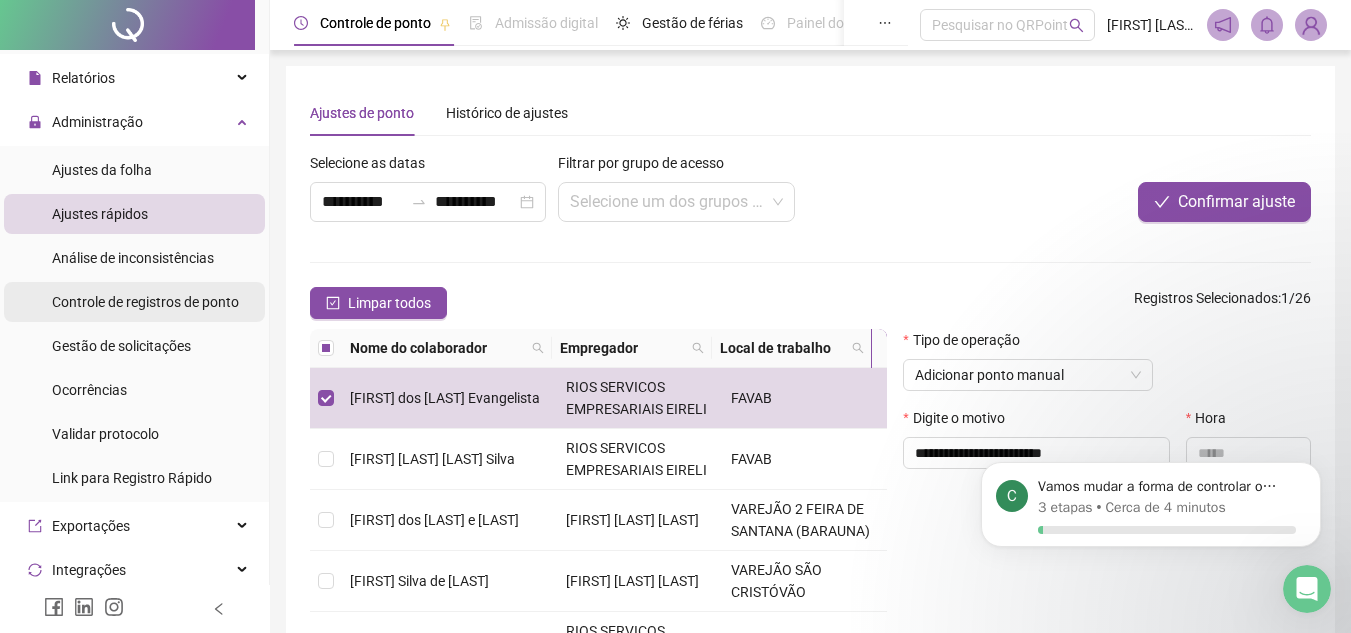 click on "Controle de registros de ponto" at bounding box center (145, 302) 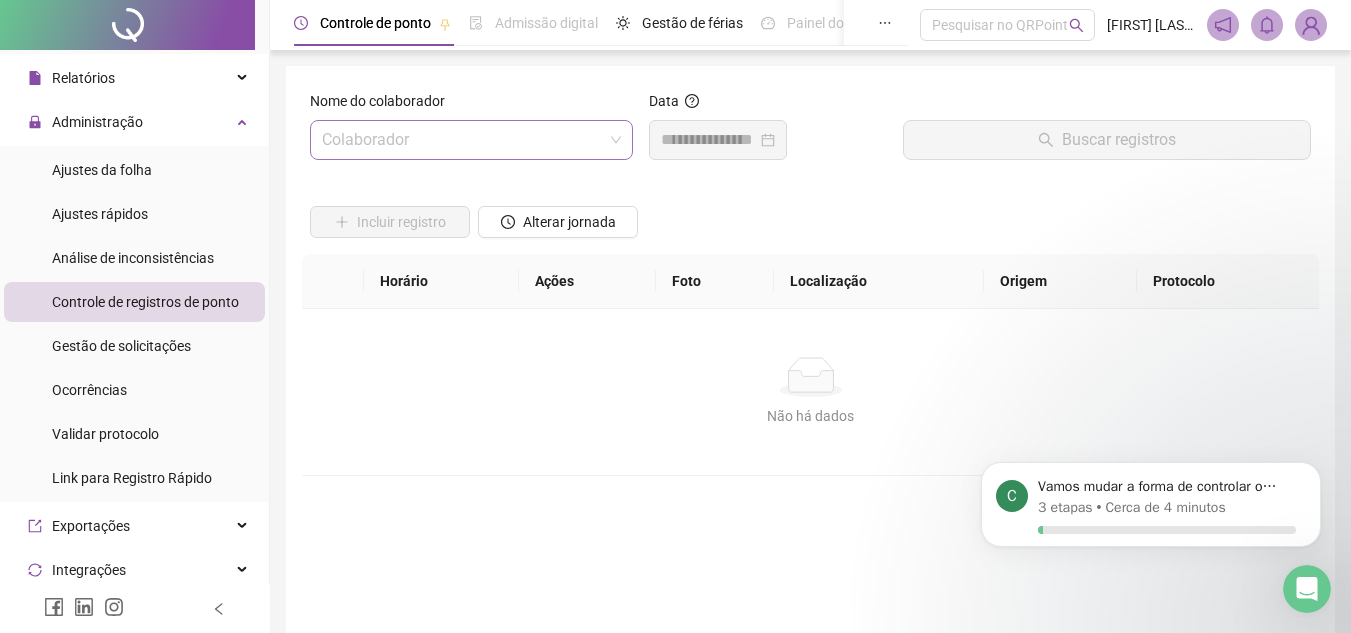 click at bounding box center [465, 140] 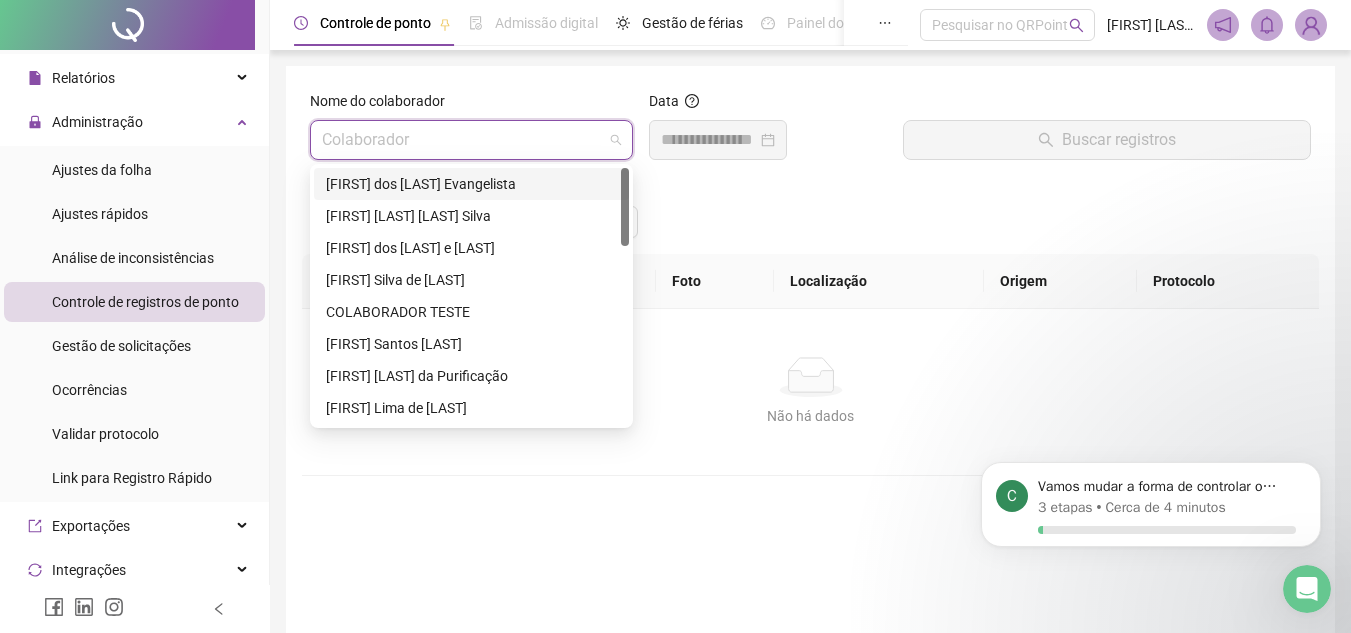 click on "[FIRST] dos [LAST] Evangelista" at bounding box center [471, 184] 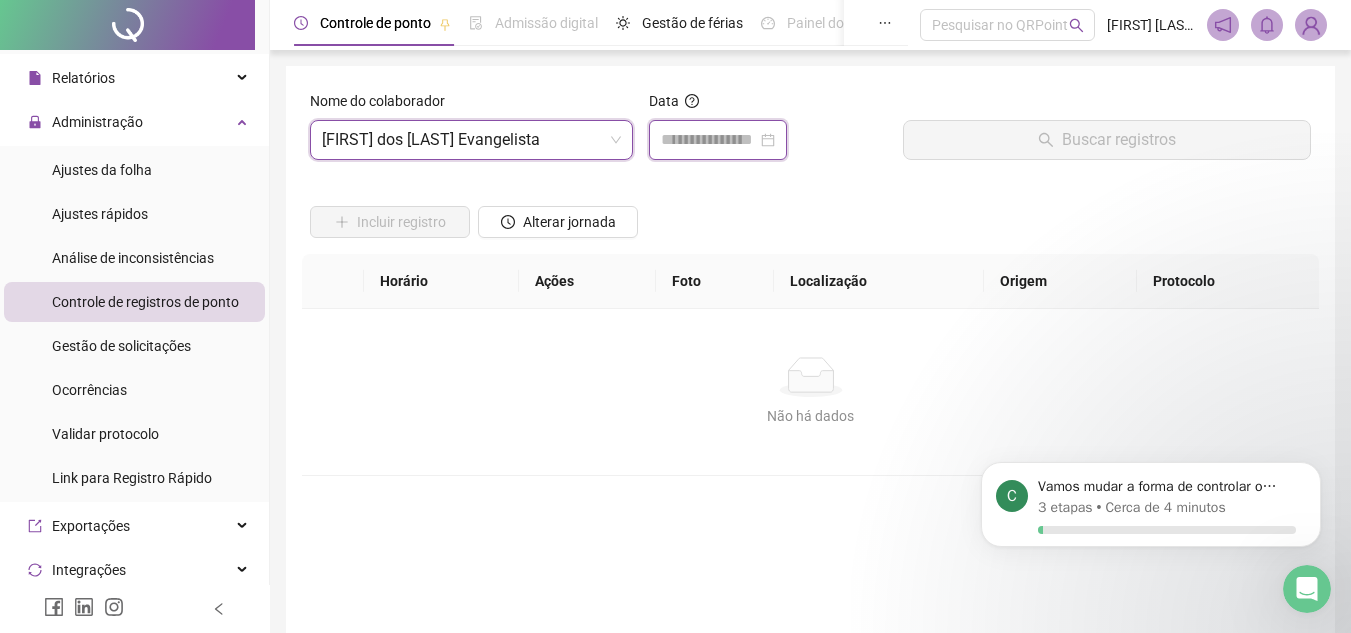 click at bounding box center [709, 140] 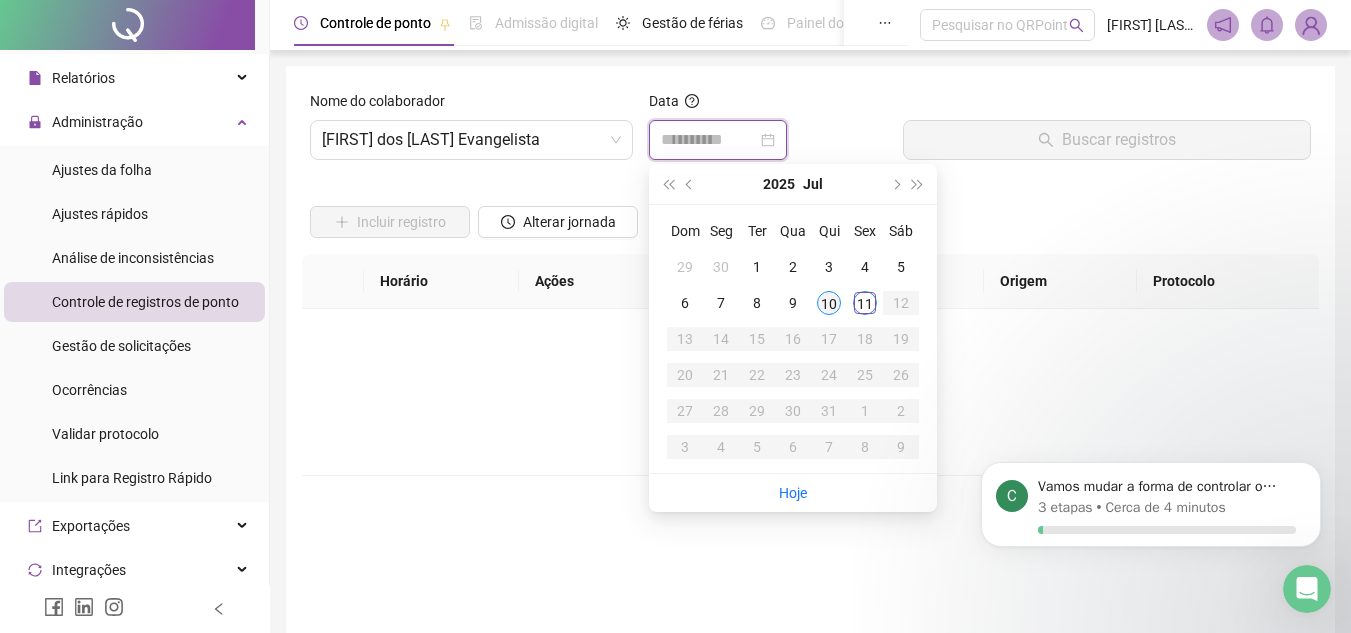 type on "**********" 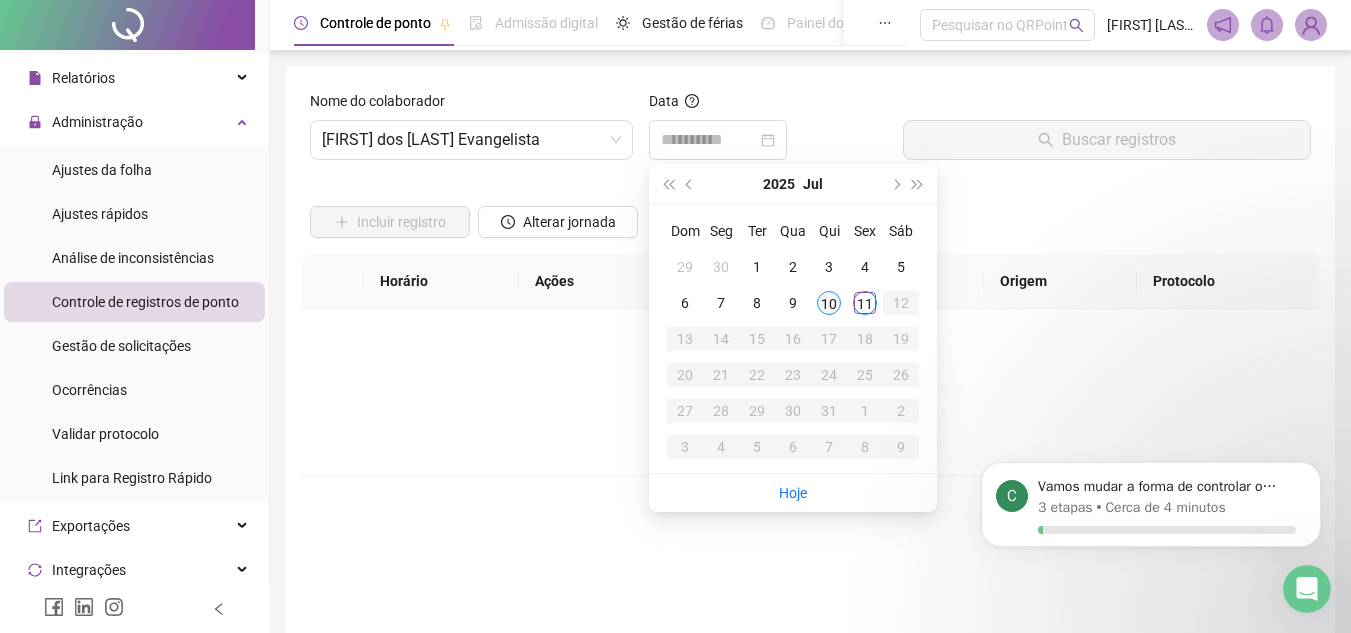 click on "10" at bounding box center [829, 303] 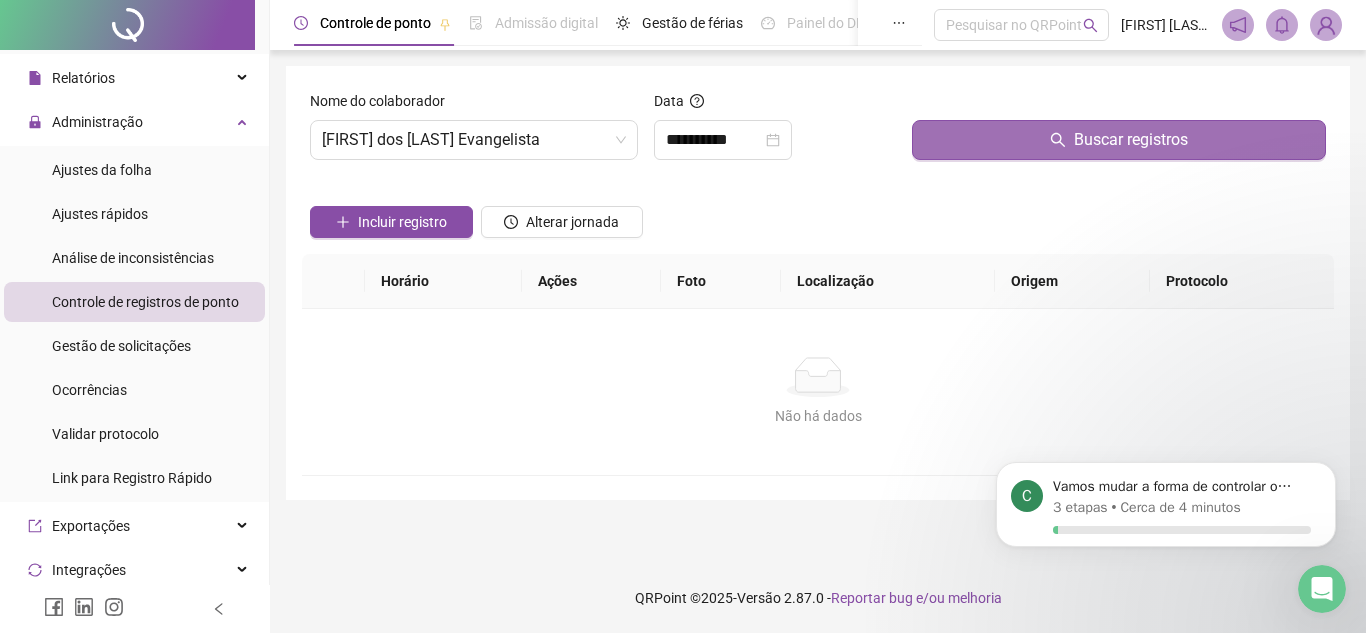 click on "Buscar registros" at bounding box center (1131, 140) 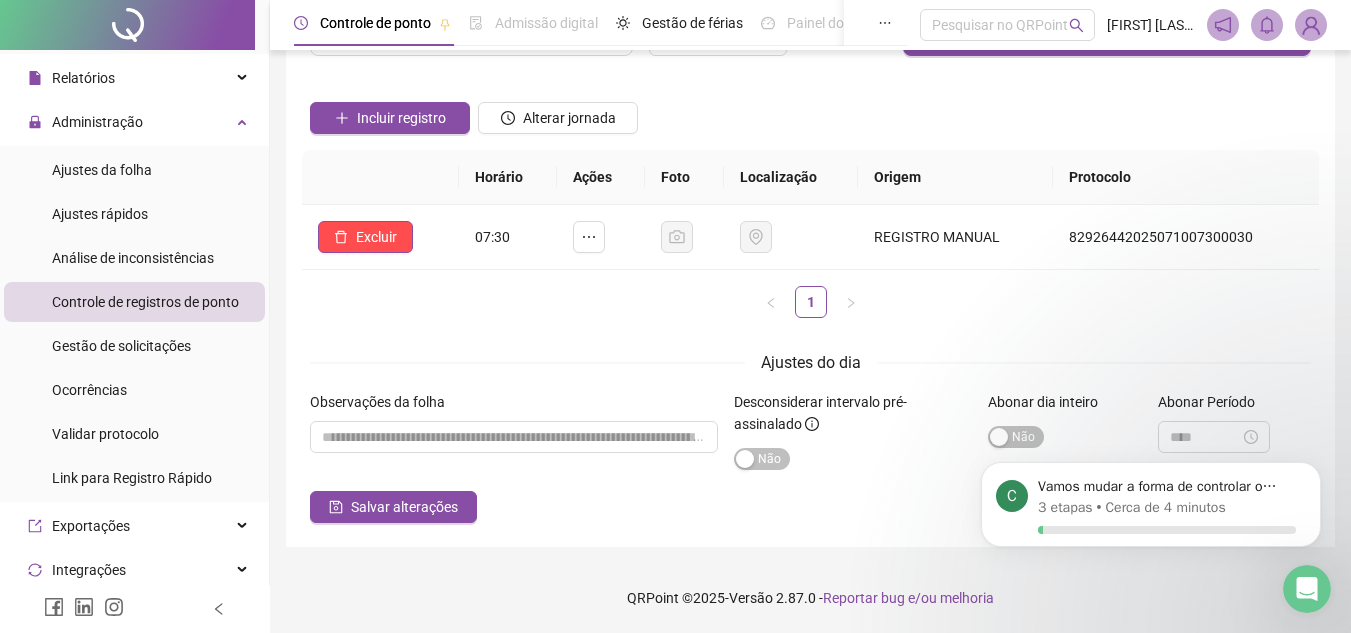scroll, scrollTop: 4, scrollLeft: 0, axis: vertical 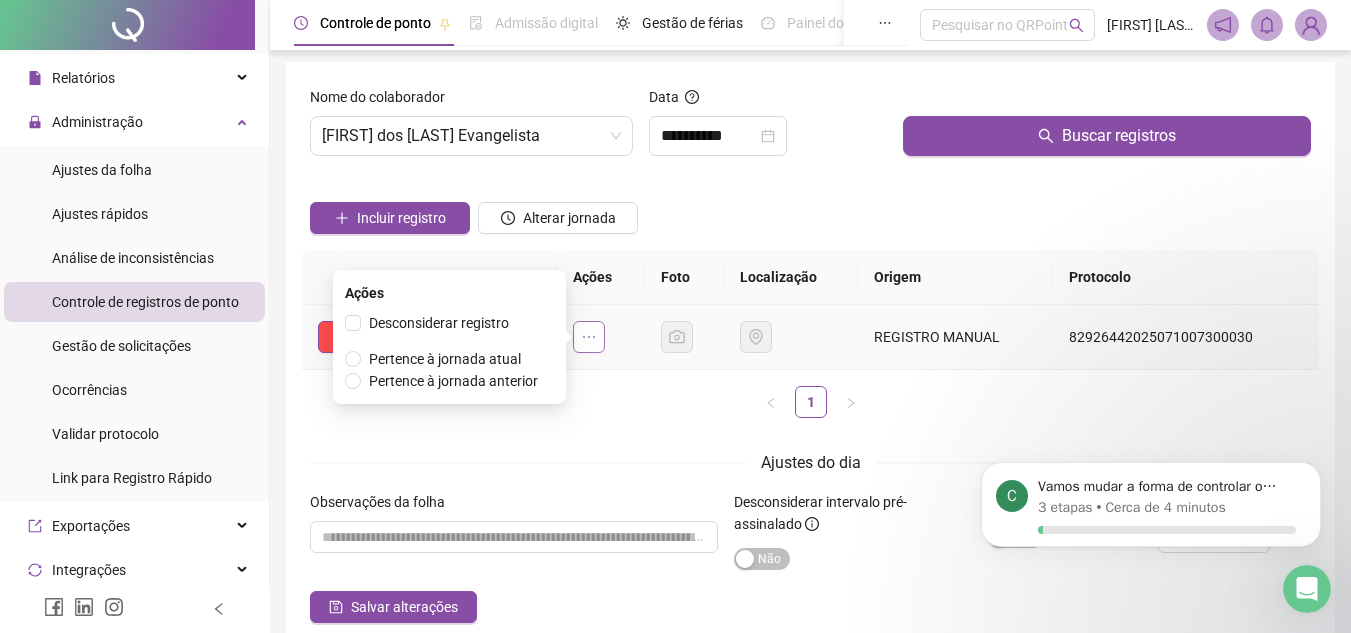 click at bounding box center (589, 337) 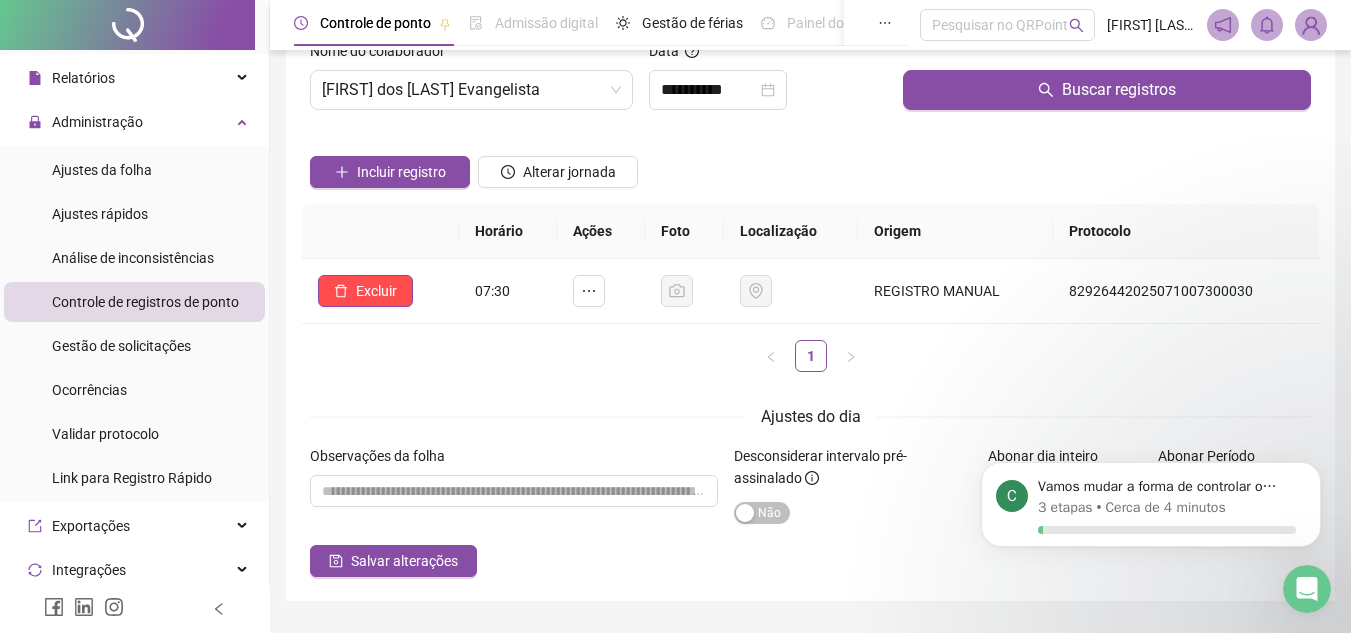 scroll, scrollTop: 0, scrollLeft: 0, axis: both 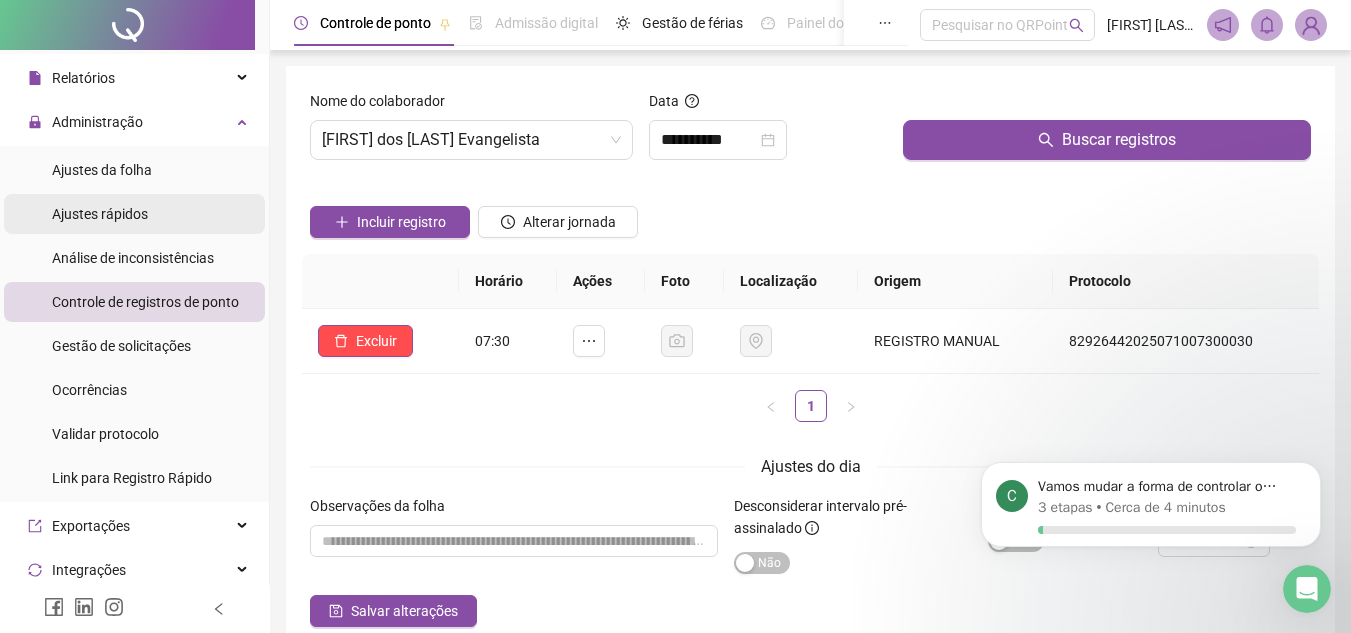 click on "Ajustes rápidos" at bounding box center (100, 214) 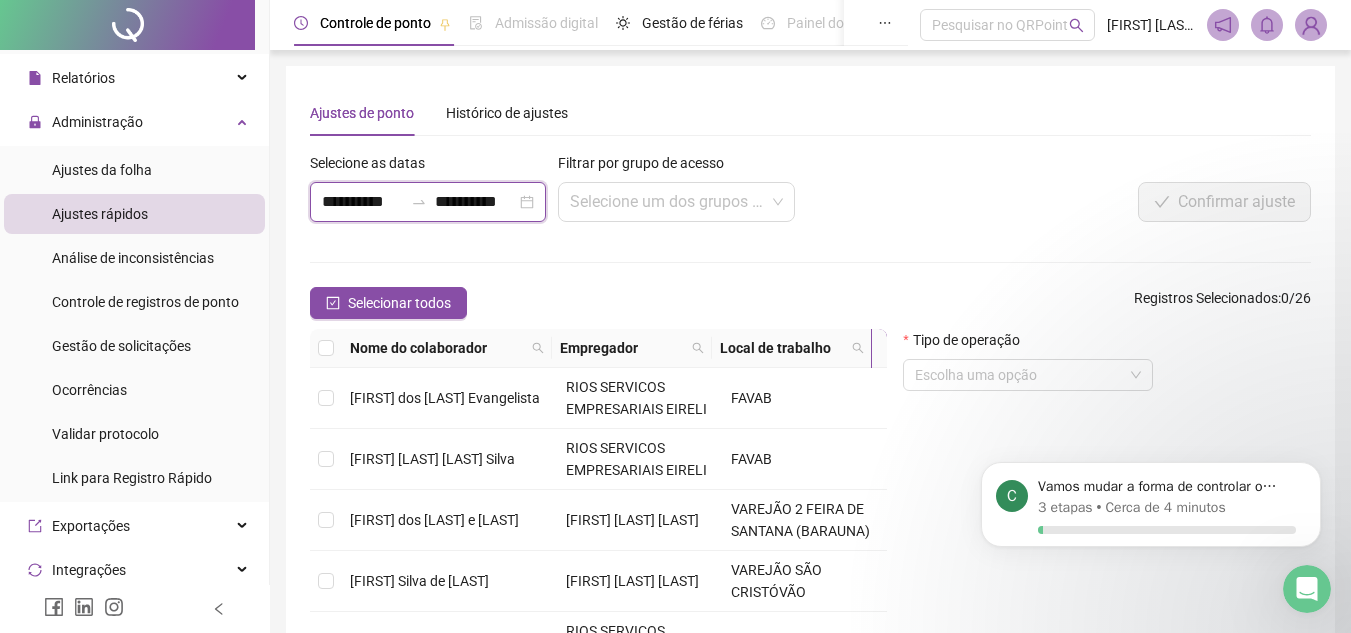 click on "**********" at bounding box center (475, 202) 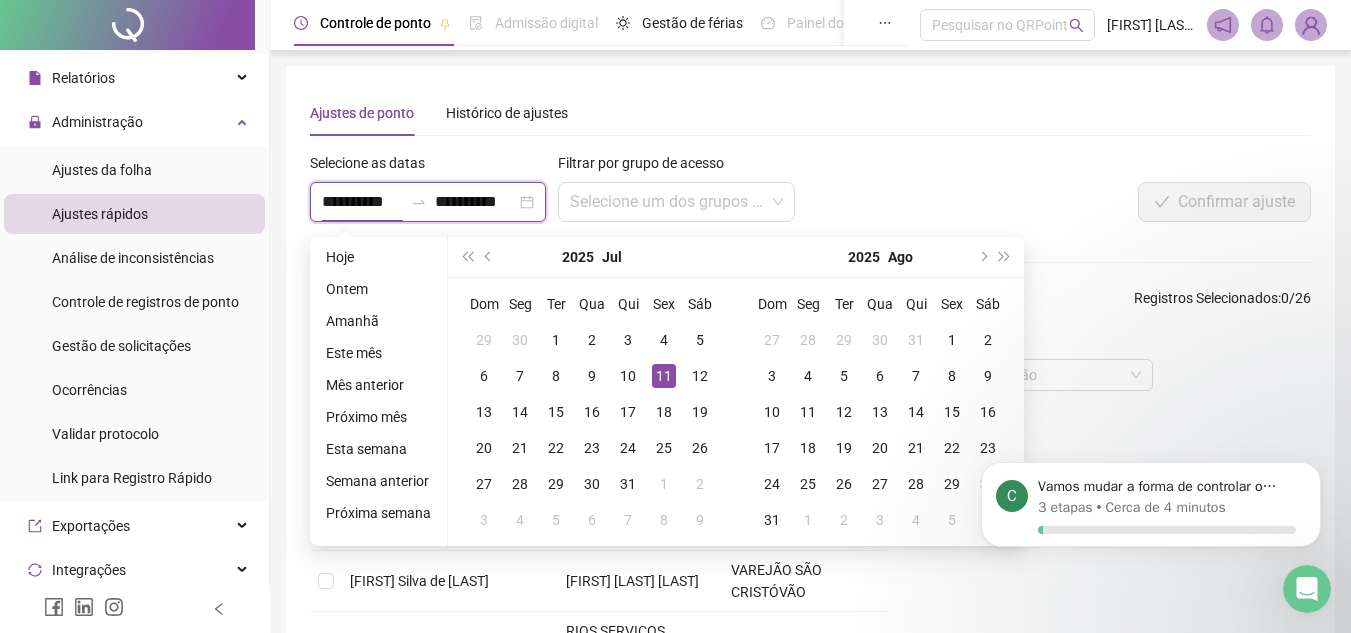 click on "**********" at bounding box center (362, 202) 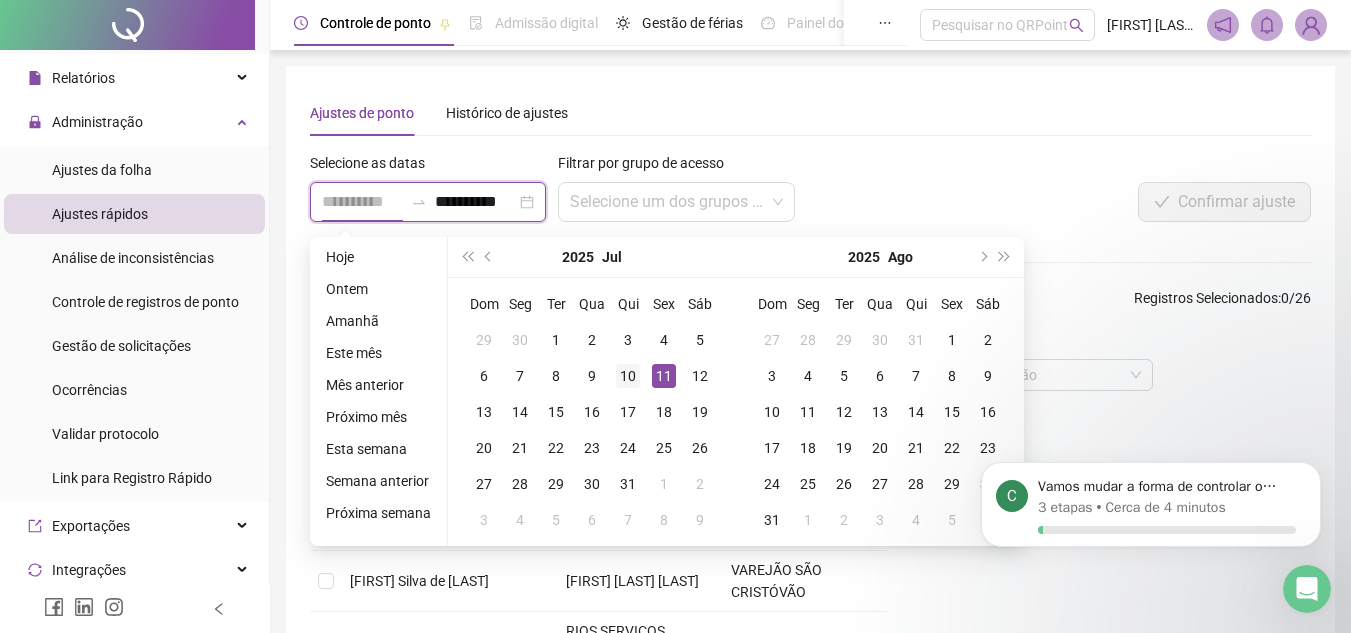 type on "**********" 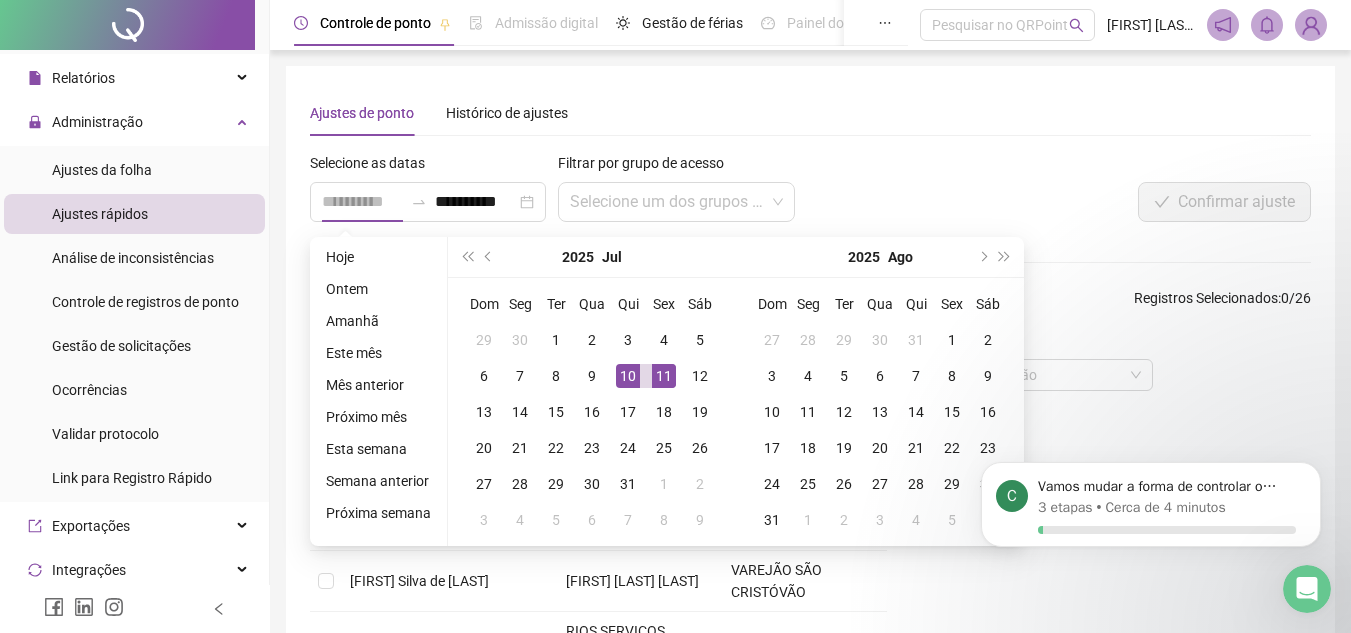 click on "10" at bounding box center [628, 376] 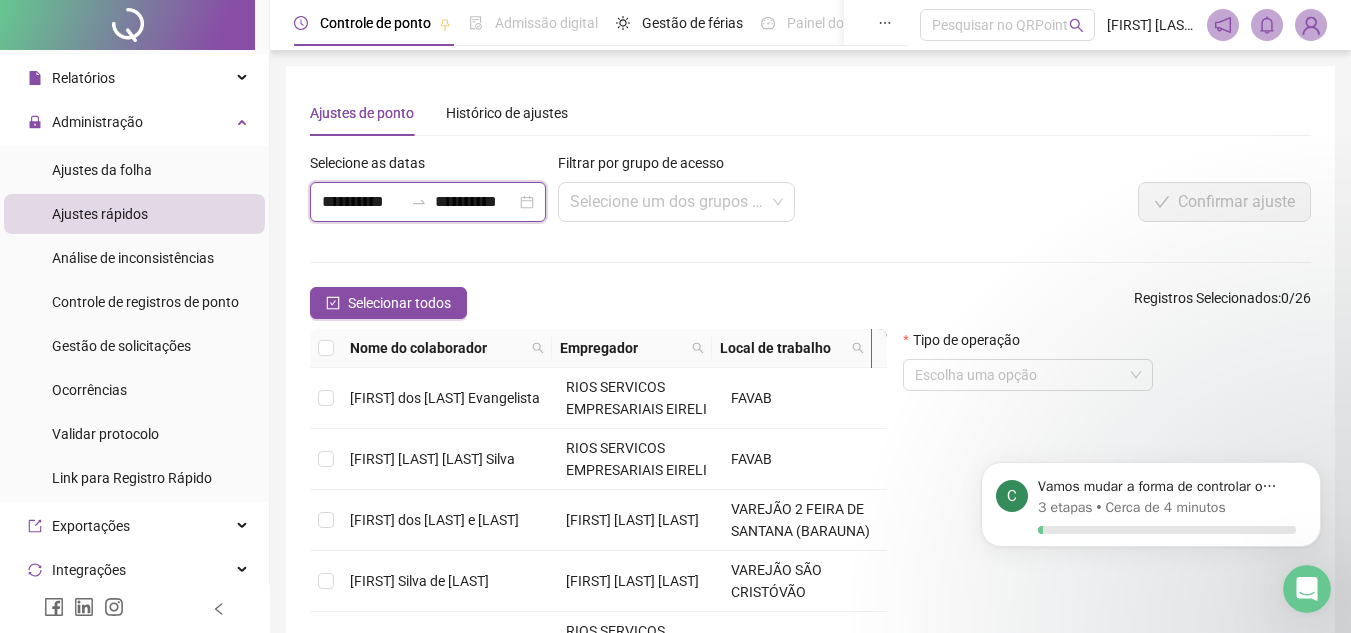 click on "**********" at bounding box center [475, 202] 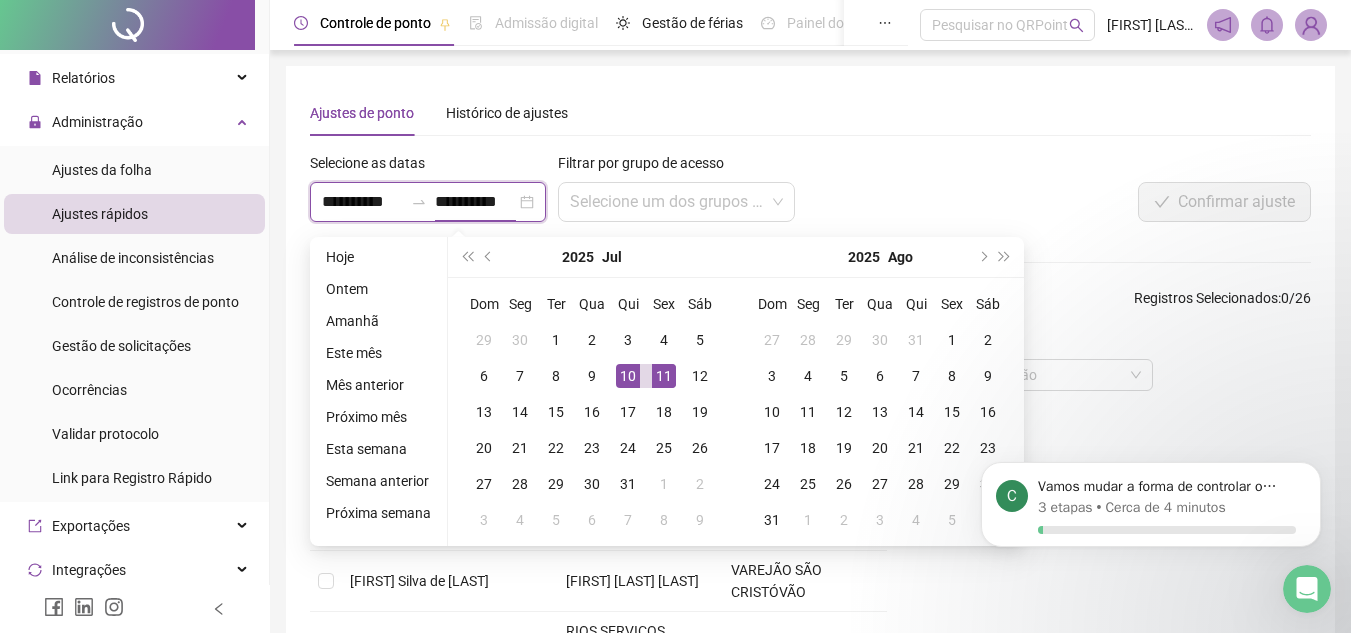 type on "**********" 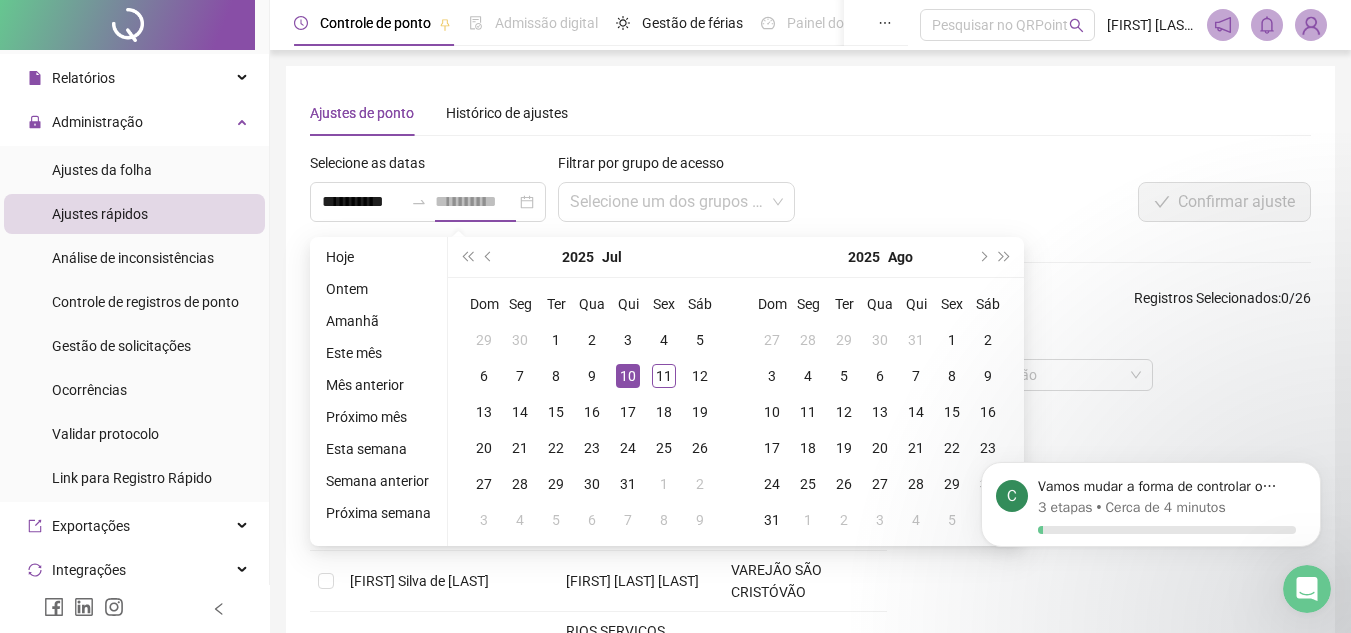 click on "10" at bounding box center (628, 376) 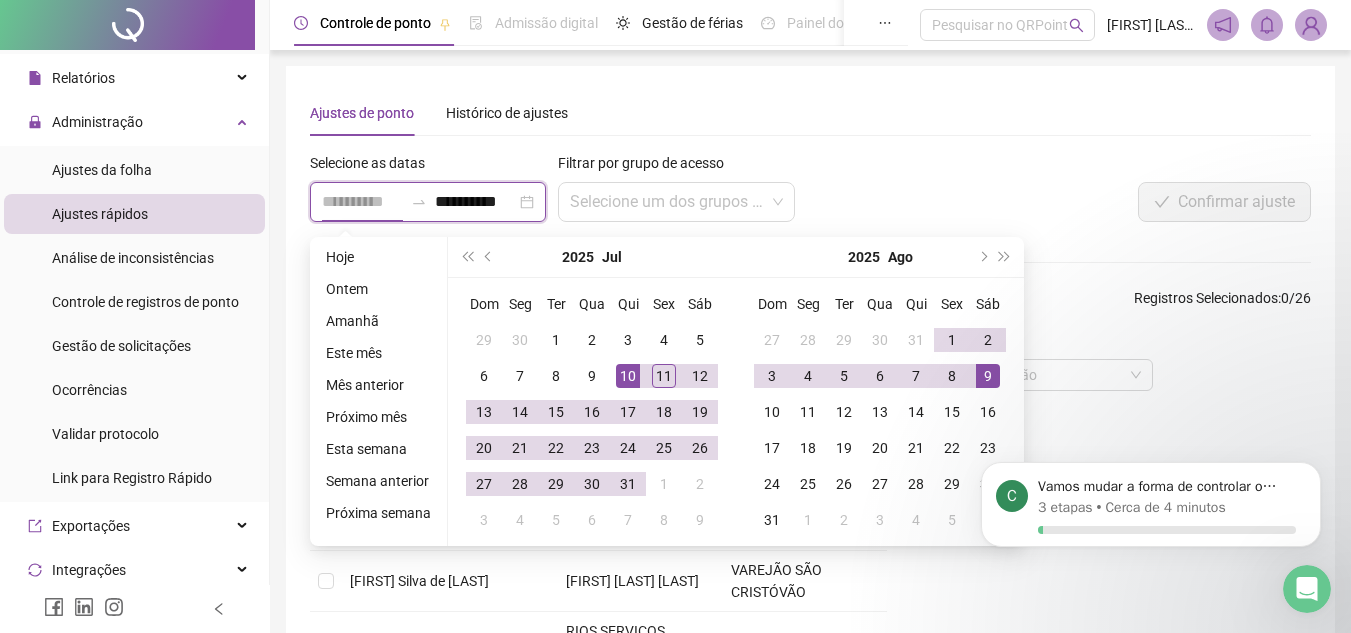 type on "**********" 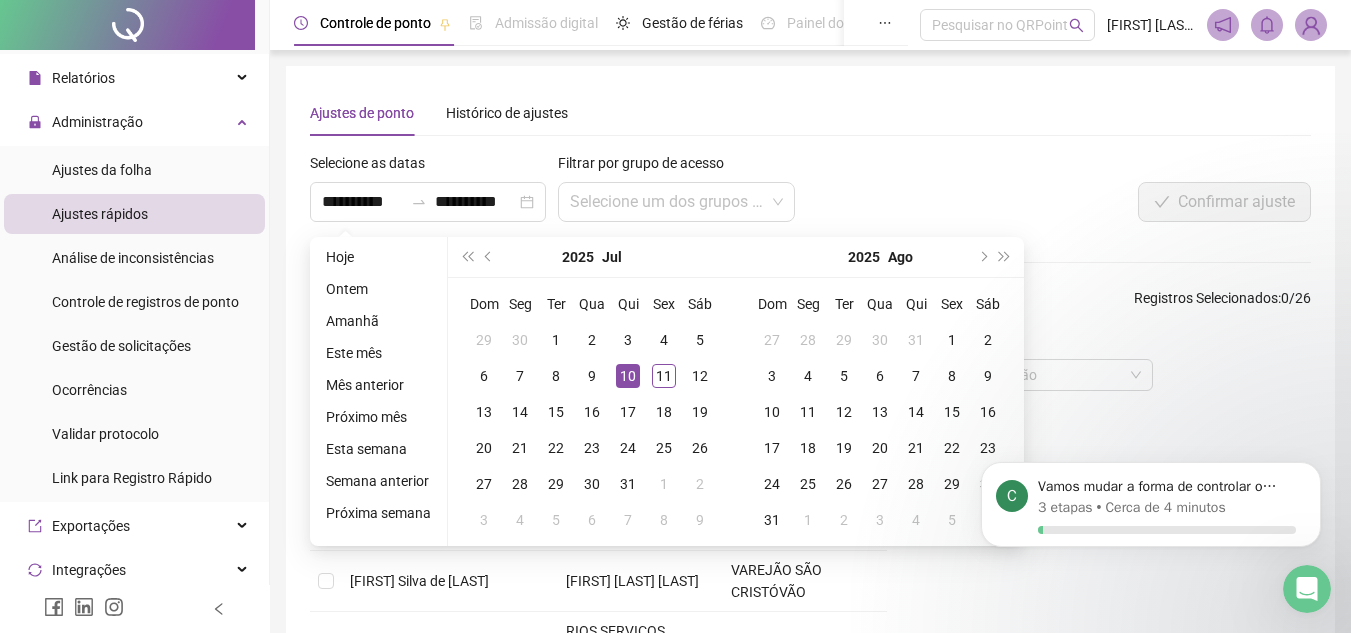 click on "**********" at bounding box center (810, 438) 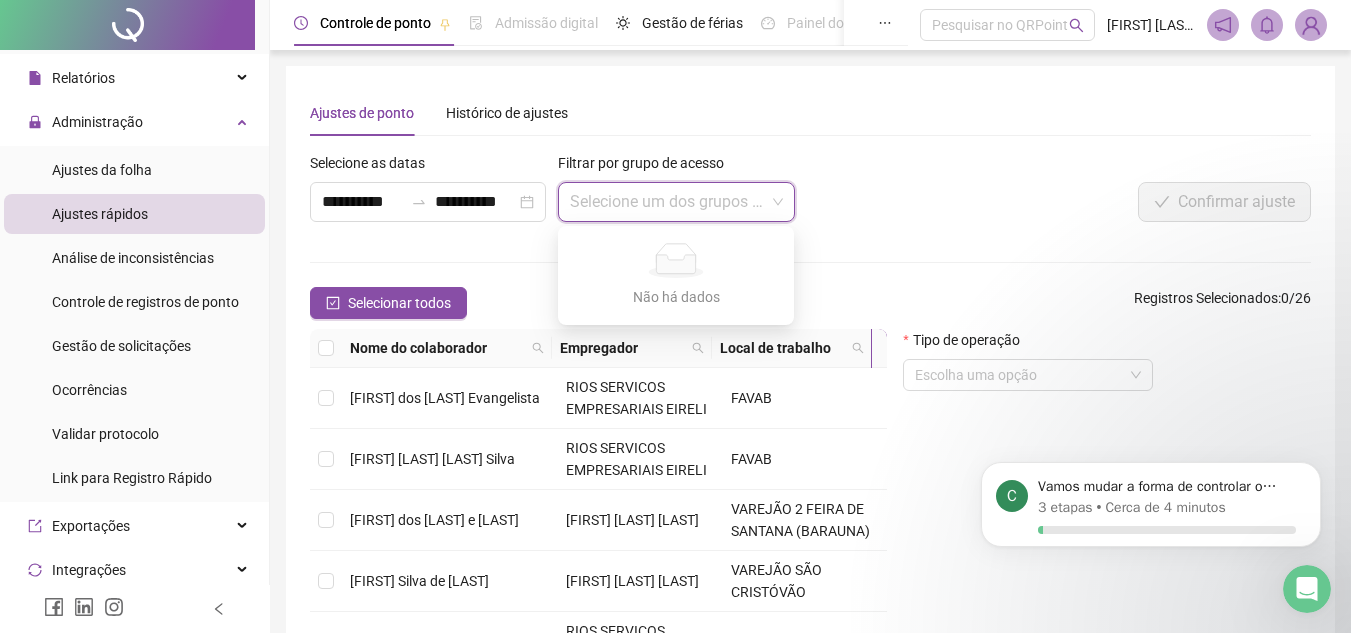 click at bounding box center [670, 202] 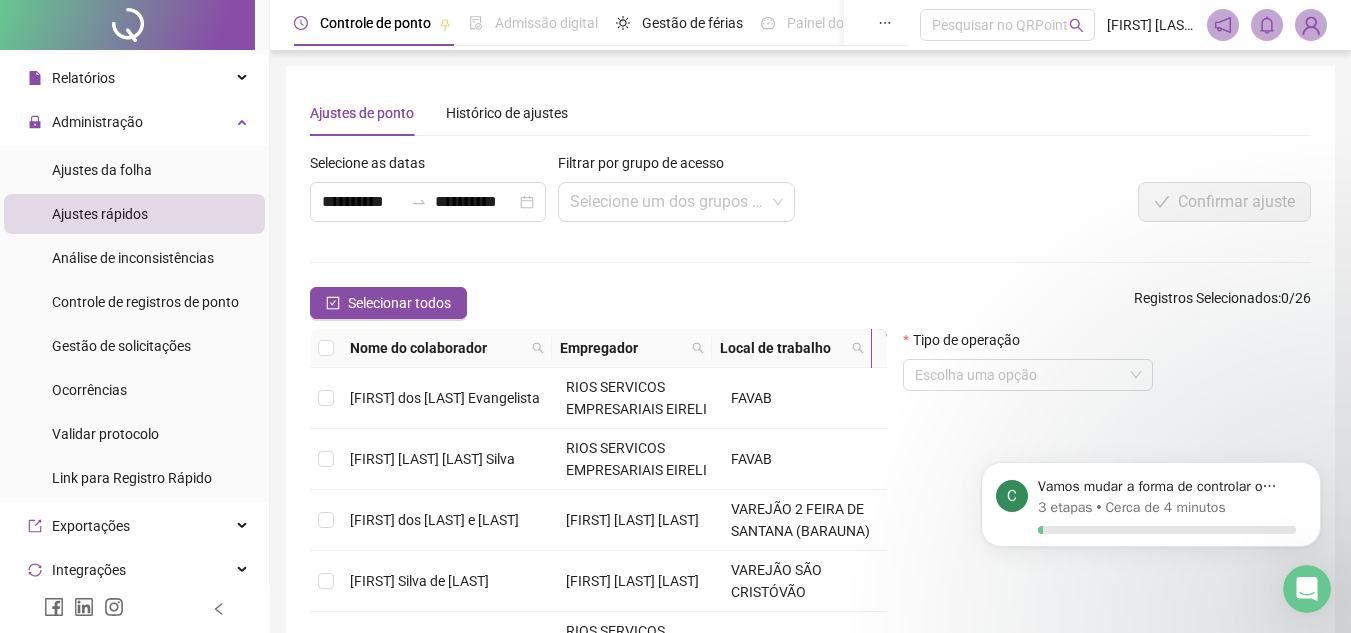 click on "Tipo de operação" at bounding box center [1028, 344] 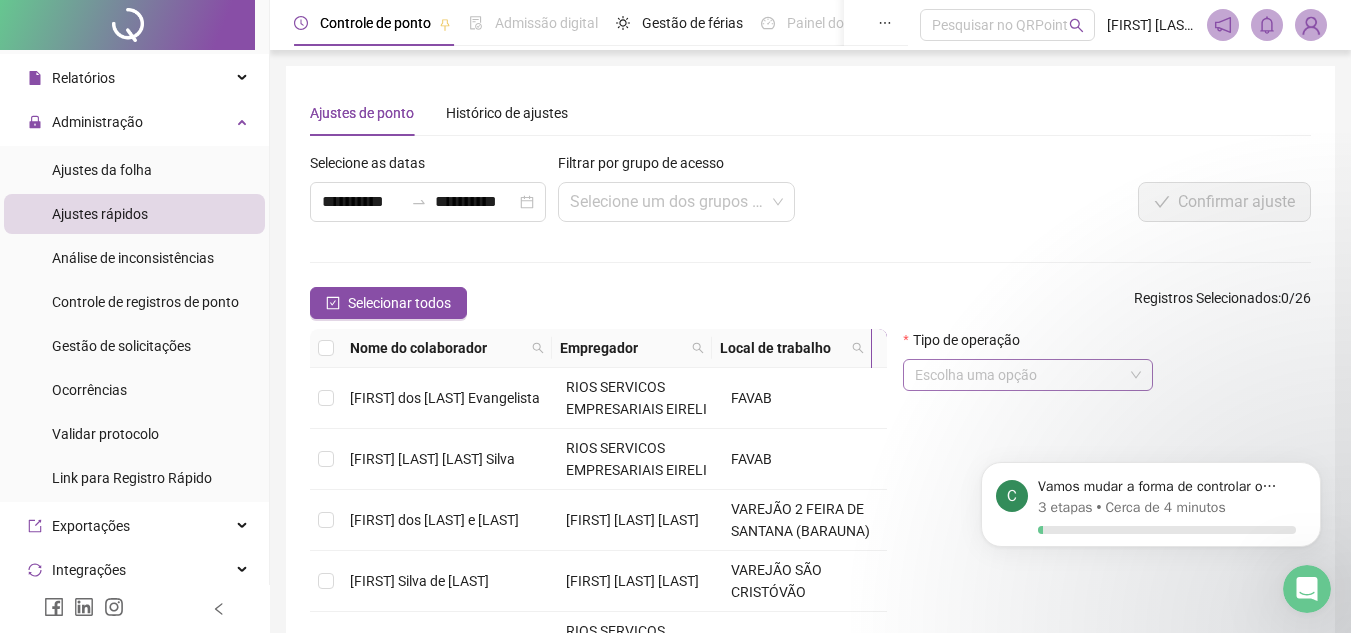 click at bounding box center (1022, 375) 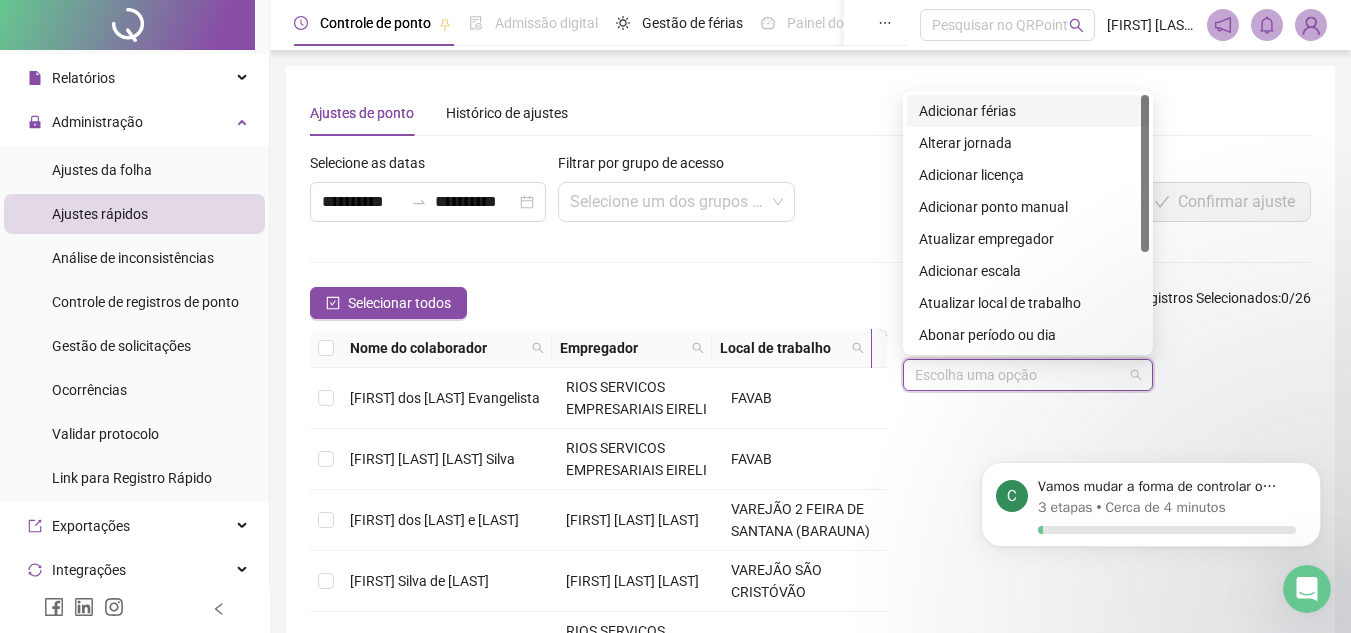 paste on "**********" 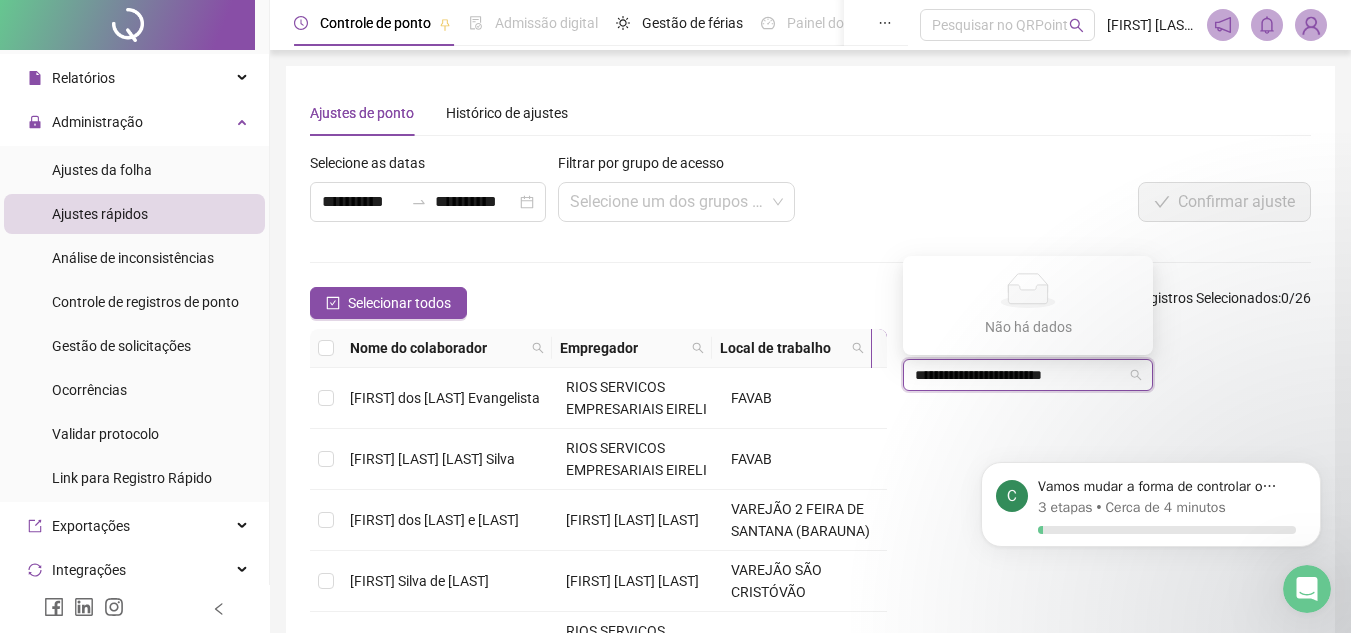type on "**********" 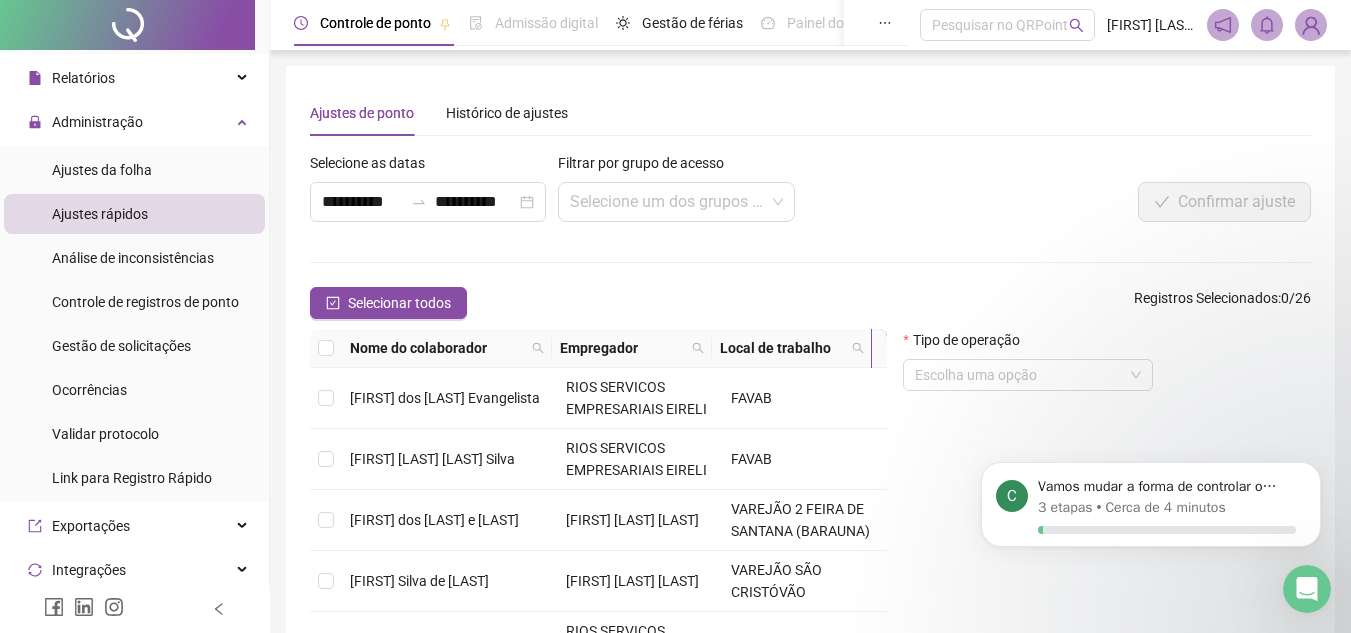 click on "Tipo de operação Escolha uma opção" at bounding box center [1107, 368] 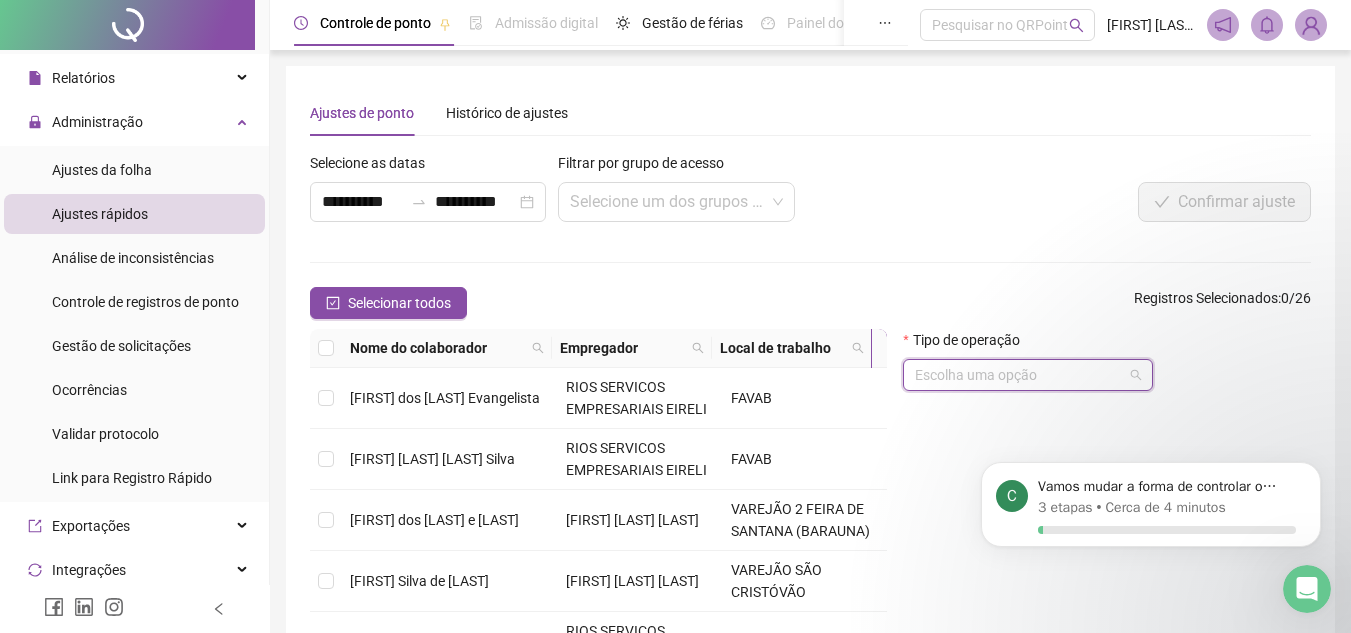 click at bounding box center (1022, 375) 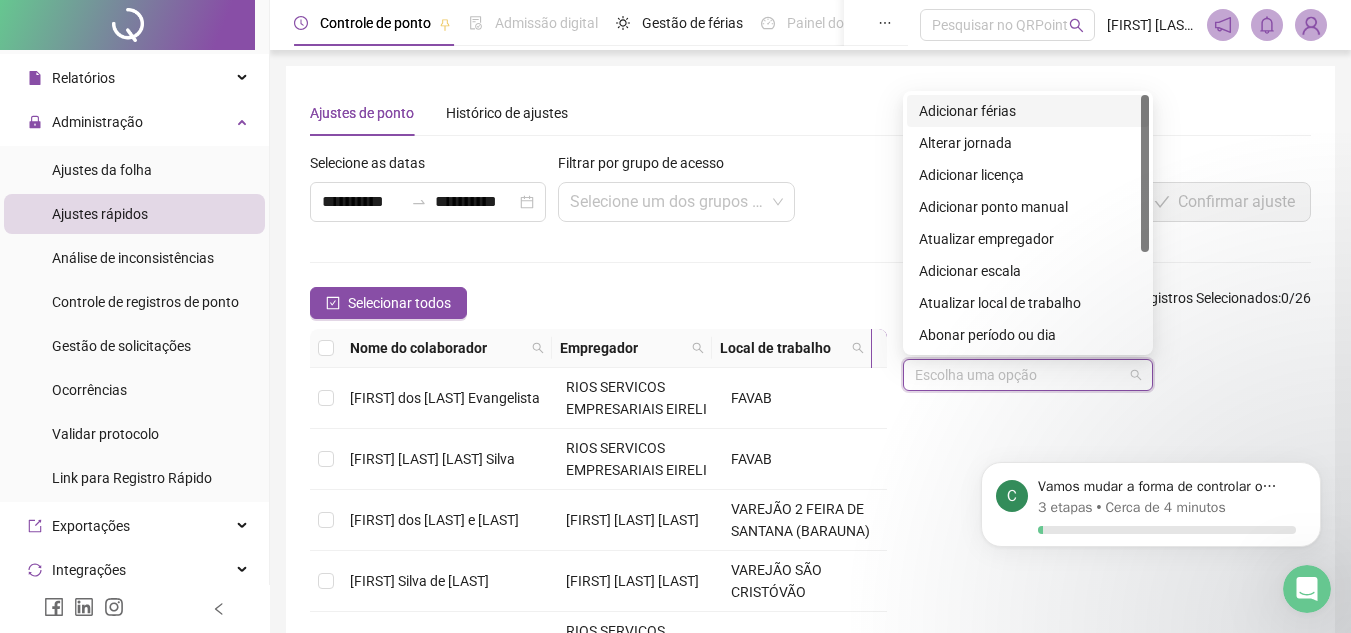 click at bounding box center [1022, 375] 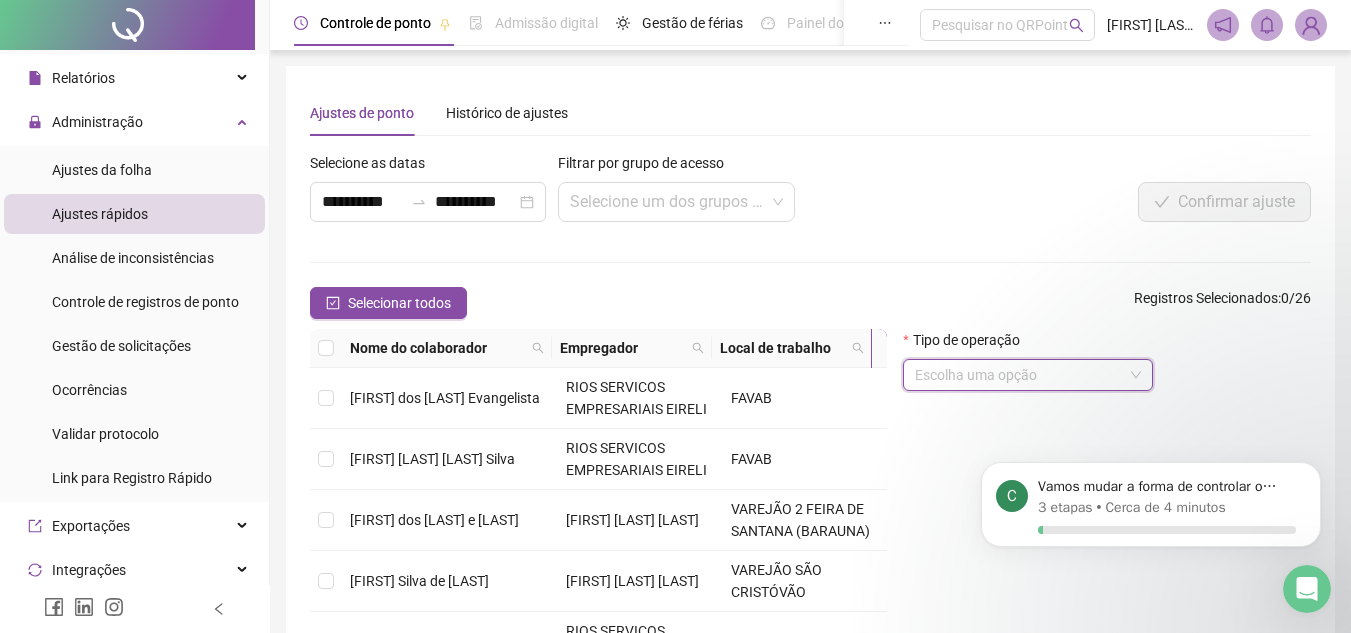 click on "Tipo de operação Escolha uma opção" at bounding box center [1107, 526] 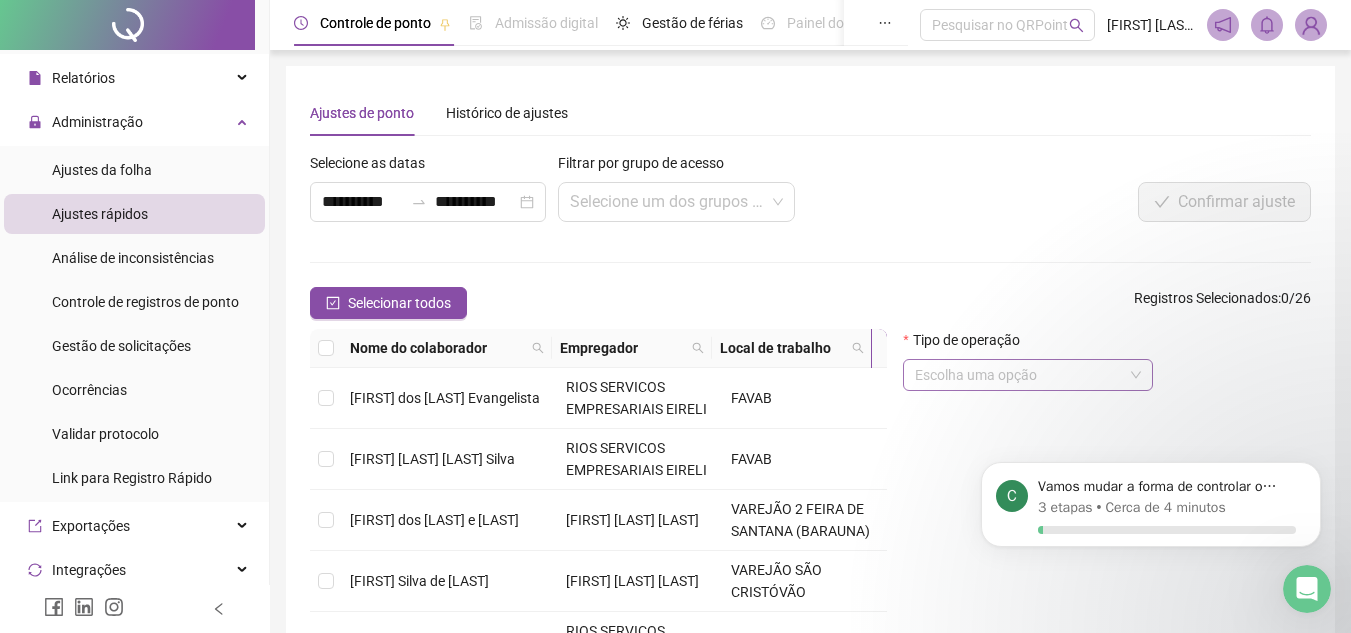 click at bounding box center (1022, 375) 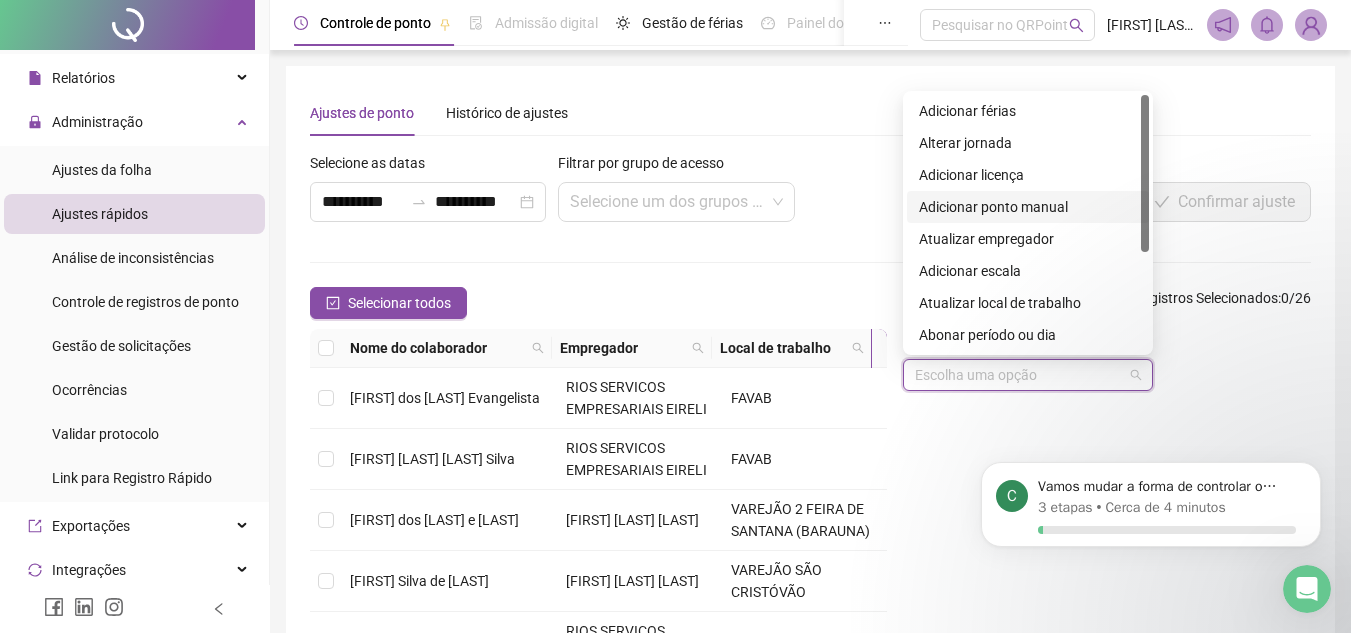 click on "Adicionar ponto manual" at bounding box center (1028, 207) 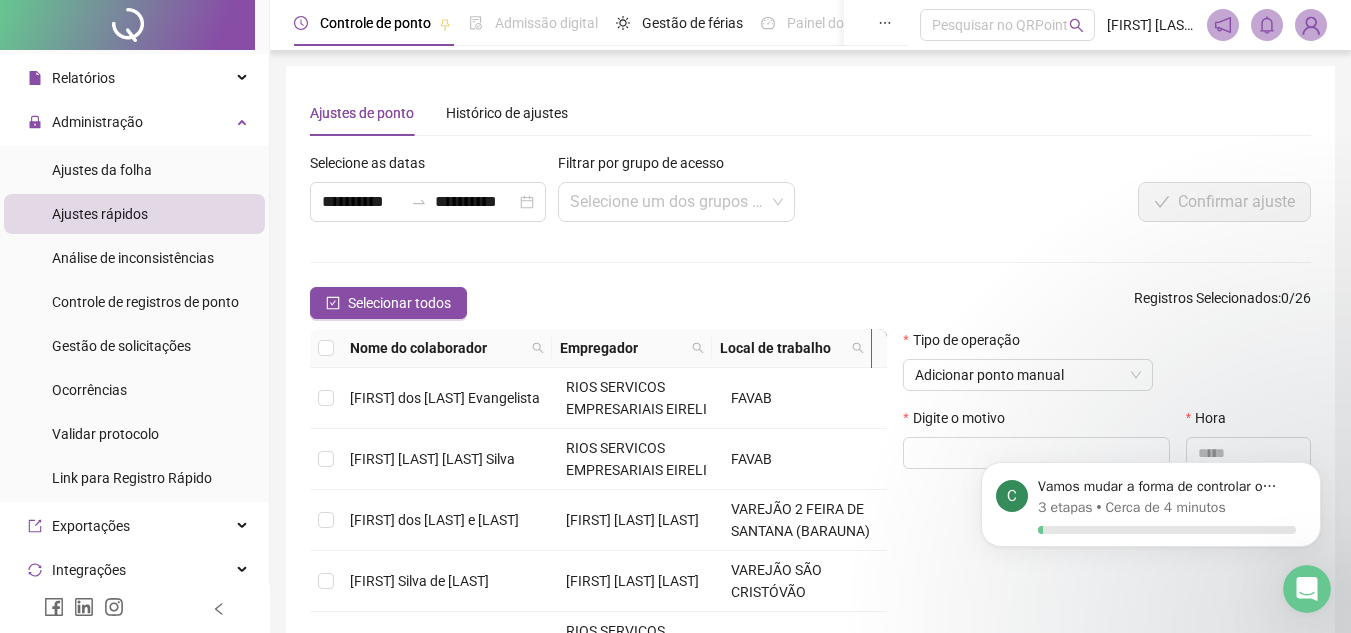 click on "C Vamos mudar a forma de controlar o ponto? 3 etapas • Cerca de 4 minutos" at bounding box center [1151, 422] 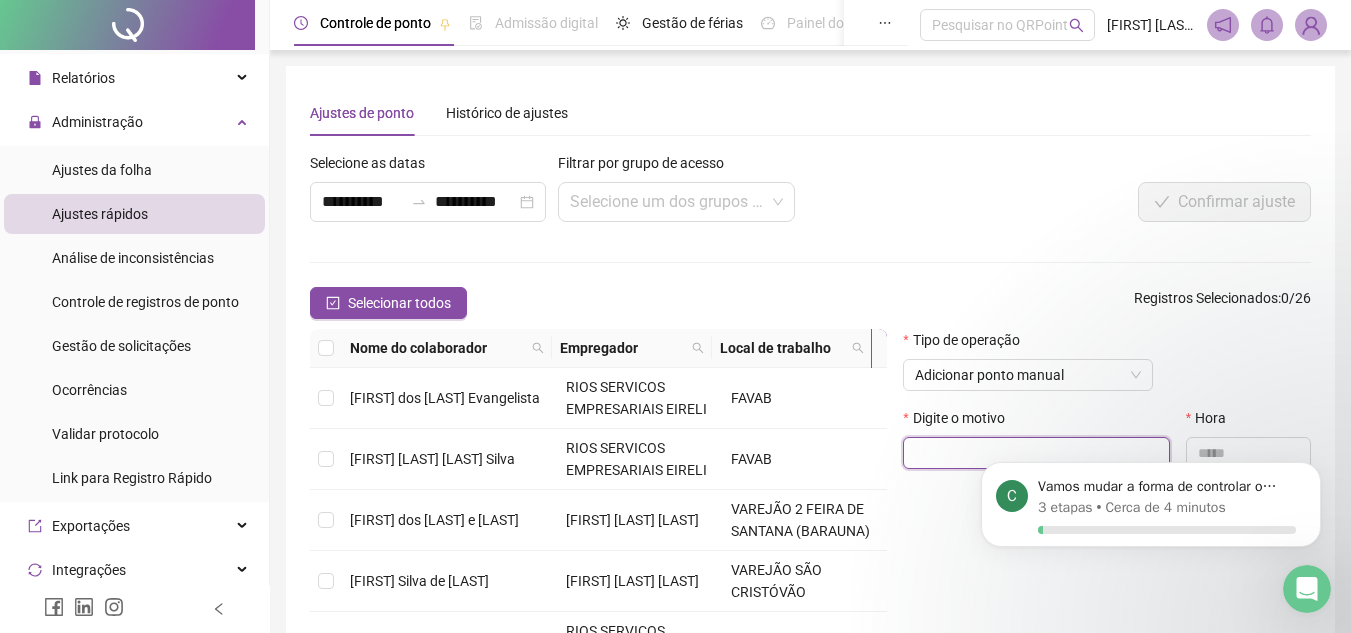 click at bounding box center (1036, 453) 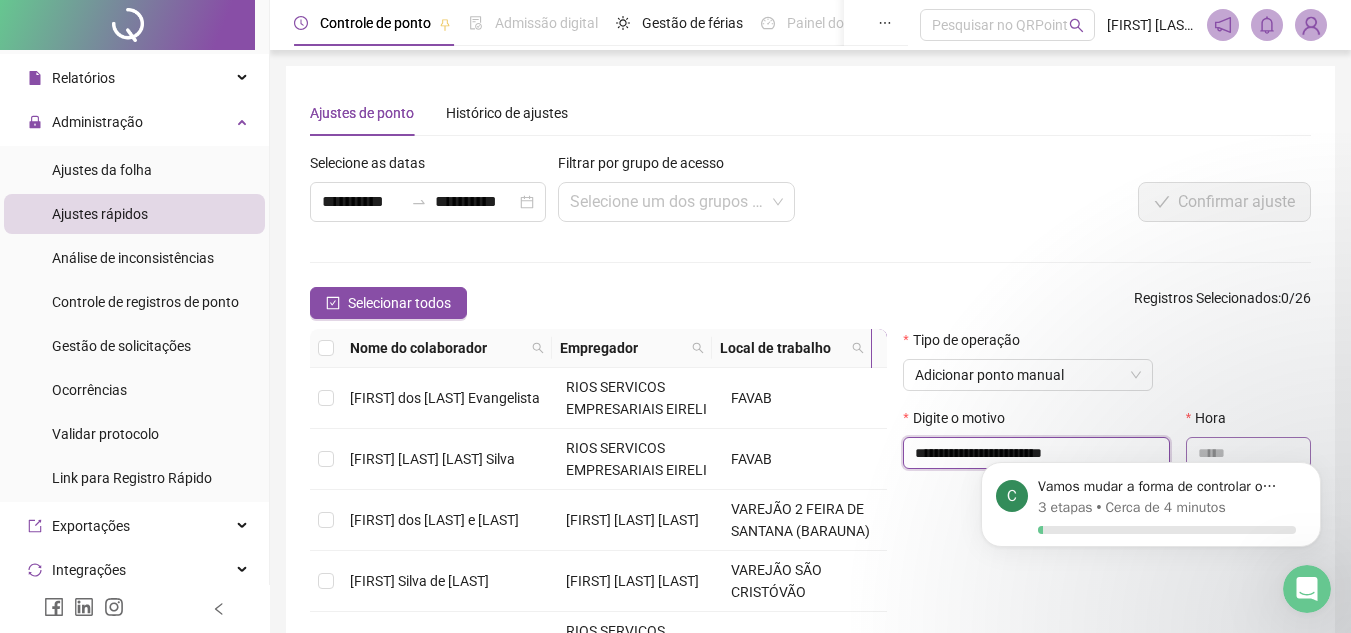 type on "**********" 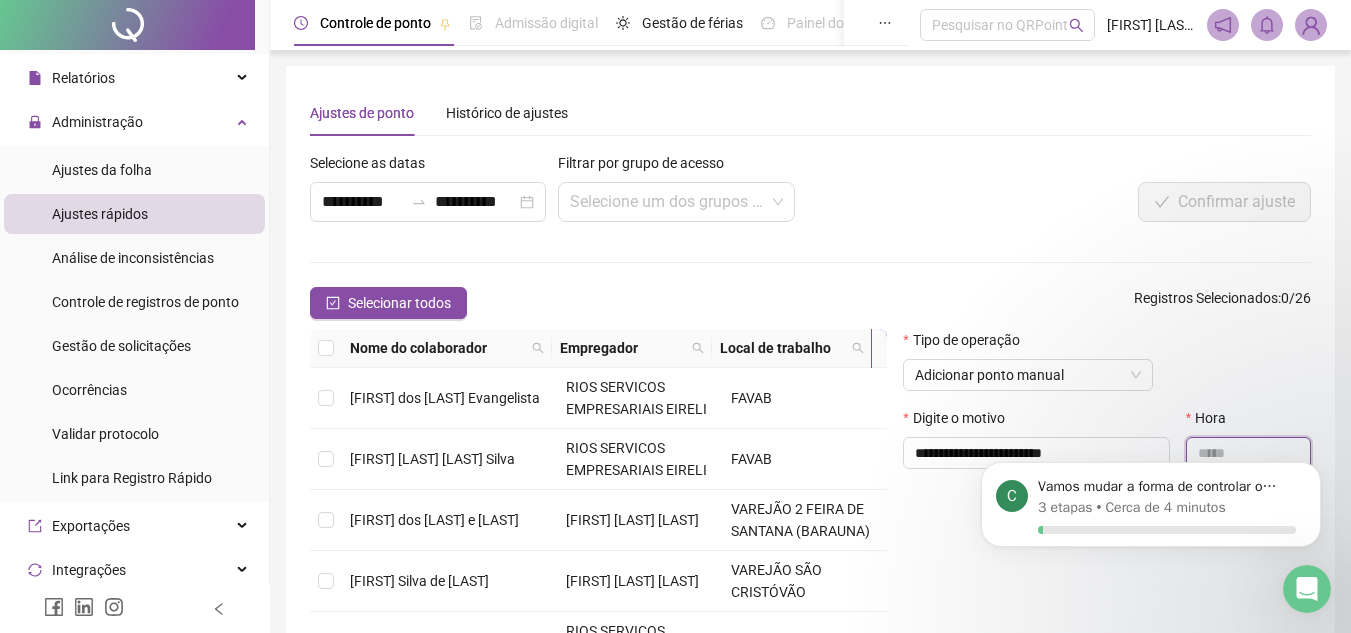 click at bounding box center [1248, 453] 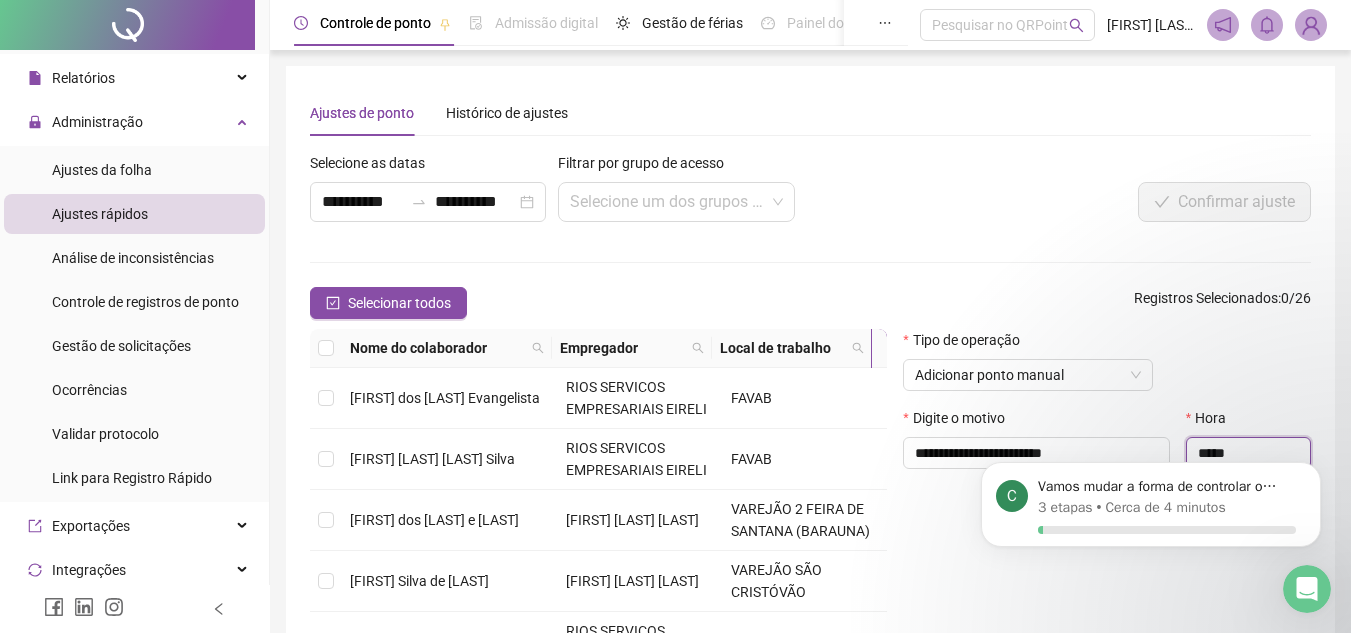 type on "*****" 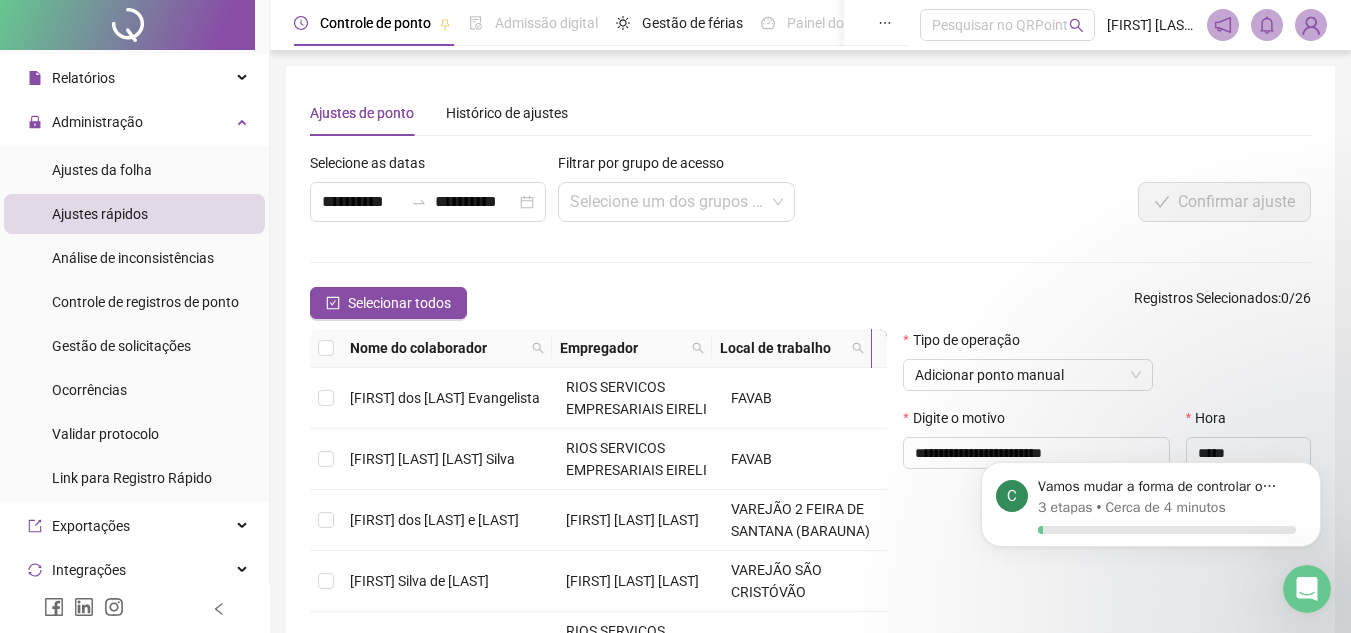 click on "**********" at bounding box center (810, 438) 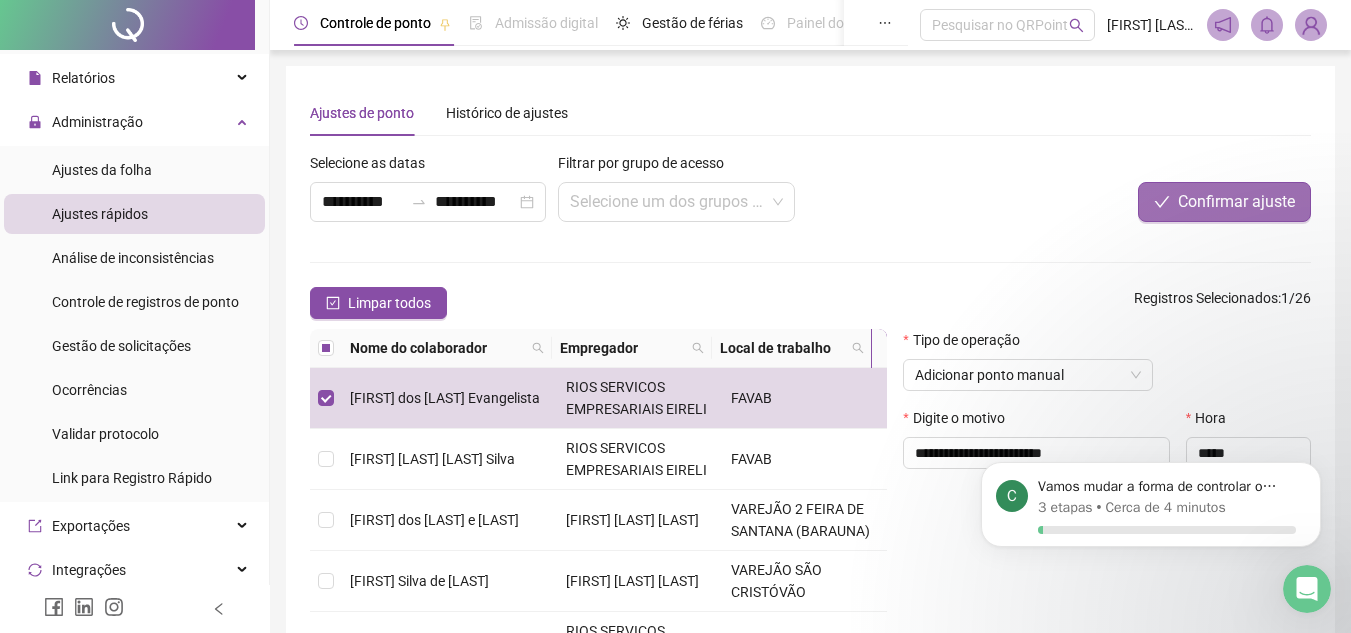 click on "Confirmar ajuste" at bounding box center [1236, 202] 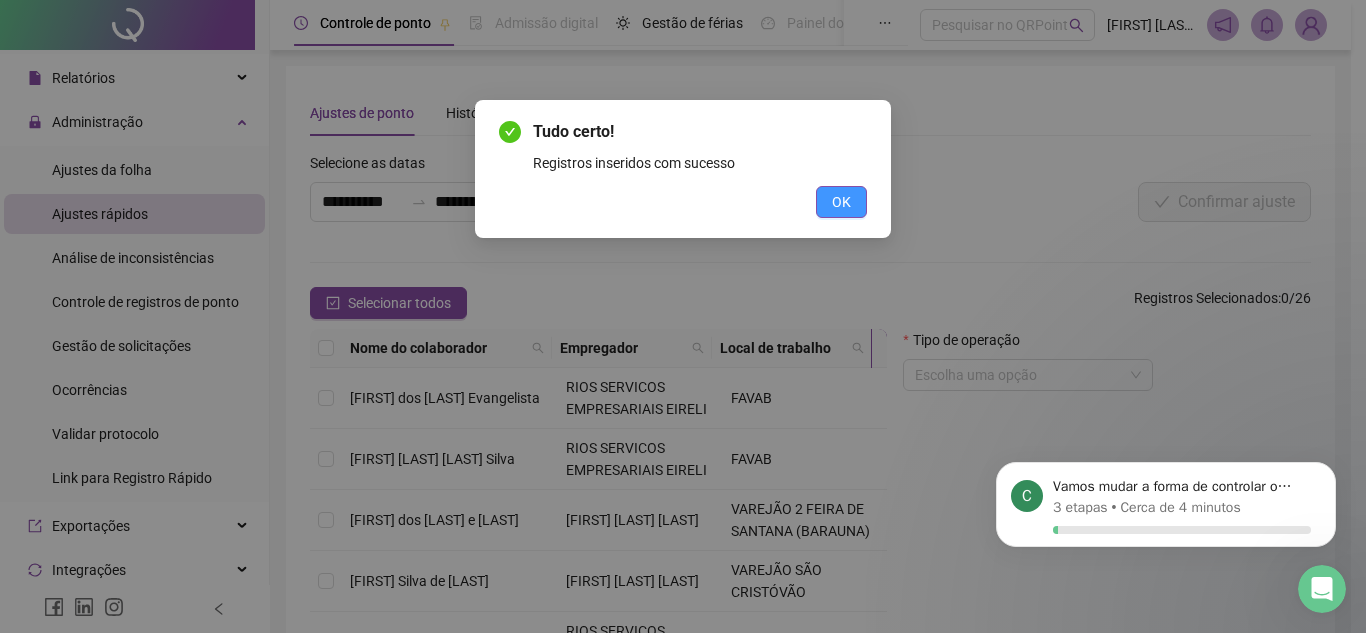 click on "OK" at bounding box center [841, 202] 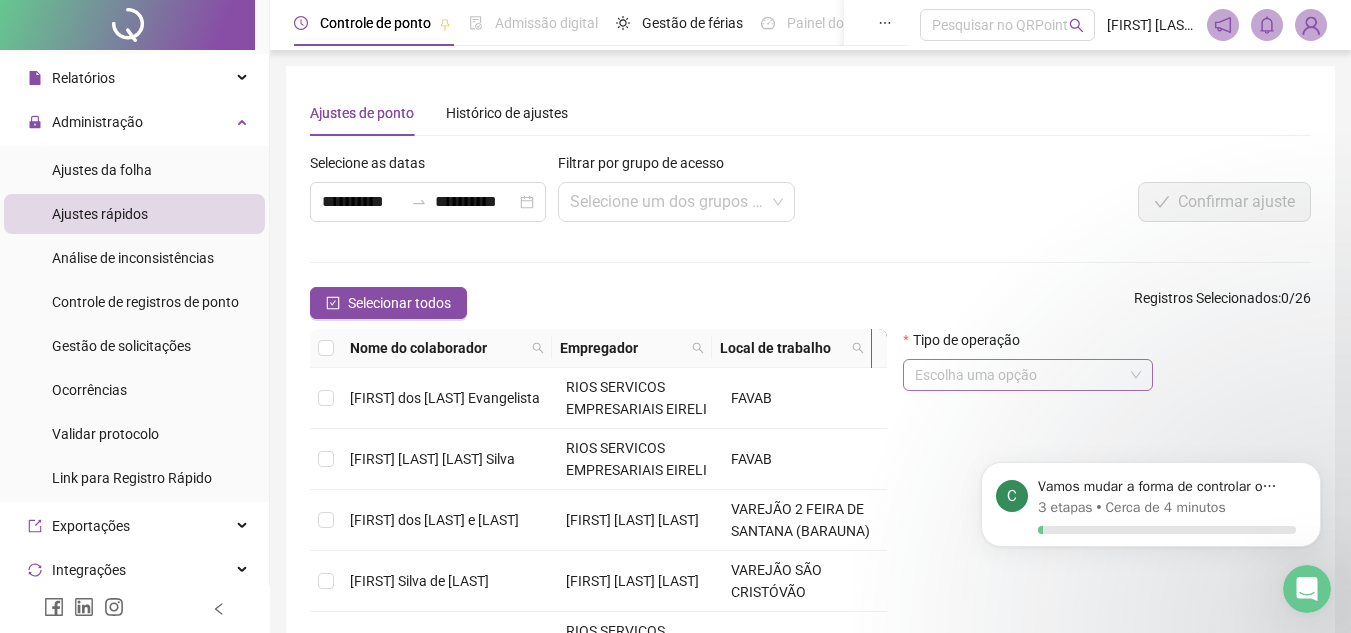 click at bounding box center (1022, 375) 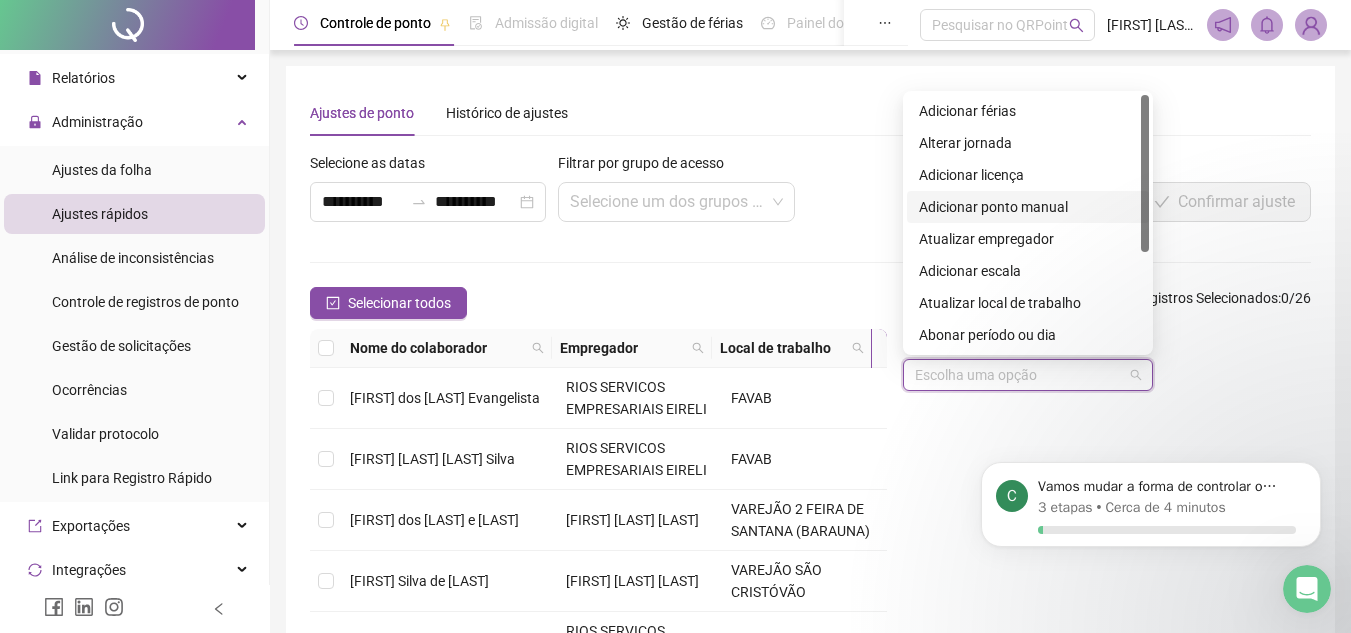 paste on "**********" 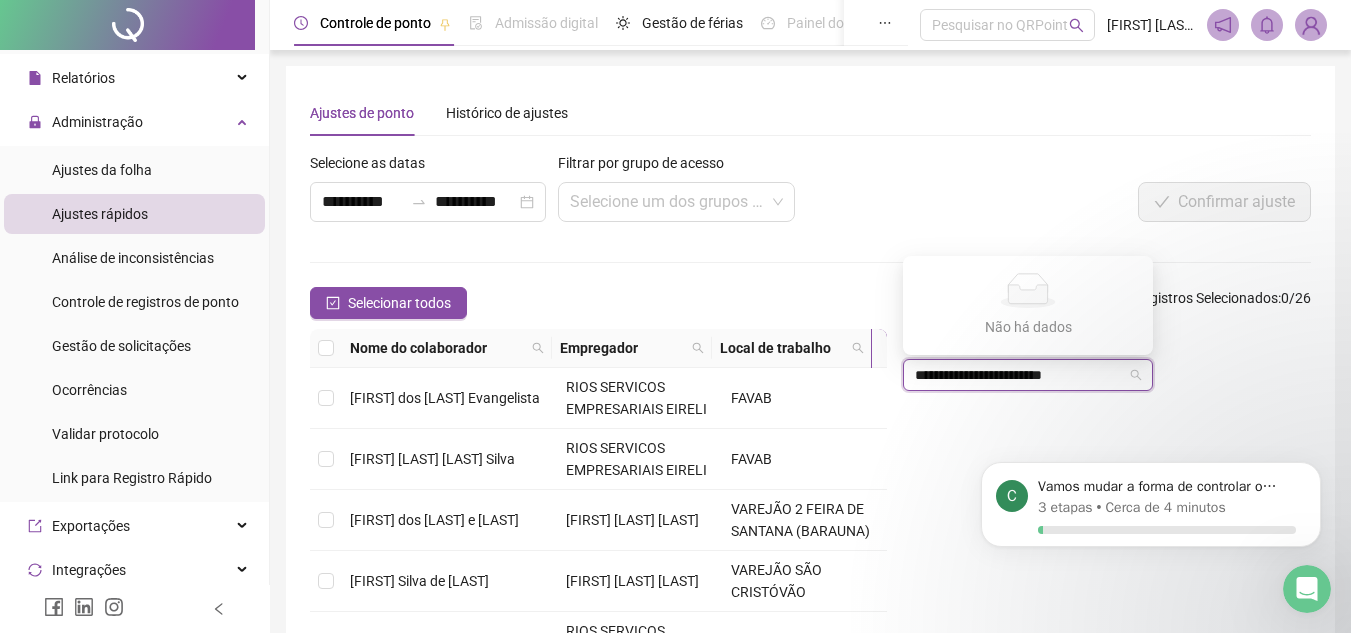 click on "**********" at bounding box center [1022, 375] 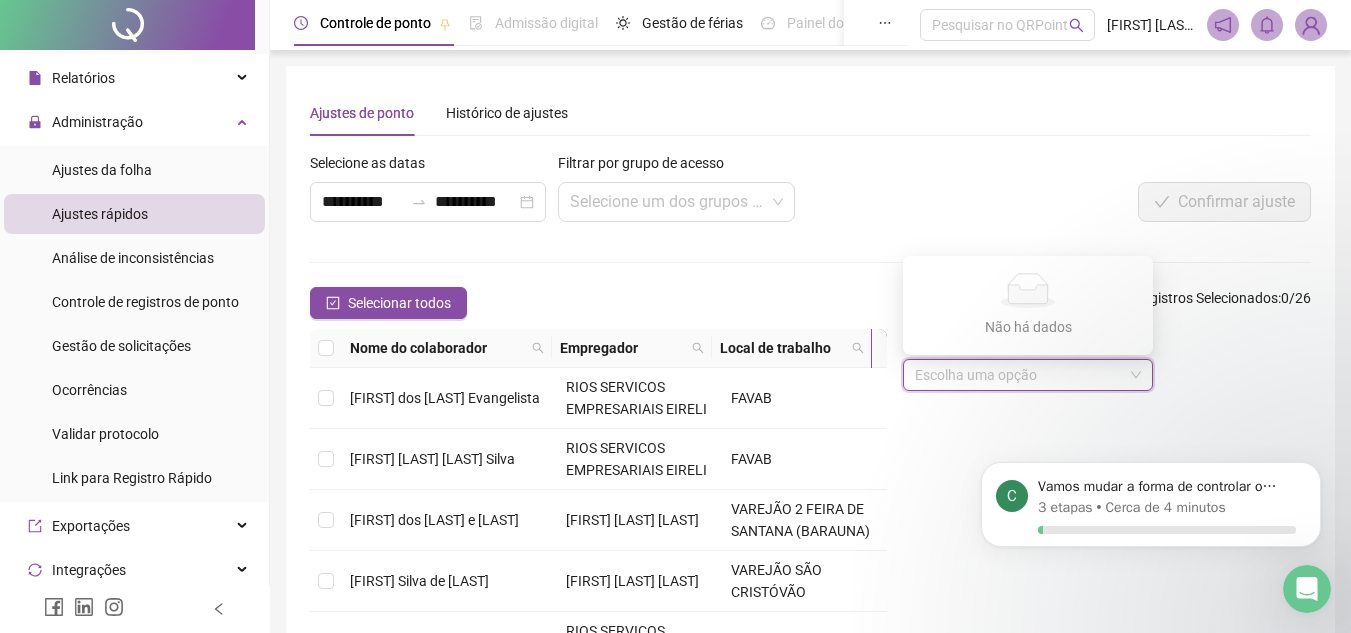 click on "Tipo de operação Escolha uma opção" at bounding box center [1107, 526] 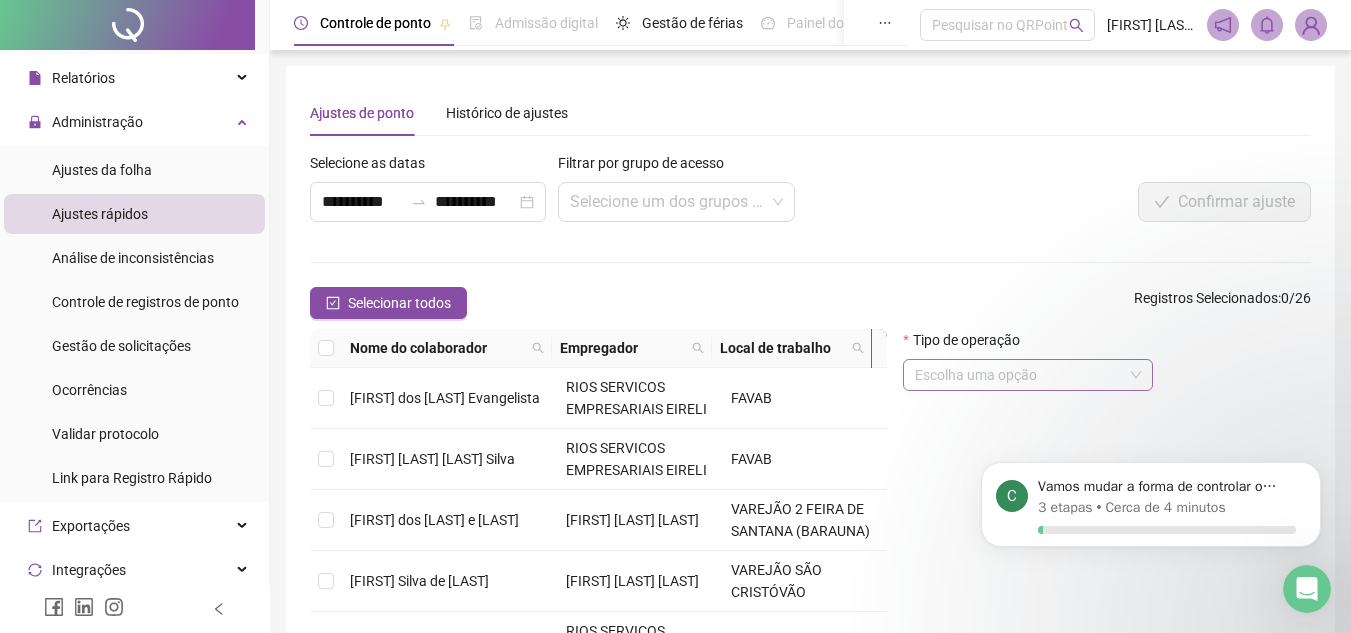 click at bounding box center (1022, 375) 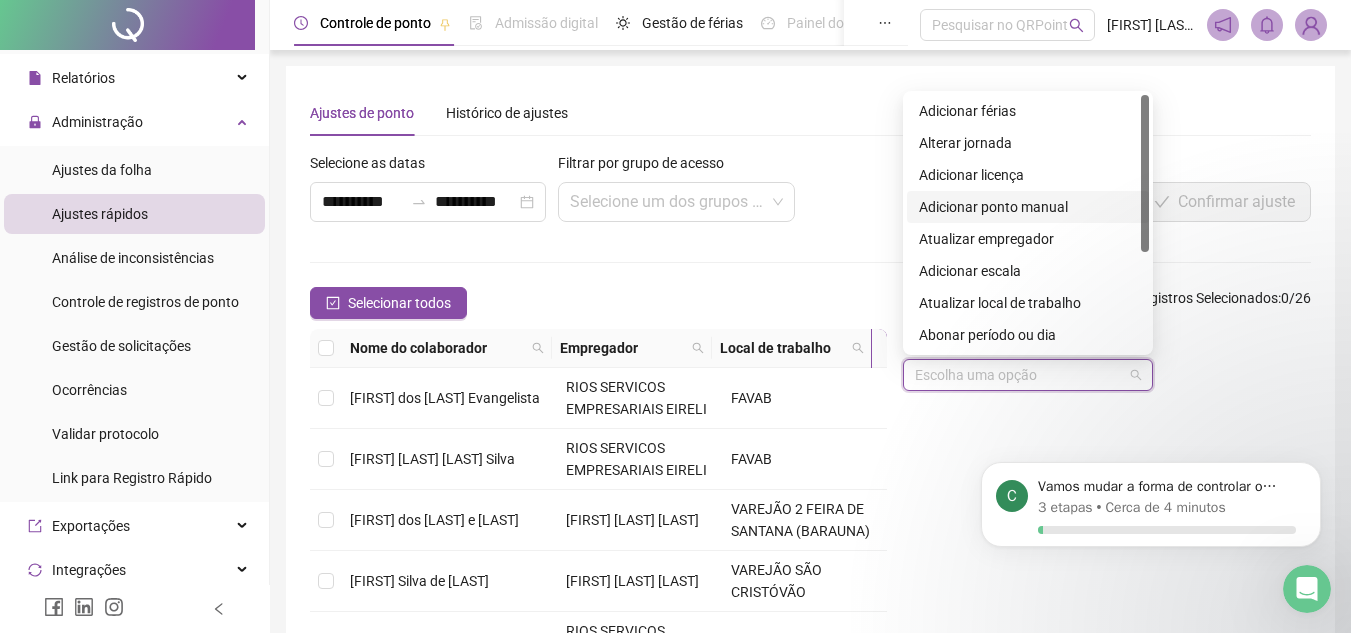 click on "Adicionar ponto manual" at bounding box center [1028, 207] 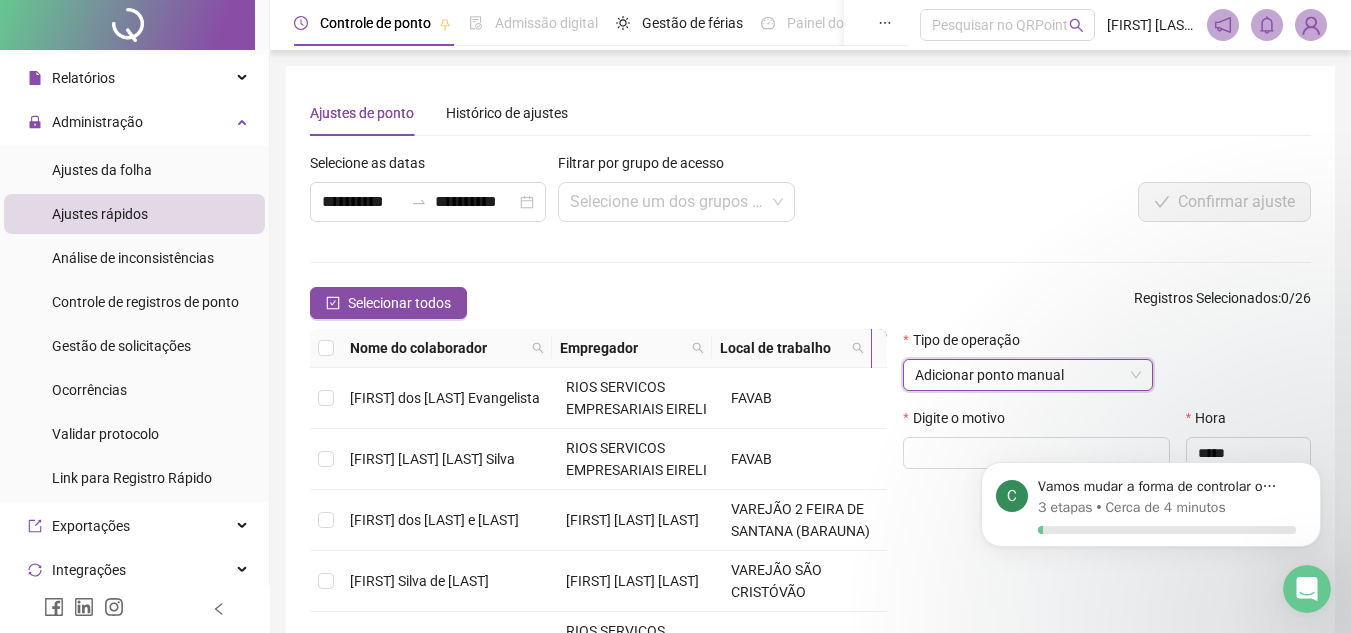 click on "C Vamos mudar a forma de controlar o ponto? 3 etapas • Cerca de 4 minutos" at bounding box center (1151, 509) 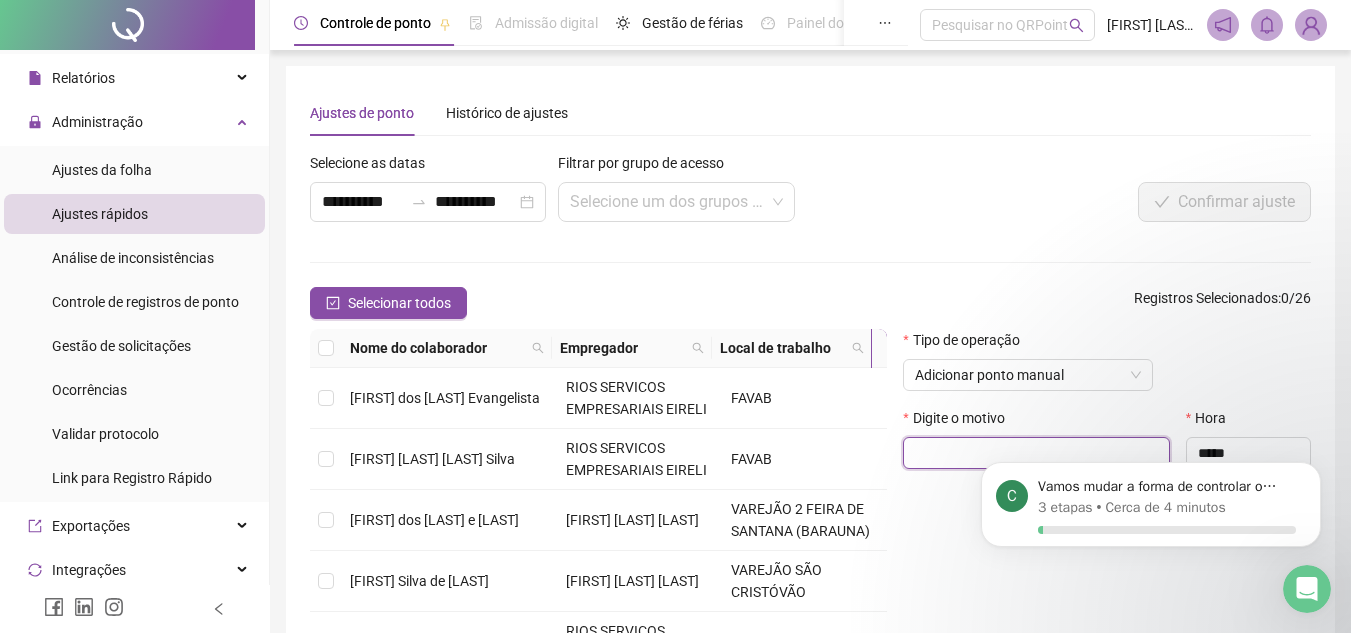click at bounding box center (1036, 453) 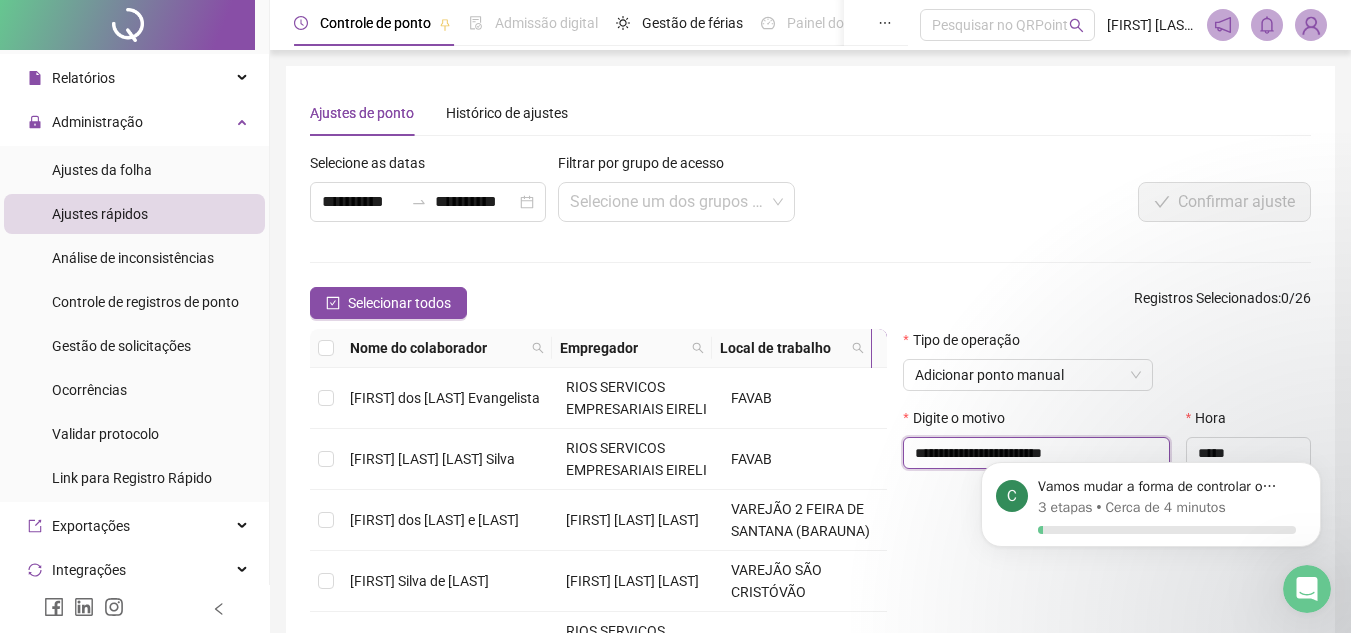 type on "**********" 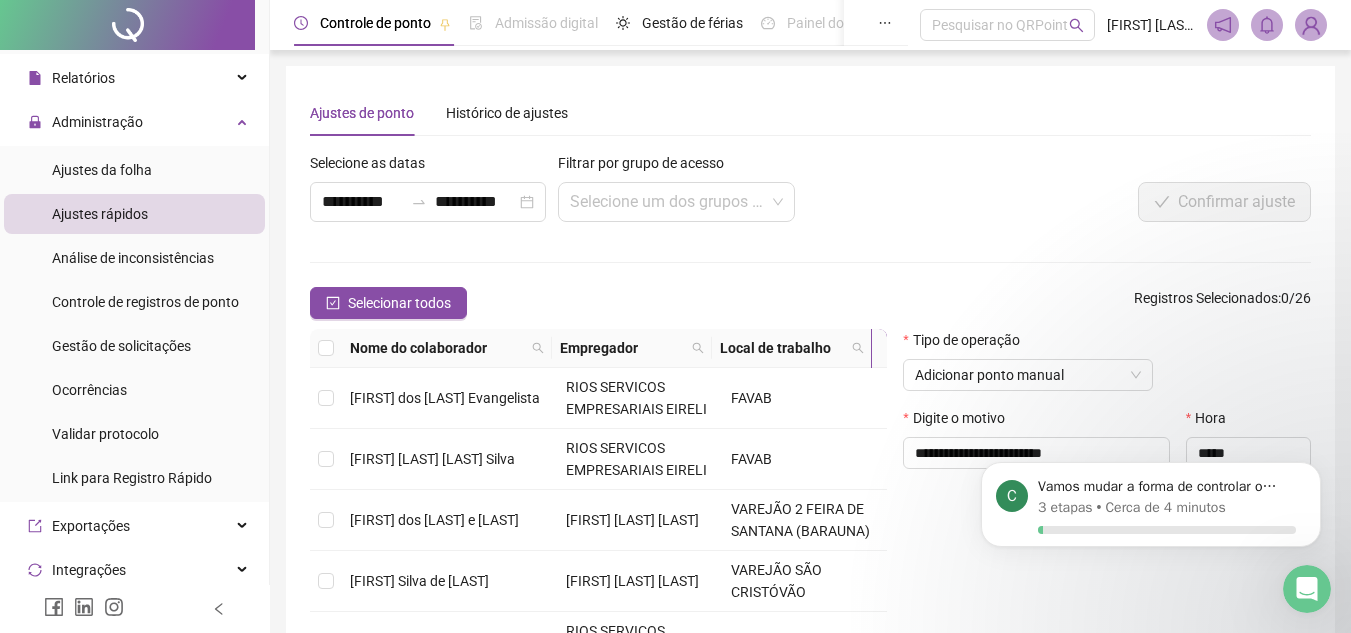 click on "Hora" at bounding box center (1248, 422) 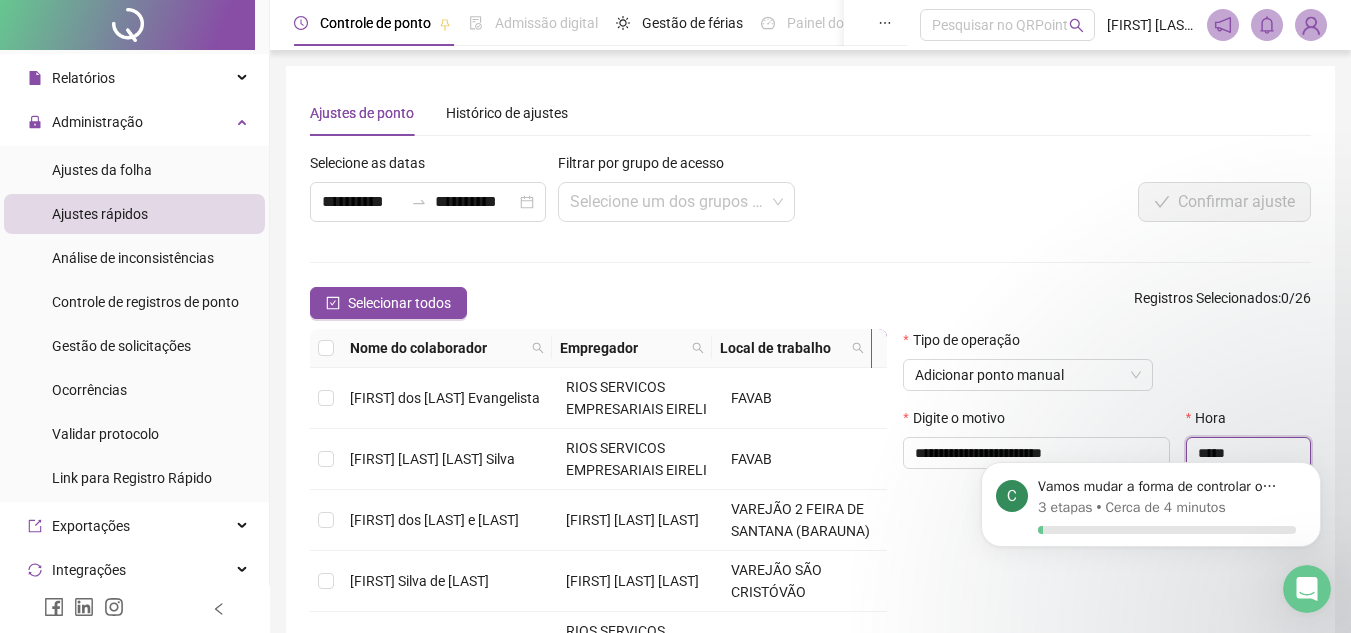 click on "*****" at bounding box center [1248, 453] 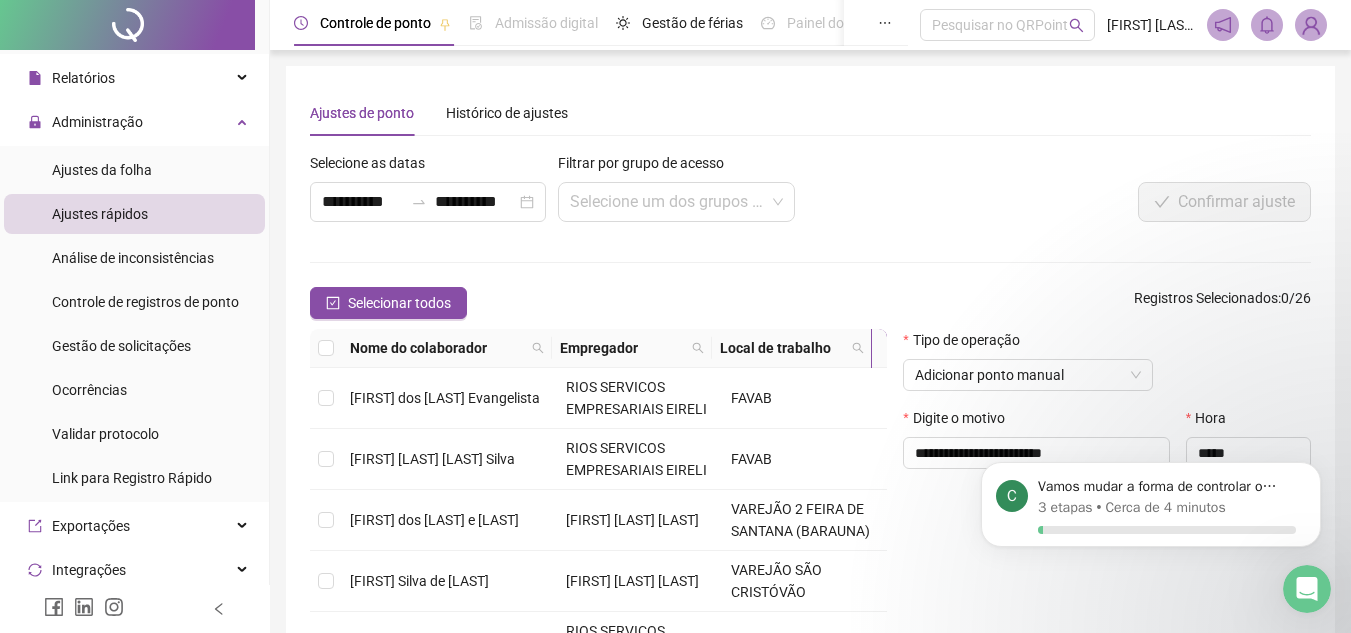 drag, startPoint x: 1209, startPoint y: 299, endPoint x: 1195, endPoint y: 353, distance: 55.7853 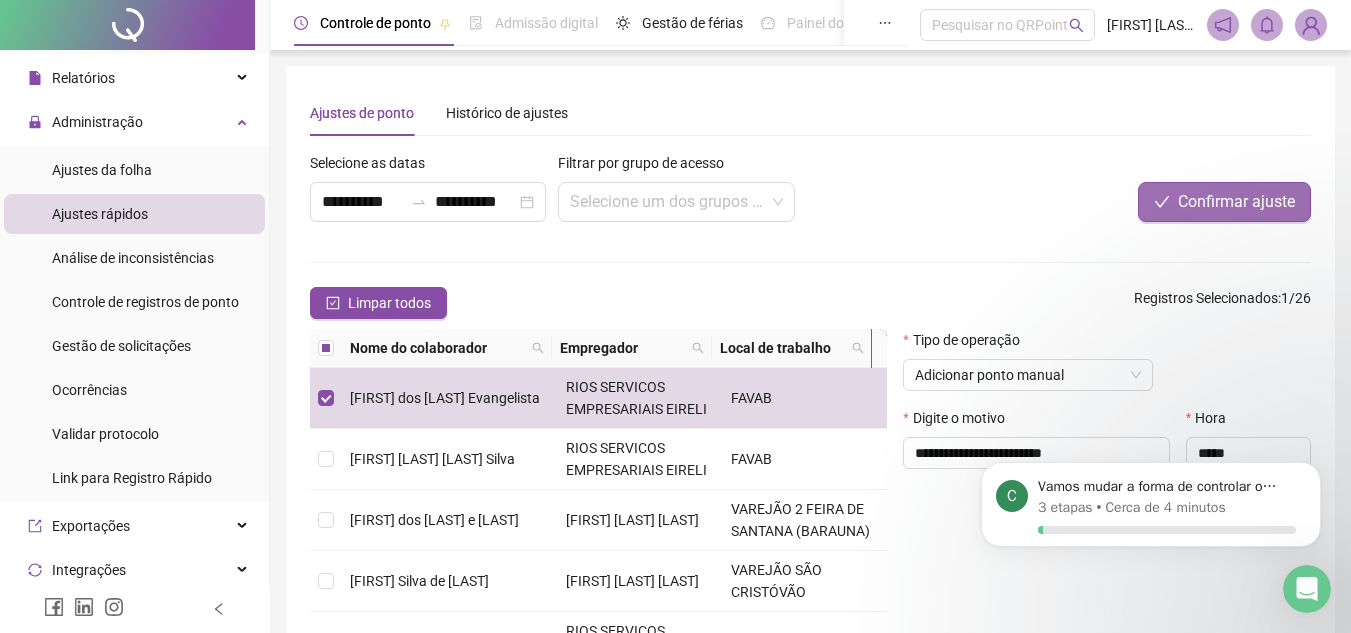 click on "Confirmar ajuste" at bounding box center (1236, 202) 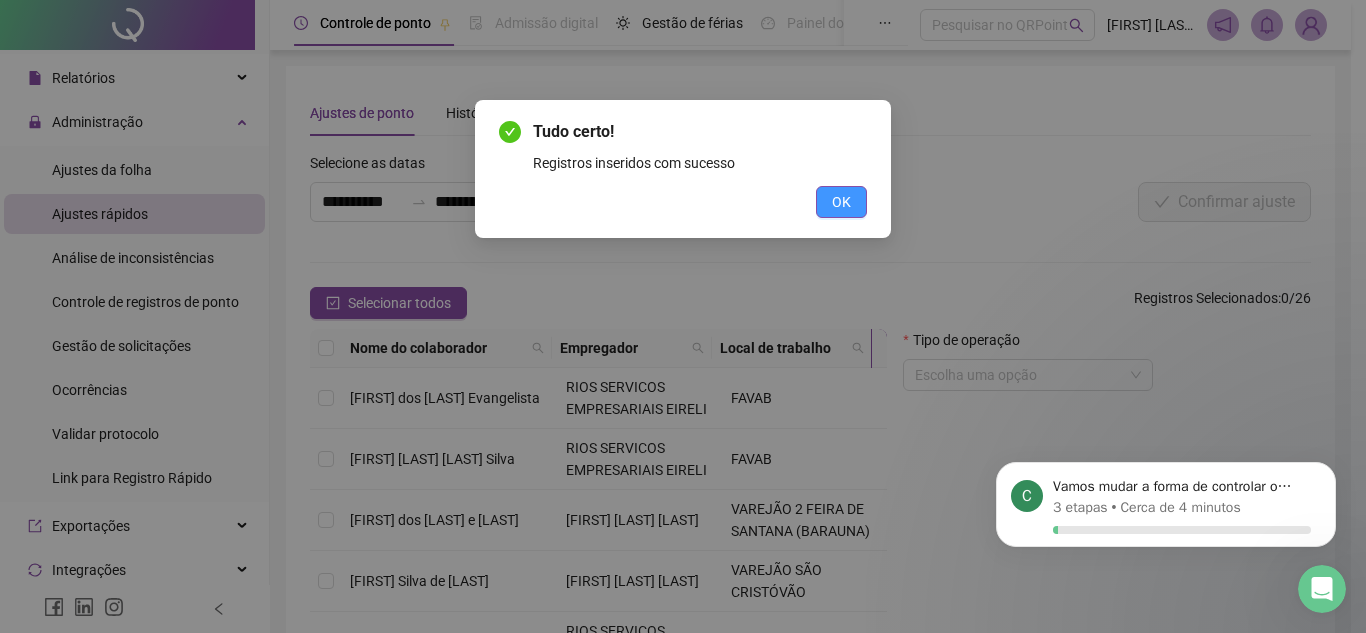 click on "OK" at bounding box center [841, 202] 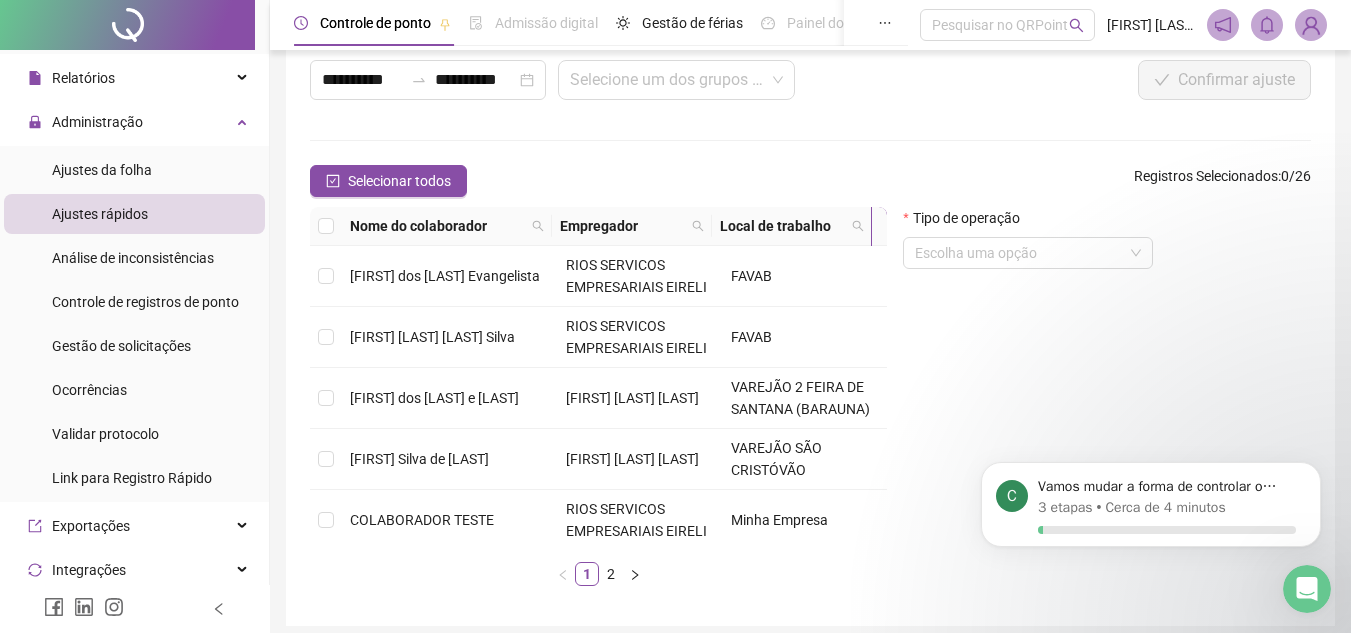 scroll, scrollTop: 1, scrollLeft: 0, axis: vertical 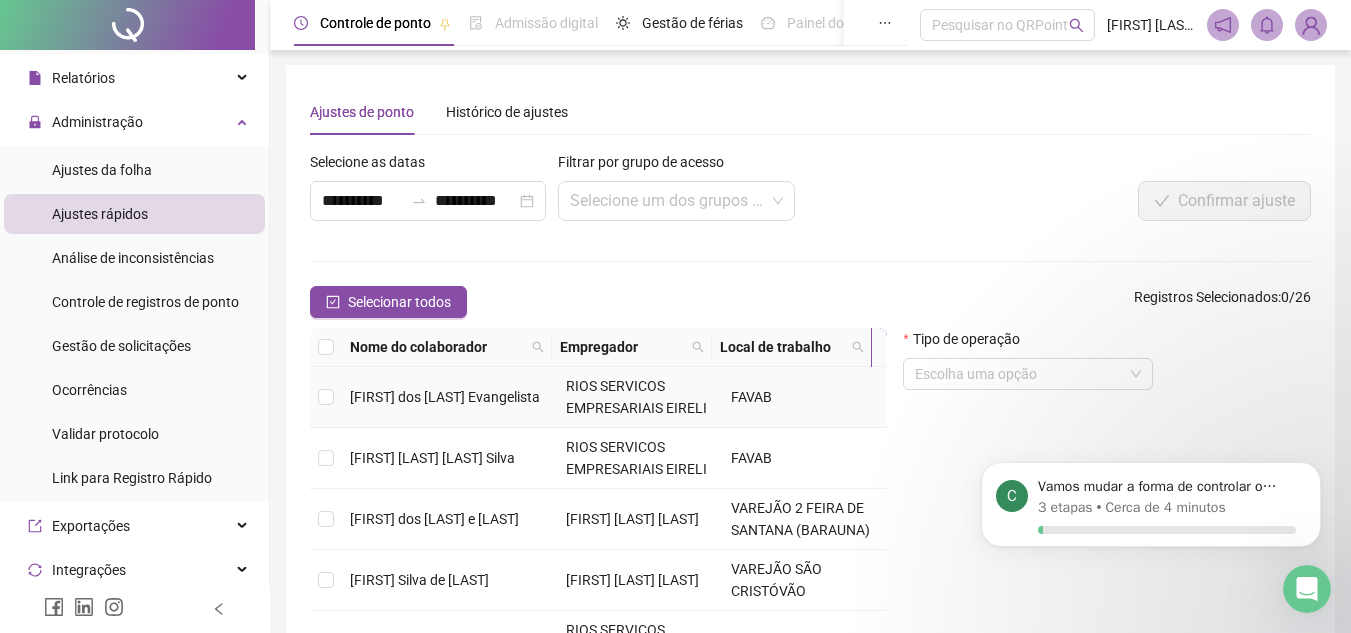 click at bounding box center [326, 397] 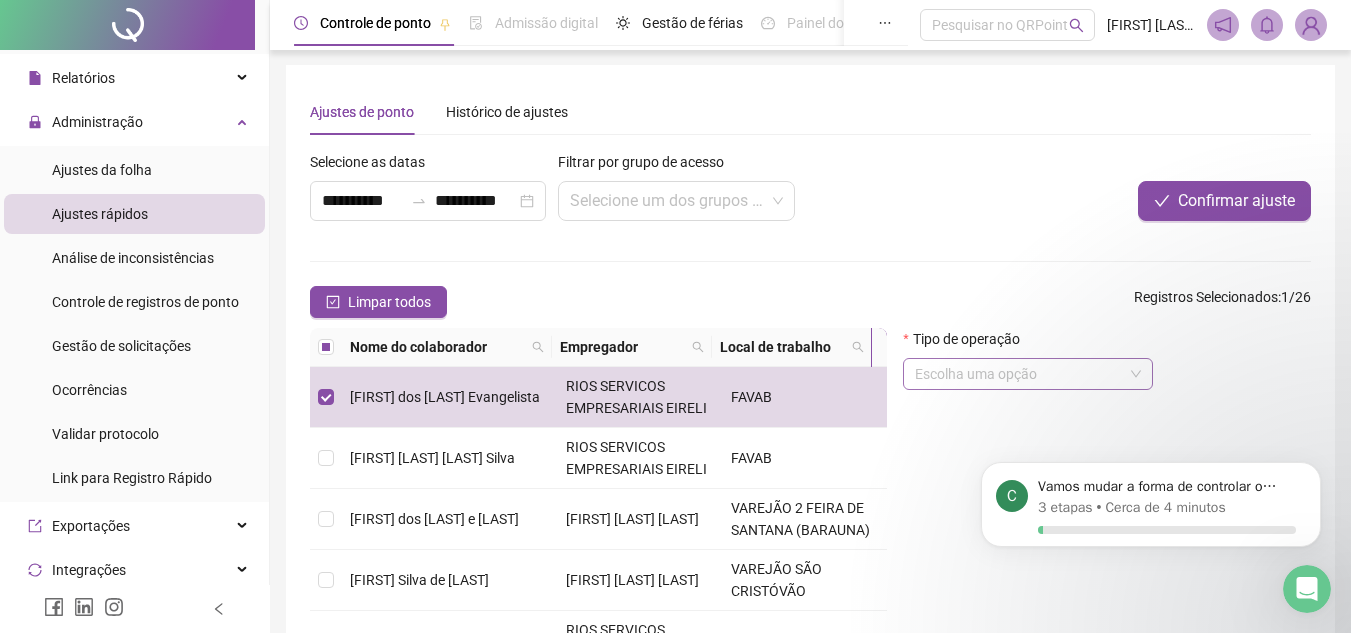 click at bounding box center [1022, 374] 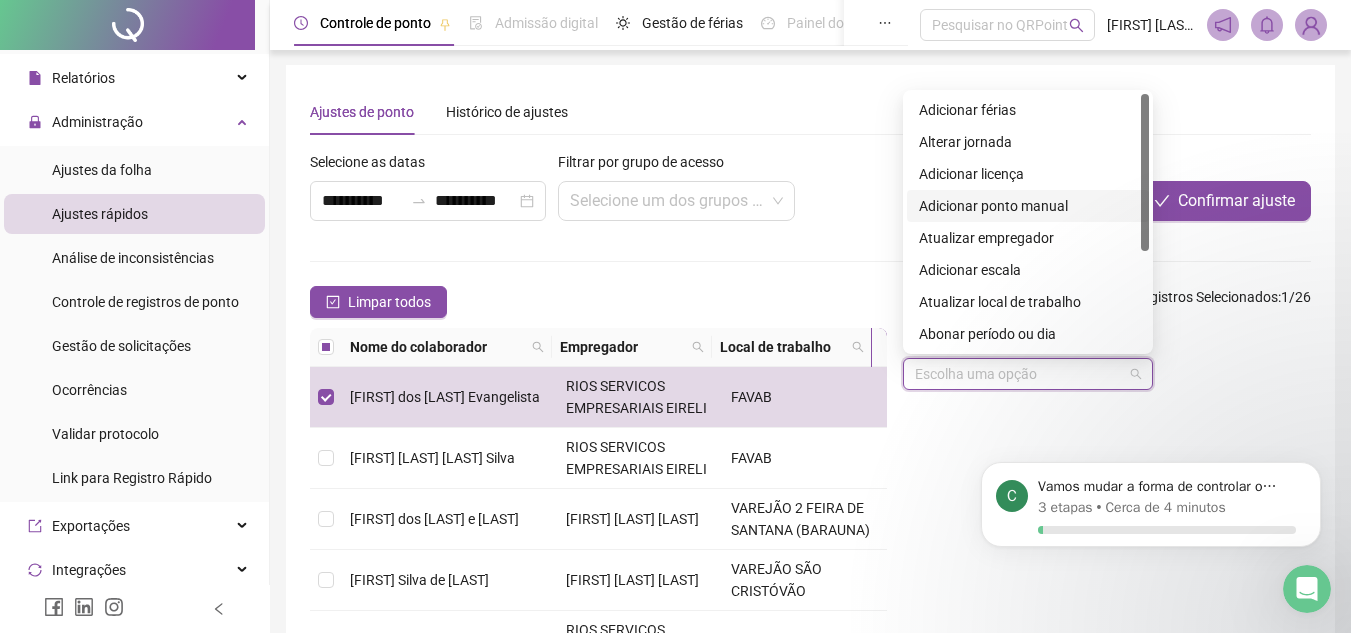 click on "Adicionar ponto manual" at bounding box center (1028, 206) 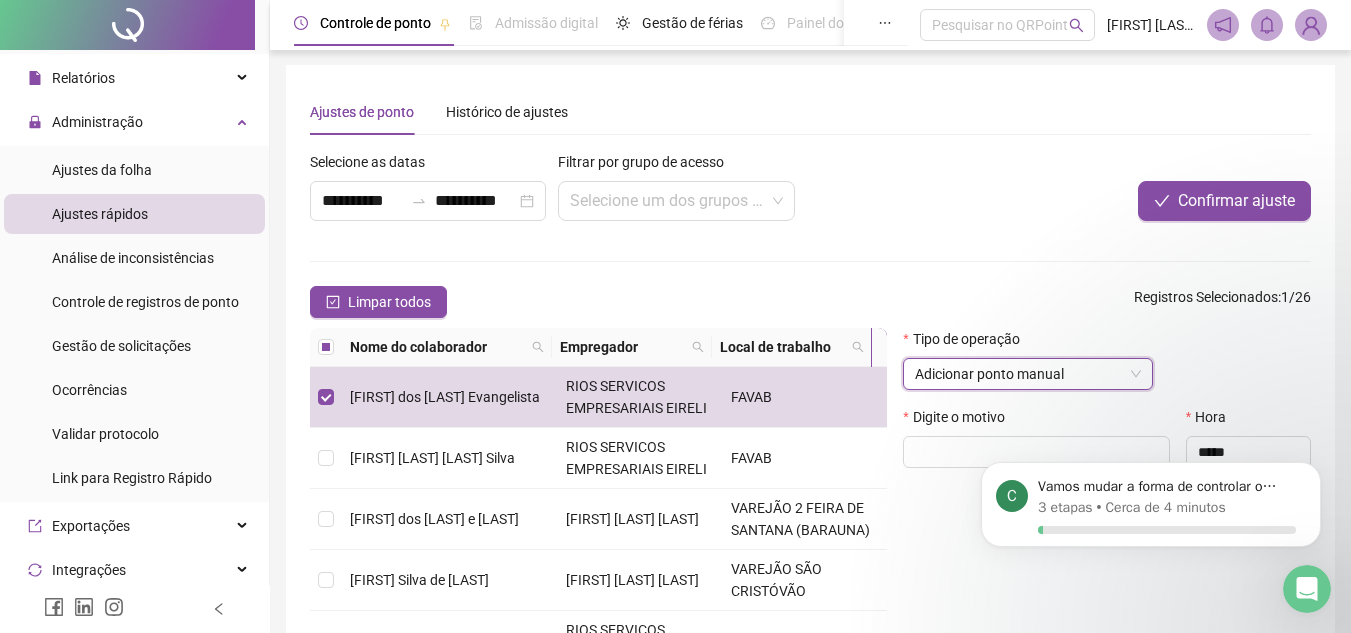 click on "C Vamos mudar a forma de controlar o ponto? 3 etapas • Cerca de 4 minutos" at bounding box center [1151, 422] 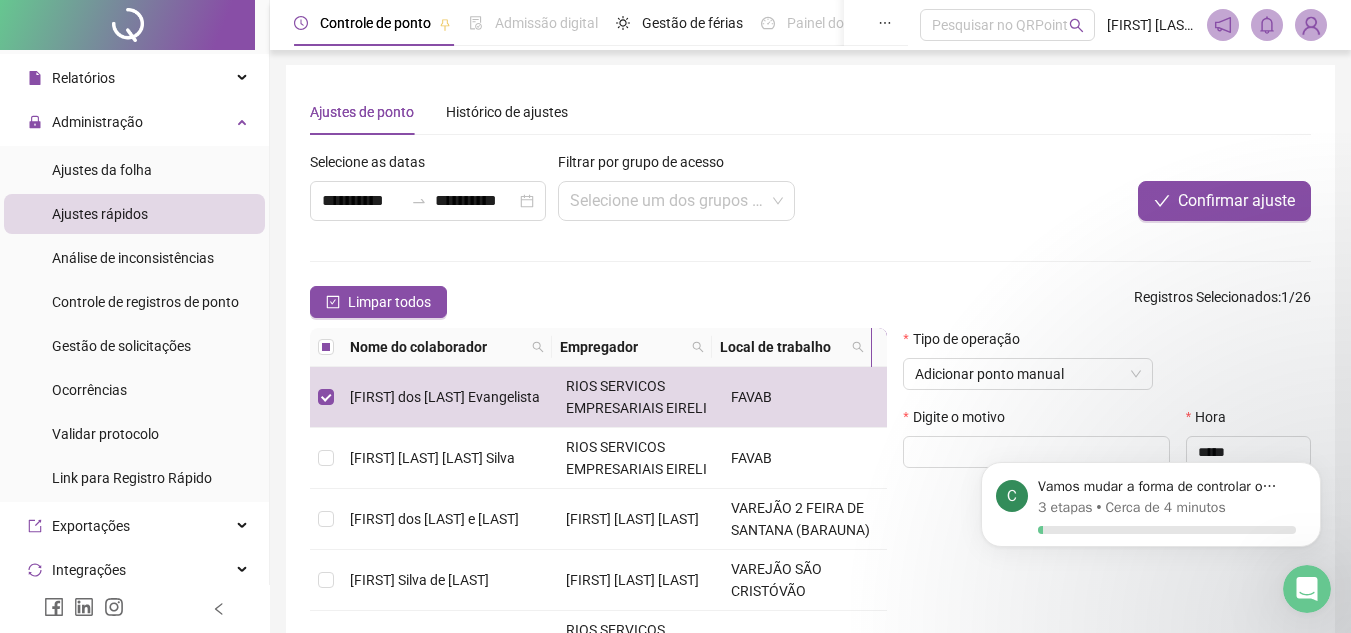 click on "C Vamos mudar a forma de controlar o ponto? 3 etapas • Cerca de 4 minutos" at bounding box center [1151, 422] 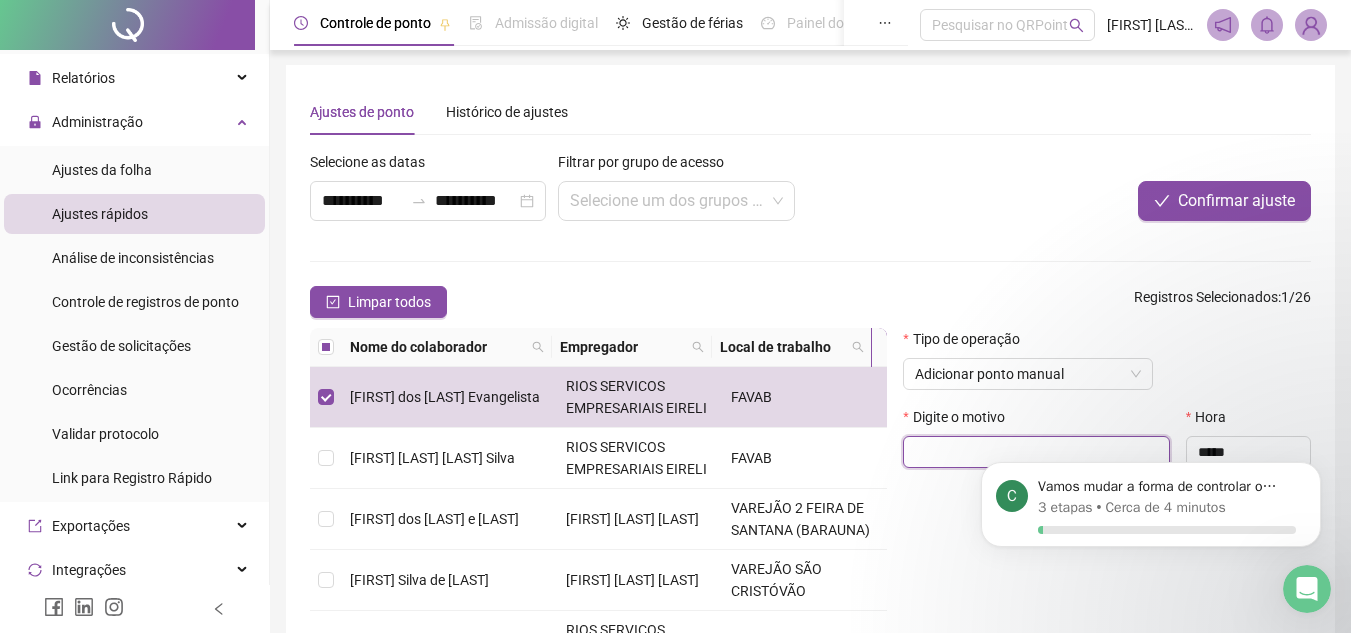 click at bounding box center (1036, 452) 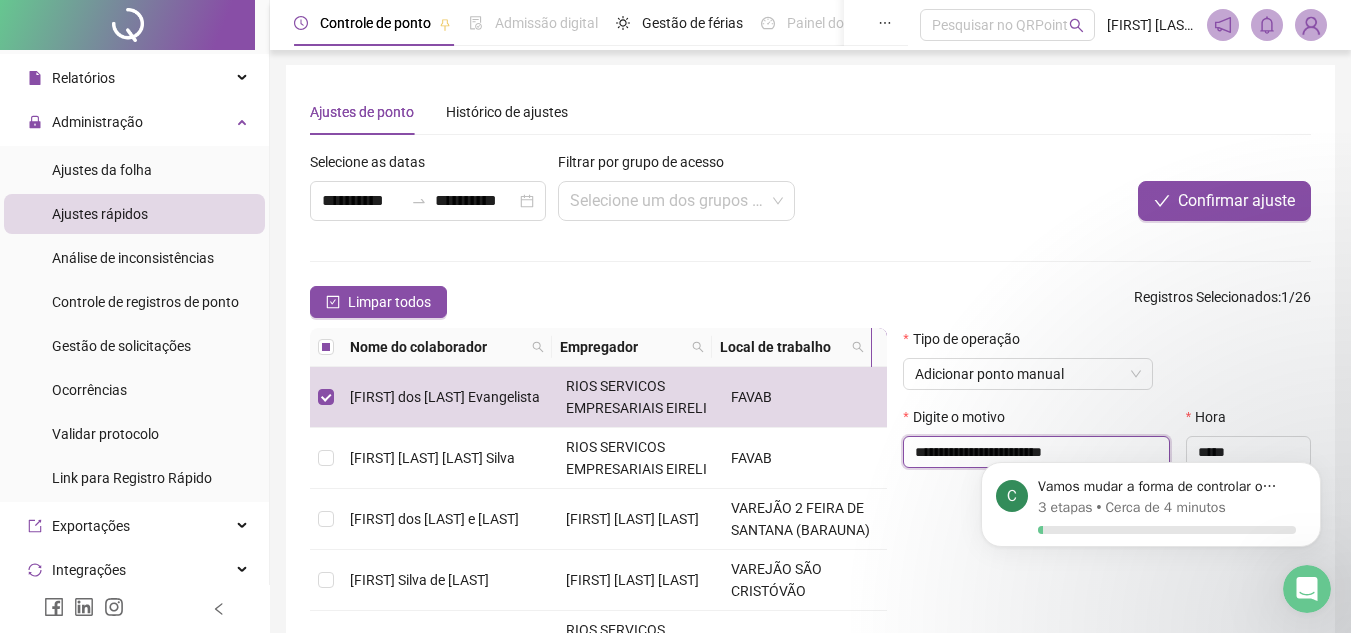 type on "**********" 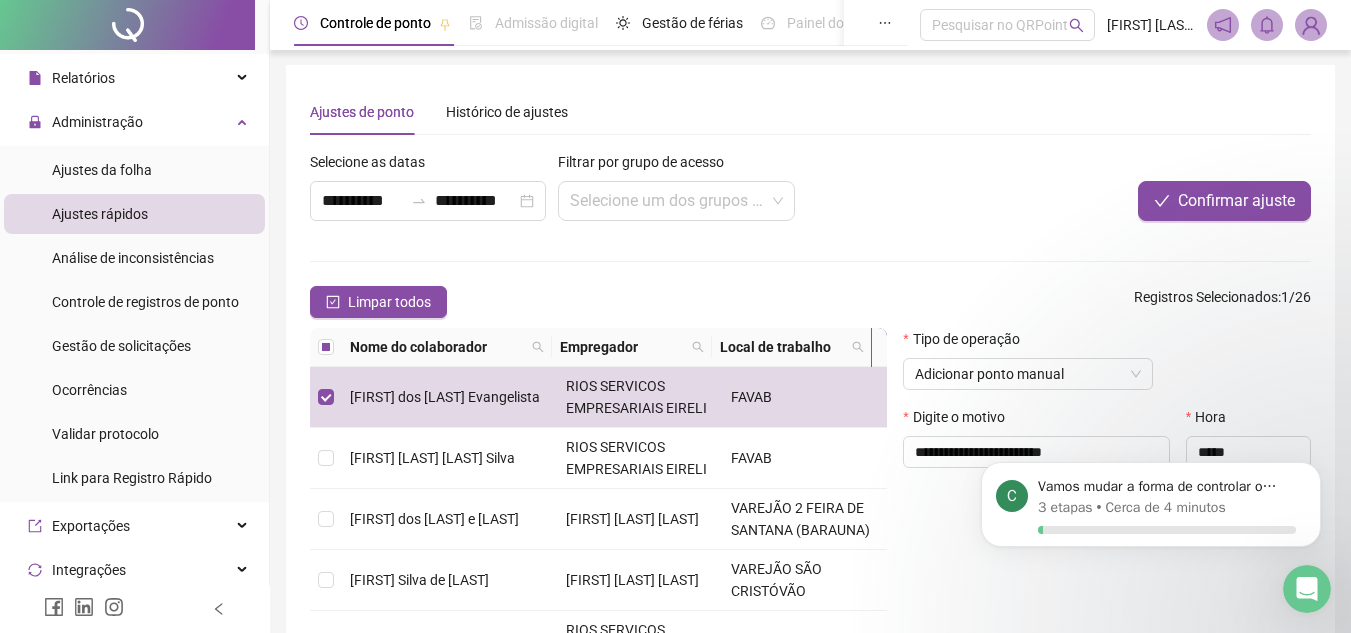 click on "C Vamos mudar a forma de controlar o ponto? 3 etapas • Cerca de 4 minutos" at bounding box center [1151, 422] 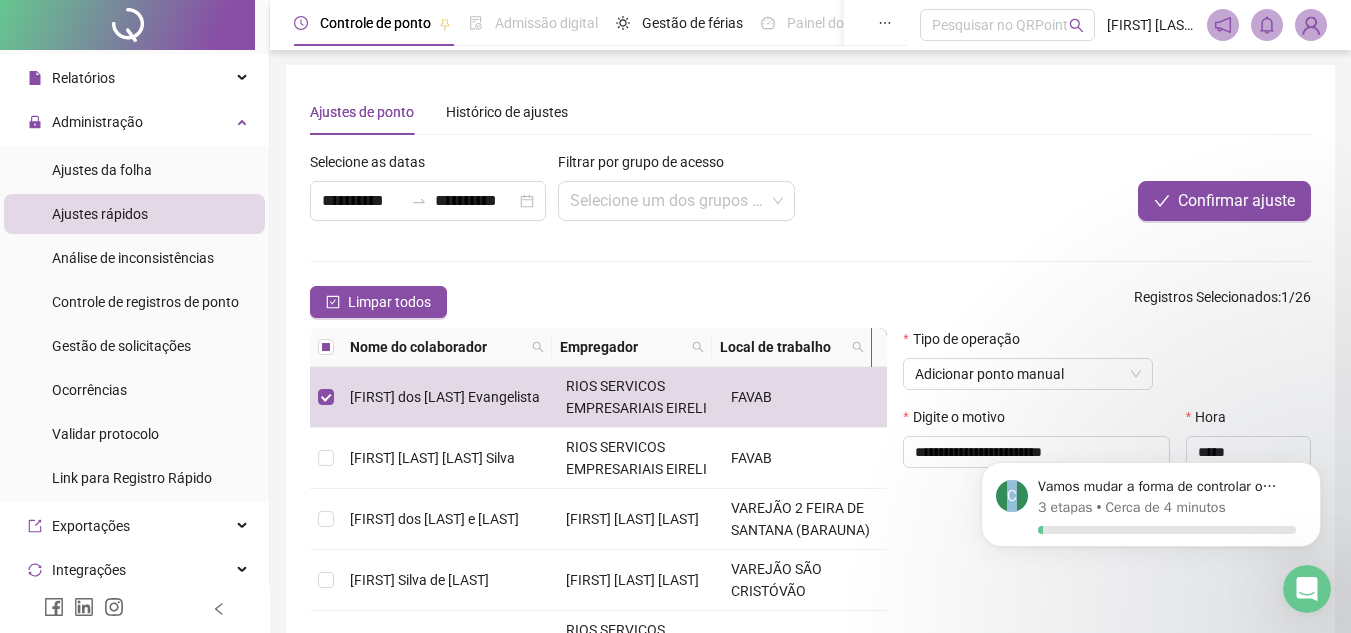 click on "C Vamos mudar a forma de controlar o ponto? 3 etapas • Cerca de 4 minutos" at bounding box center (1151, 422) 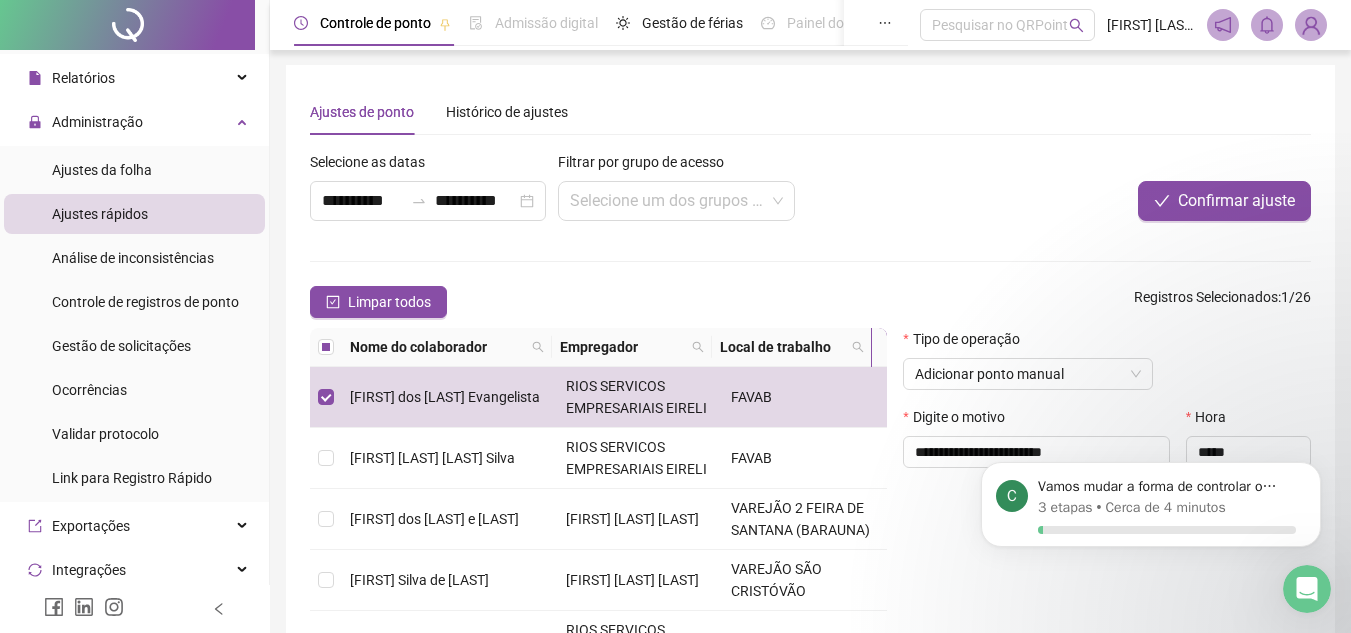 click on "C Vamos mudar a forma de controlar o ponto? 3 etapas • Cerca de 4 minutos" at bounding box center [1151, 422] 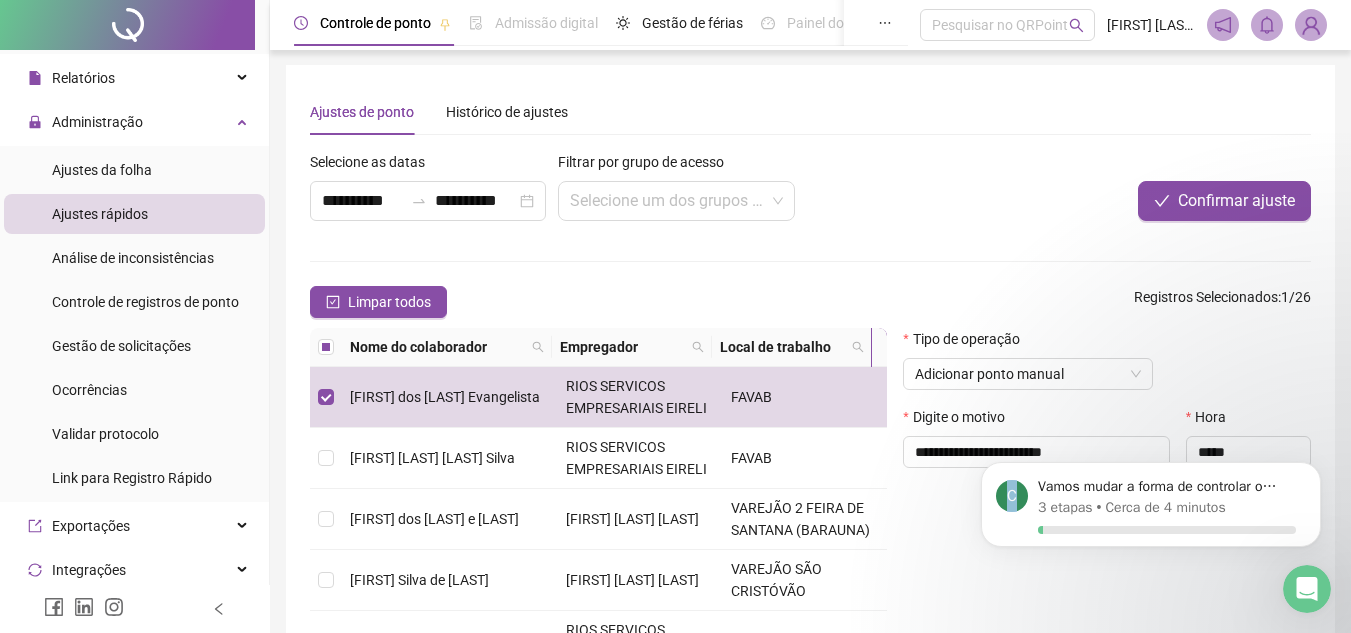 click on "C Vamos mudar a forma de controlar o ponto? 3 etapas • Cerca de 4 minutos" at bounding box center (1151, 422) 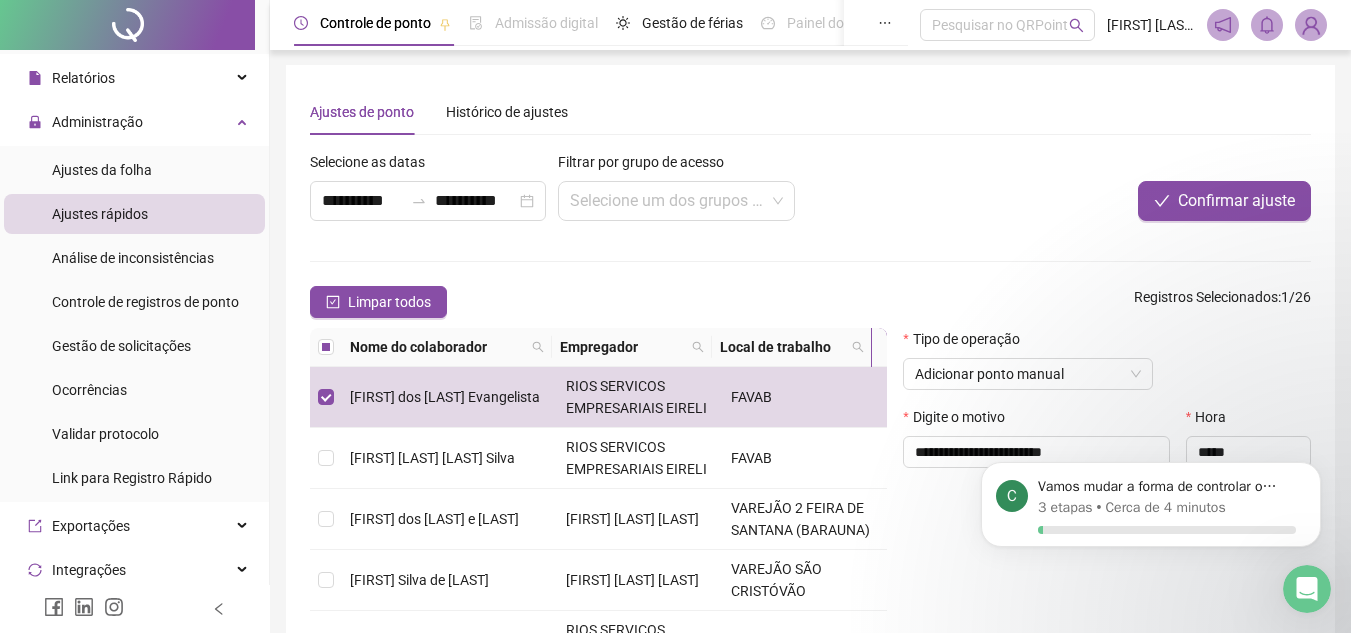 click on "C Vamos mudar a forma de controlar o ponto? 3 etapas • Cerca de 4 minutos" at bounding box center (1151, 422) 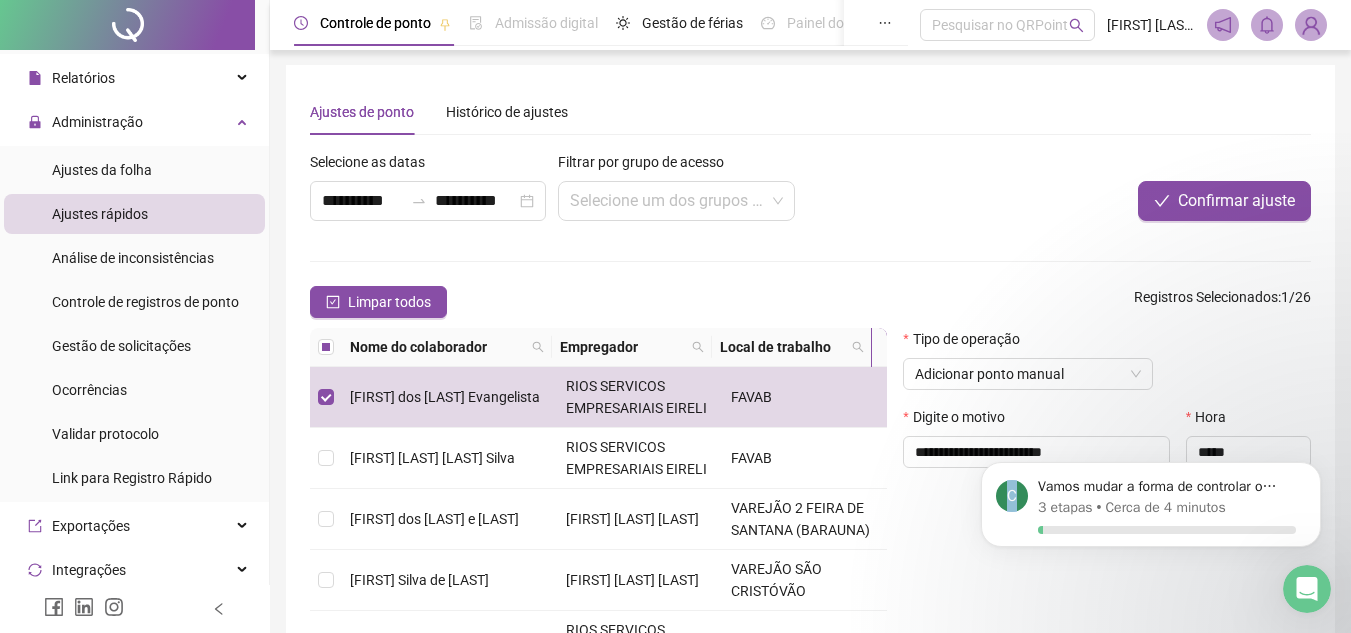 click on "C Vamos mudar a forma de controlar o ponto? 3 etapas • Cerca de 4 minutos" at bounding box center (1151, 422) 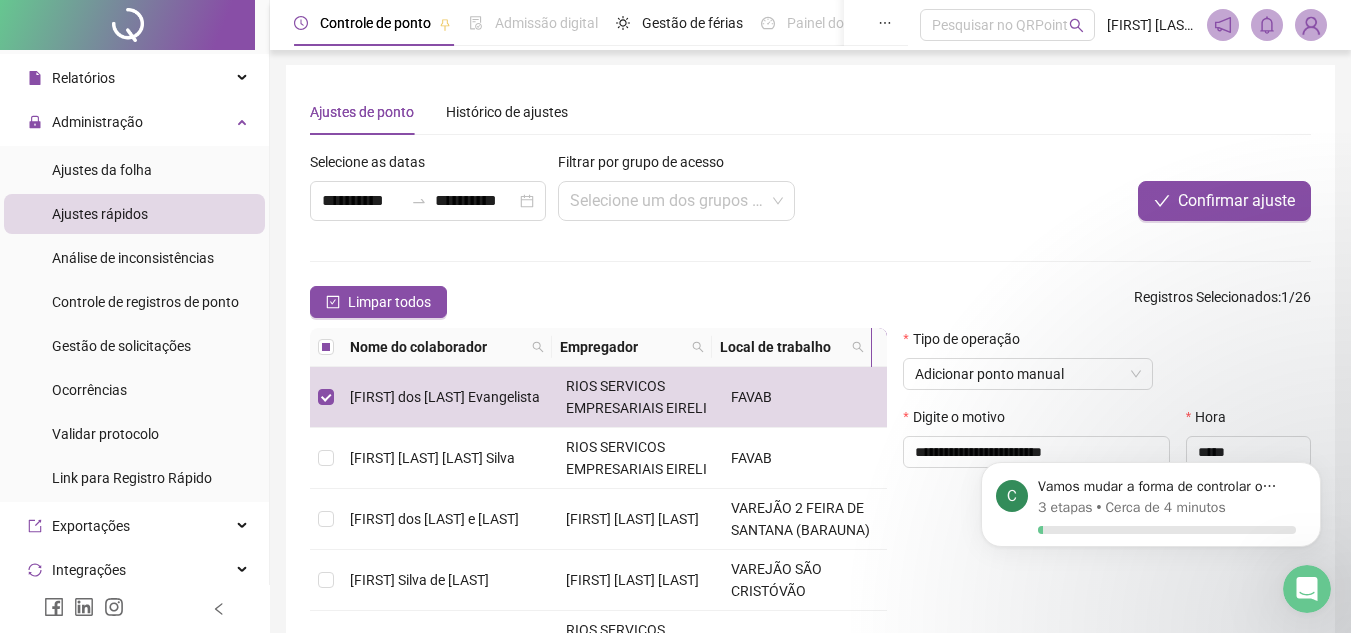 click on "C Vamos mudar a forma de controlar o ponto? 3 etapas • Cerca de 4 minutos" at bounding box center (1151, 422) 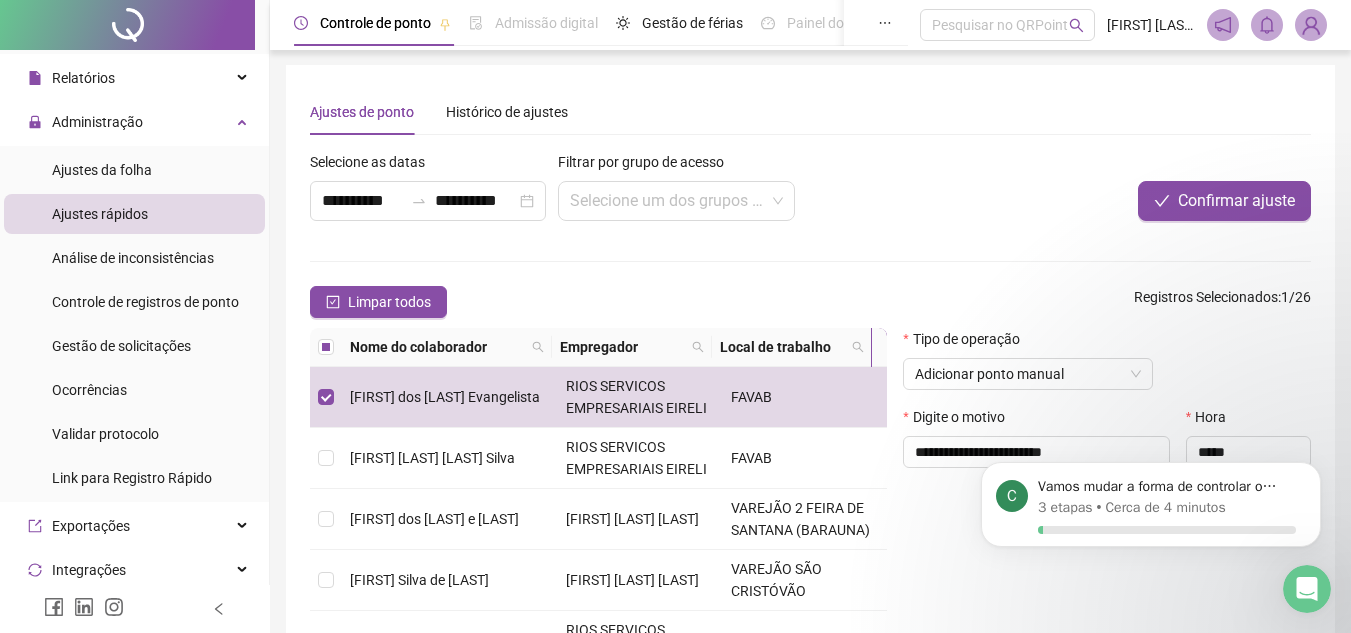 click on "C Vamos mudar a forma de controlar o ponto? 3 etapas • Cerca de 4 minutos" at bounding box center [1151, 422] 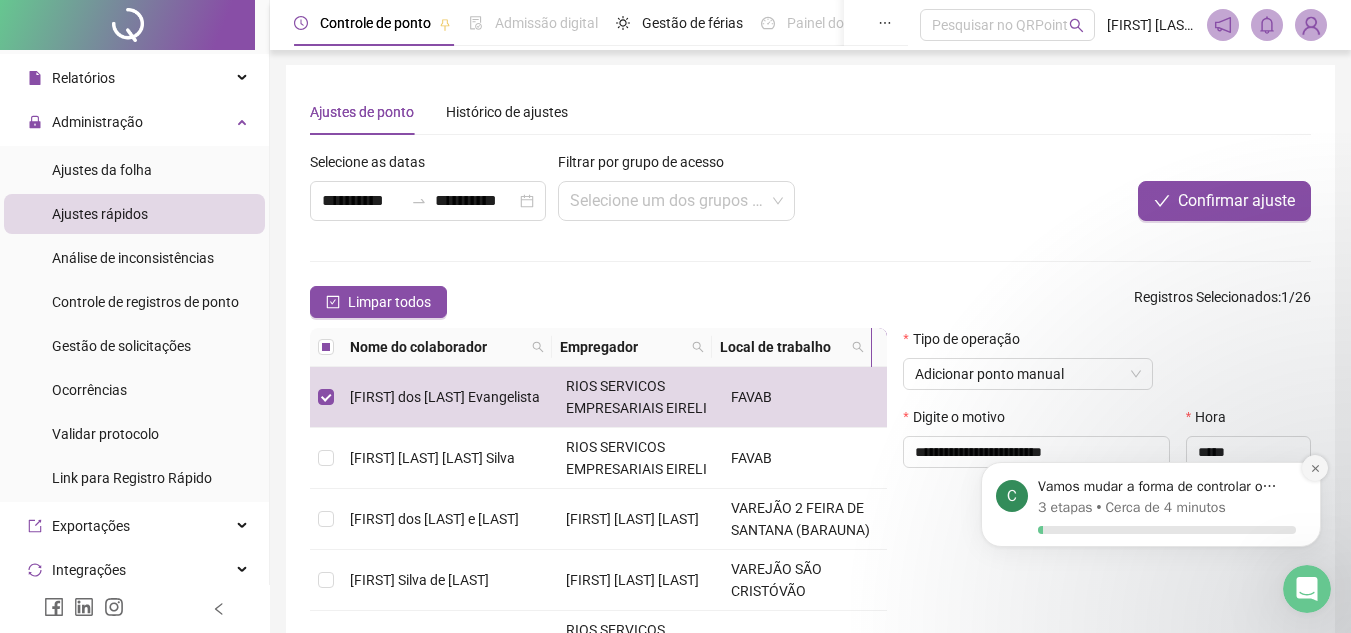 click 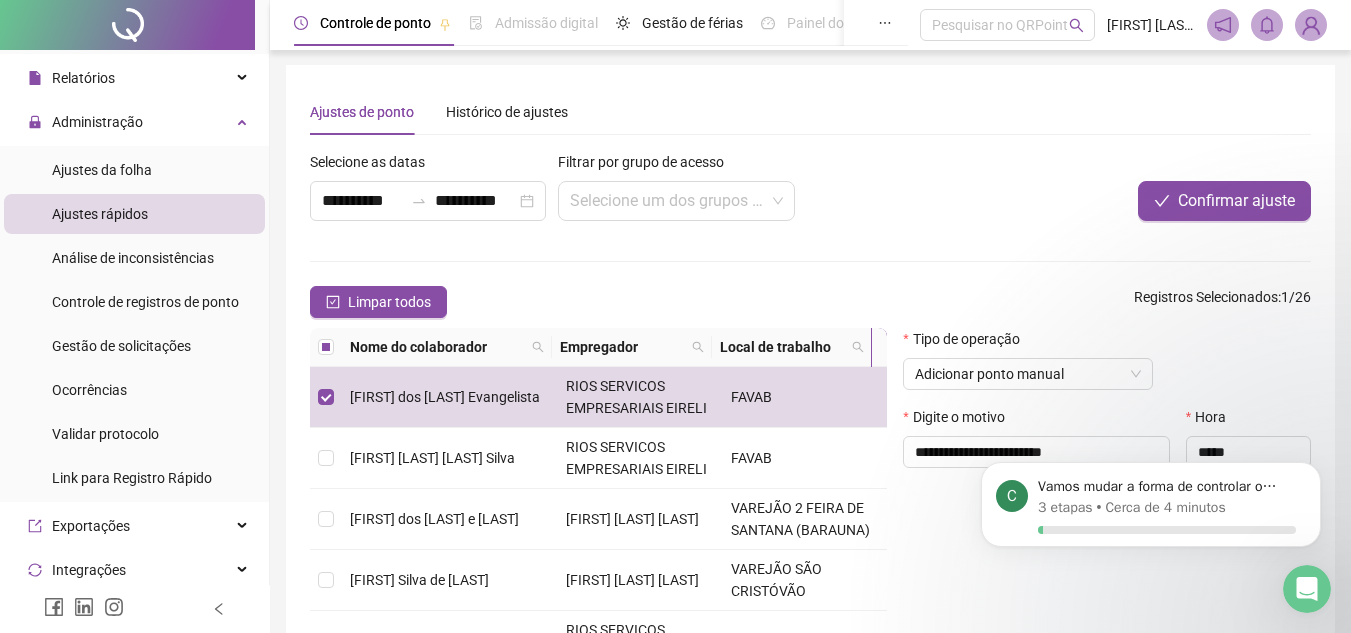 click on "C Vamos mudar a forma de controlar o ponto? 3 etapas • Cerca de 4 minutos" at bounding box center [1151, 422] 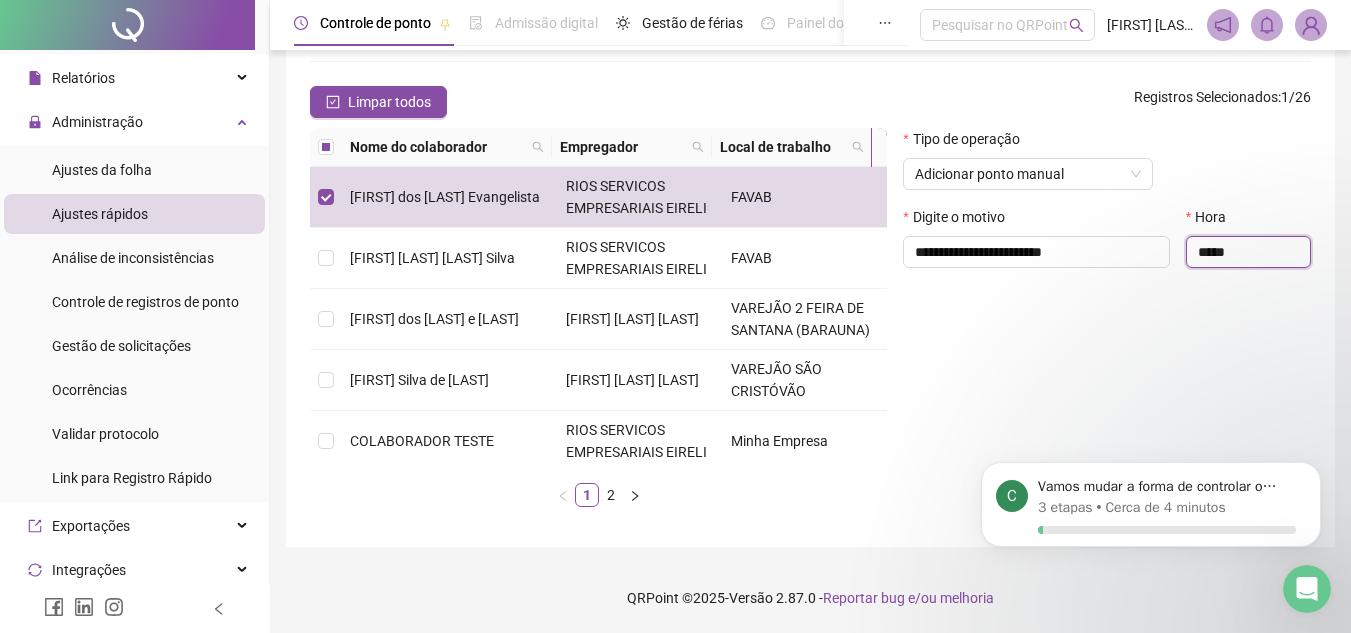 drag, startPoint x: 1259, startPoint y: 236, endPoint x: 1252, endPoint y: 244, distance: 10.630146 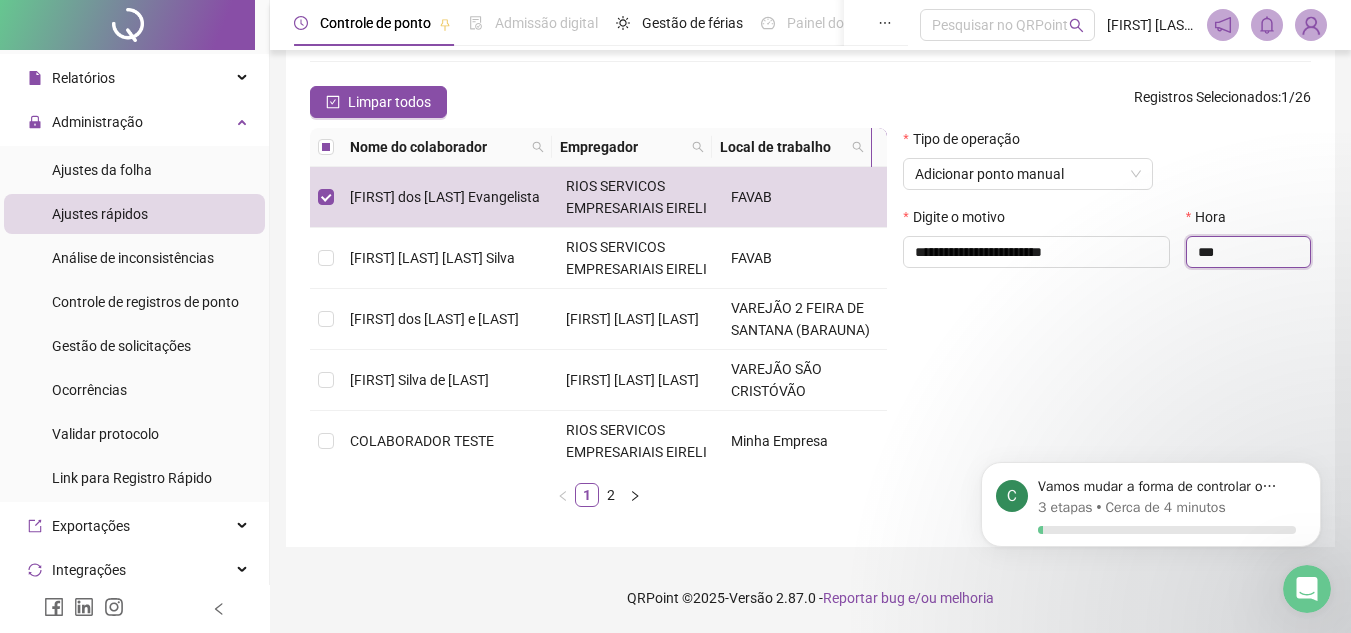 type on "*" 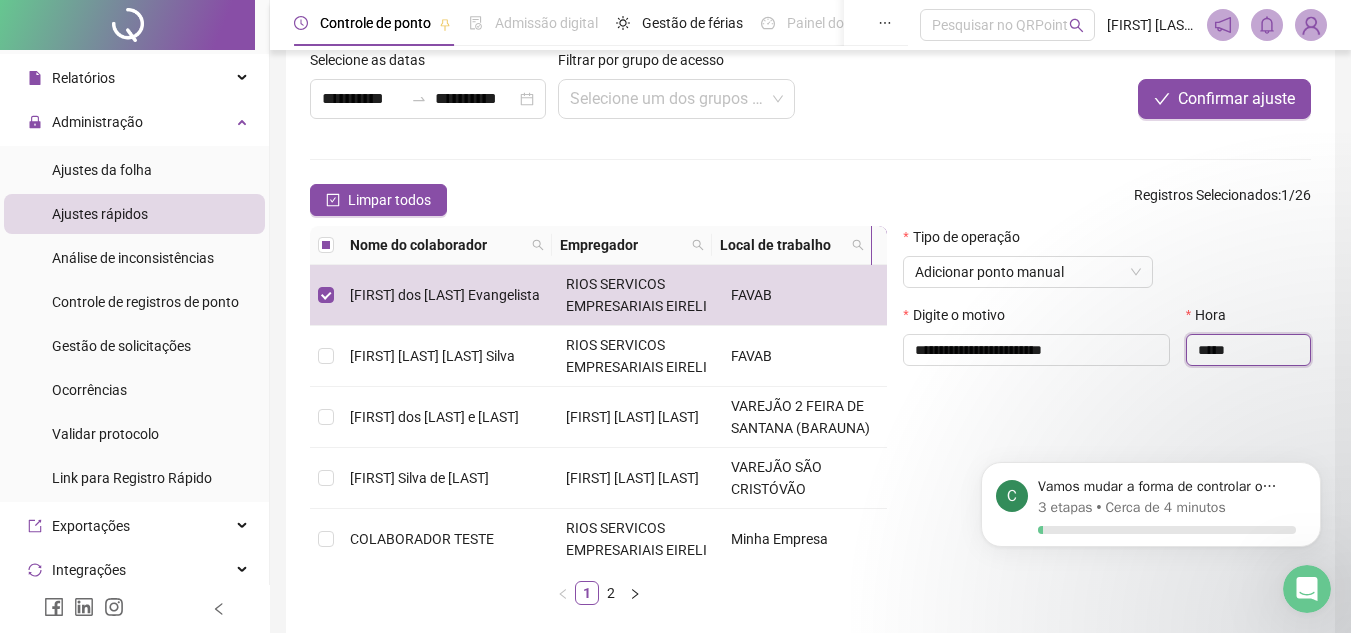 scroll, scrollTop: 0, scrollLeft: 0, axis: both 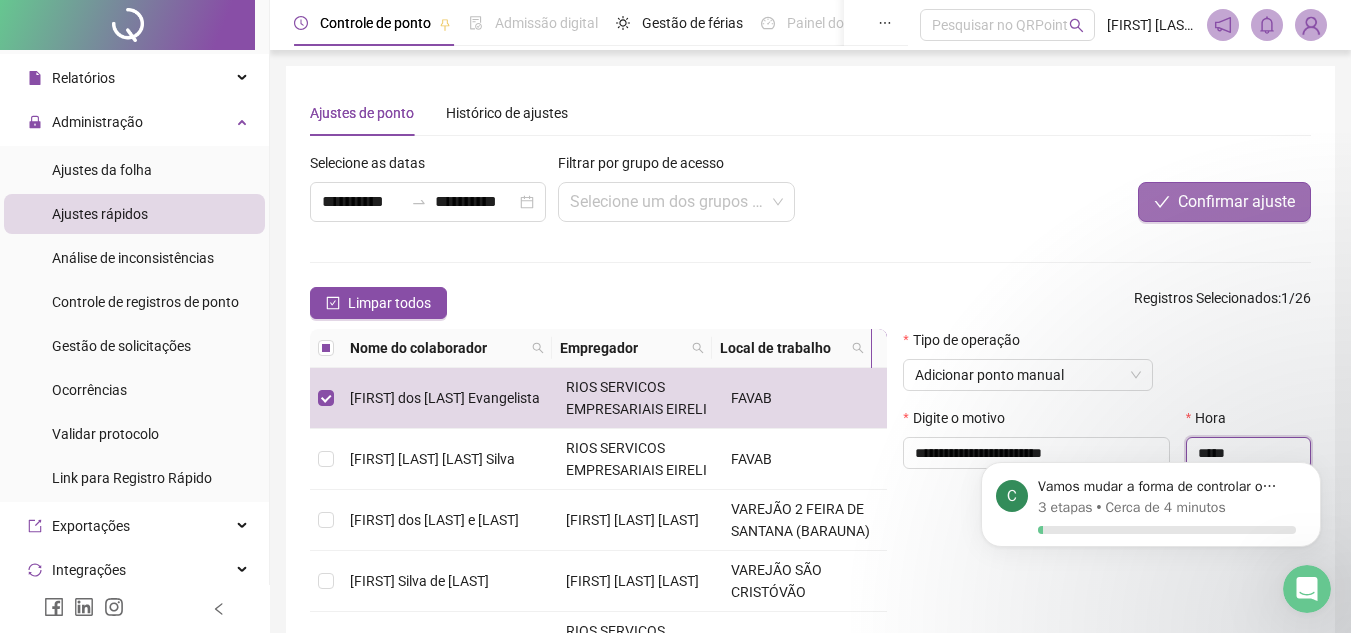 type on "*****" 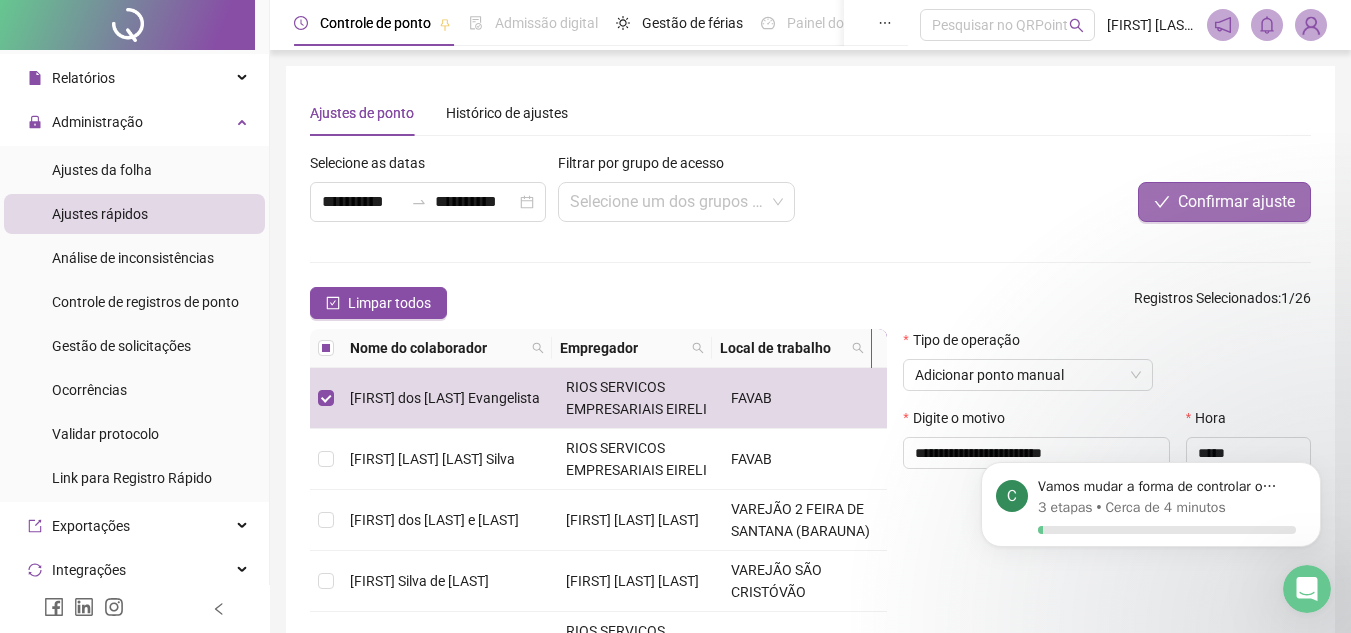 click on "Confirmar ajuste" at bounding box center (1224, 202) 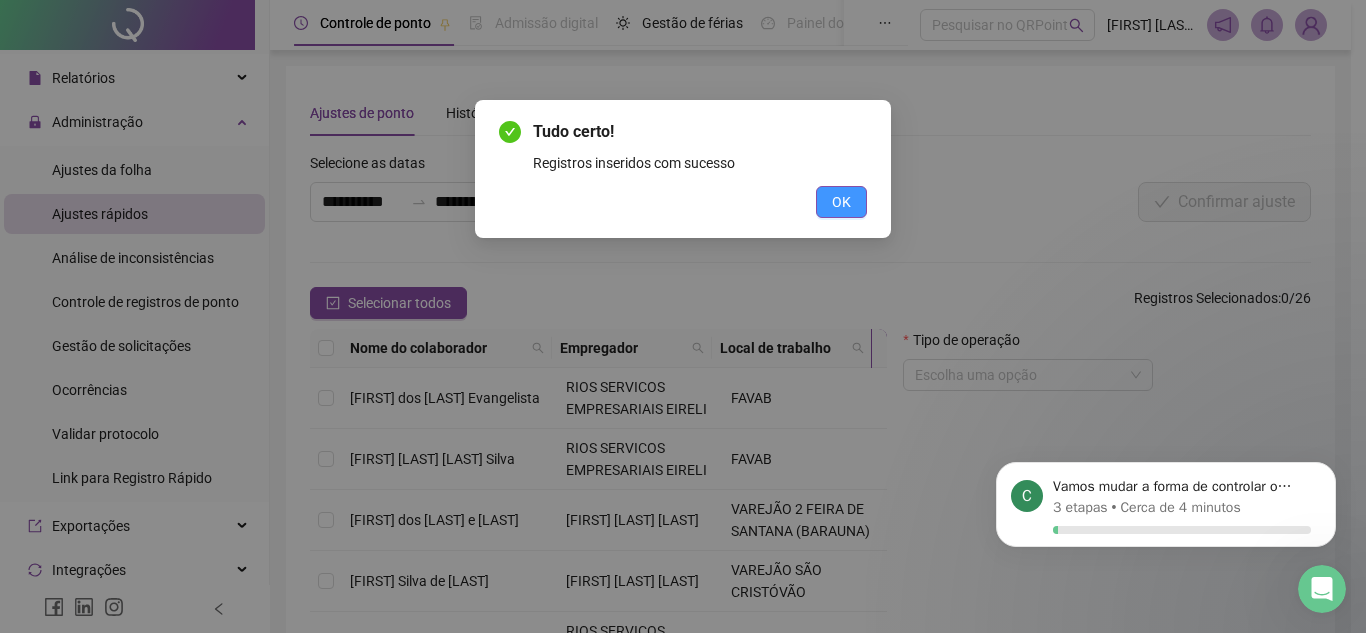 click on "OK" at bounding box center (841, 202) 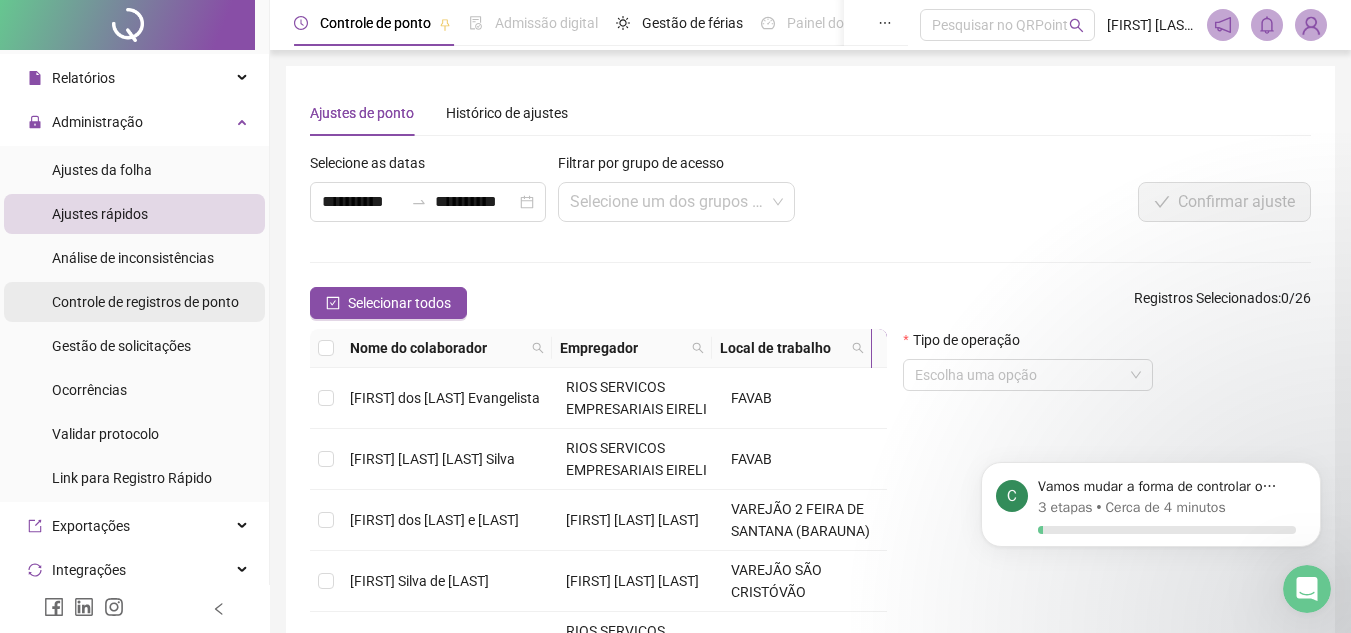 click on "Controle de registros de ponto" at bounding box center [145, 302] 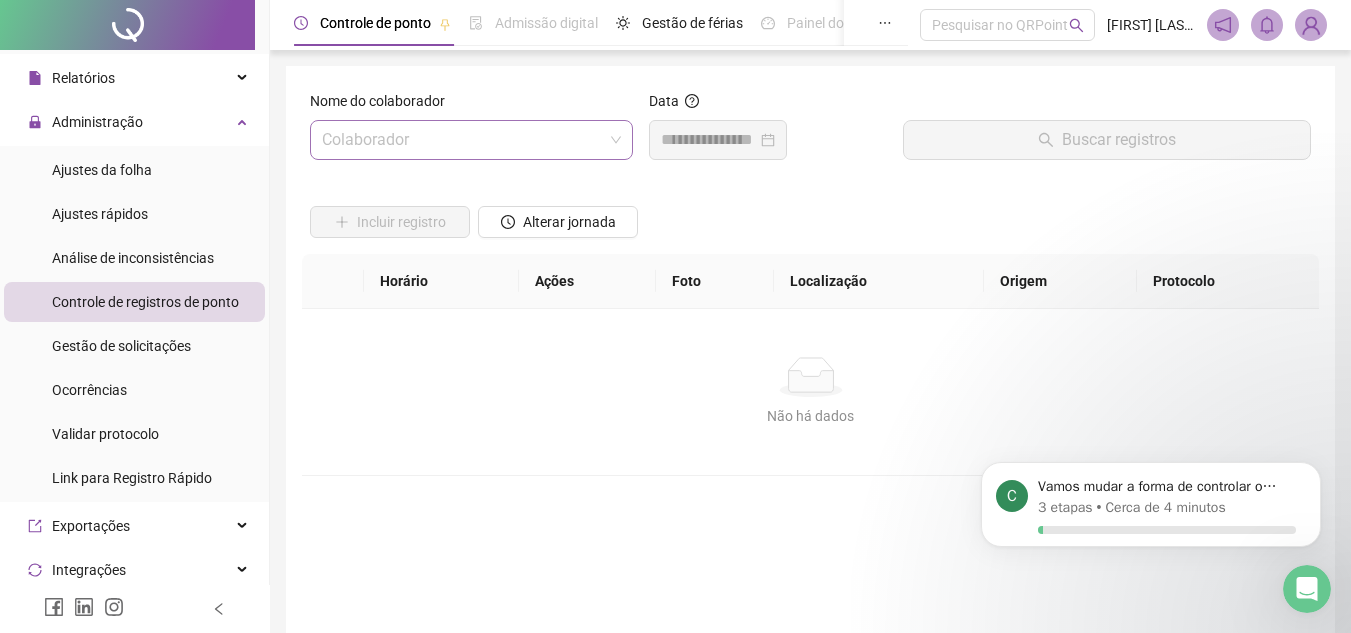 click at bounding box center (465, 140) 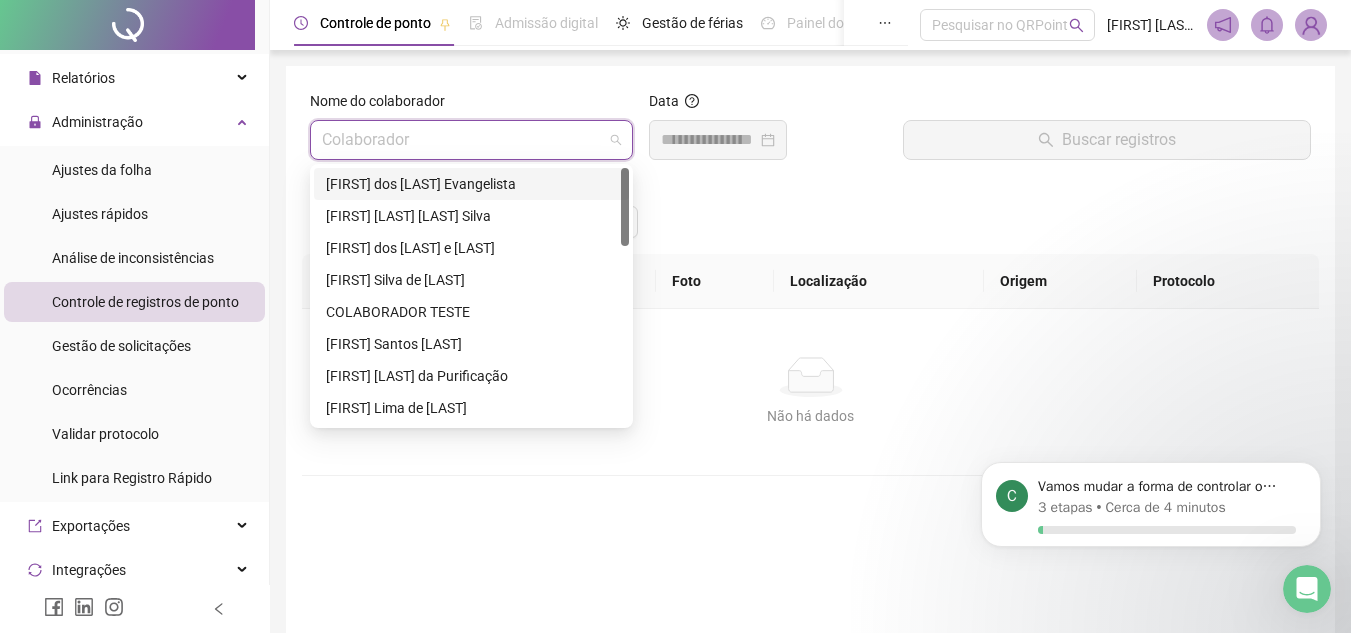 click on "[FIRST] dos [LAST] Evangelista" at bounding box center (471, 184) 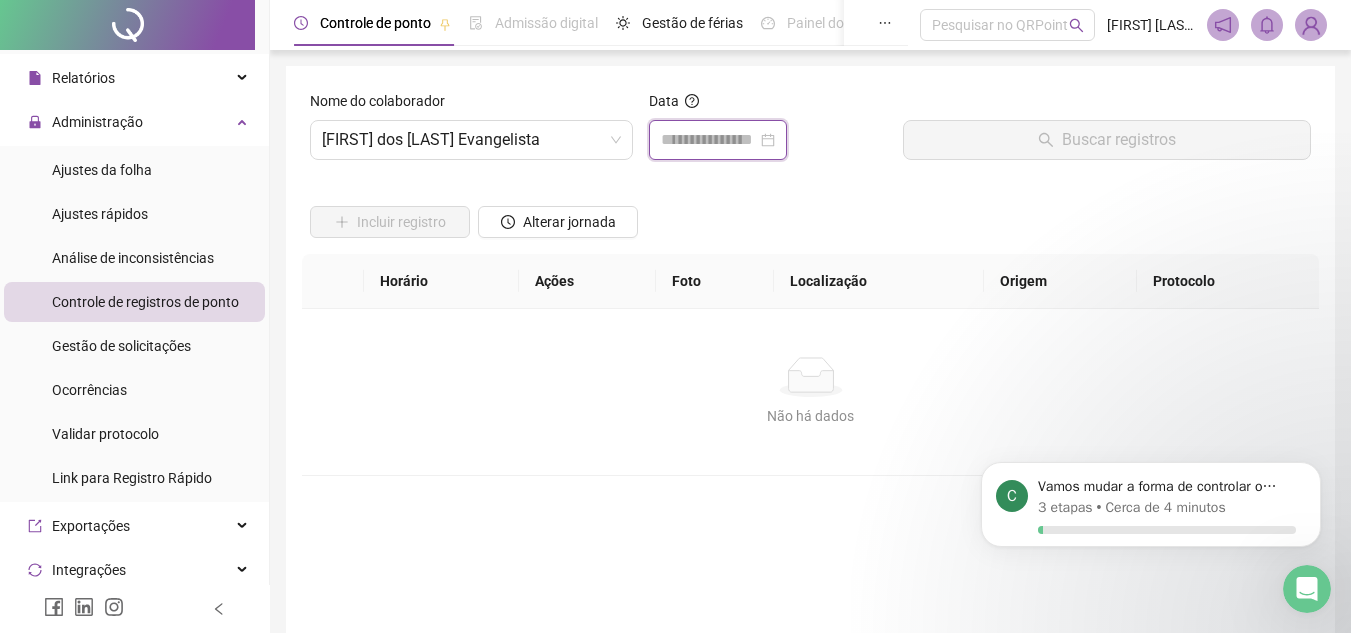 click at bounding box center (709, 140) 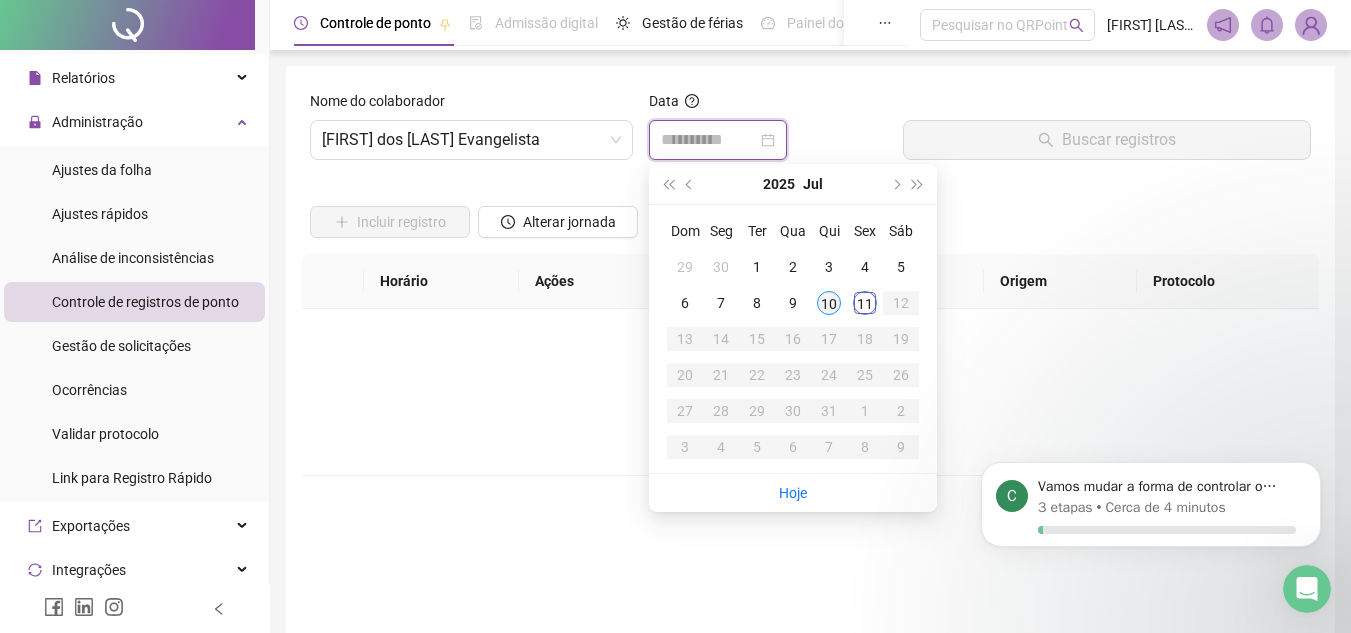 type on "**********" 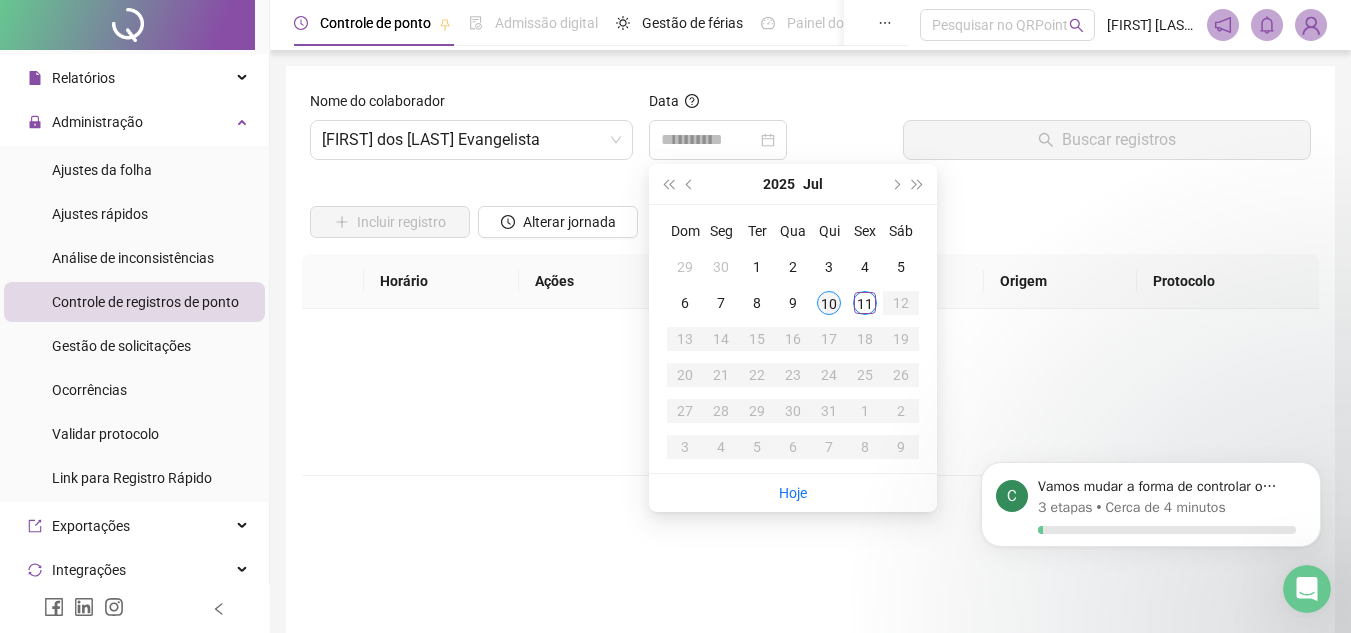 click on "10" at bounding box center (829, 303) 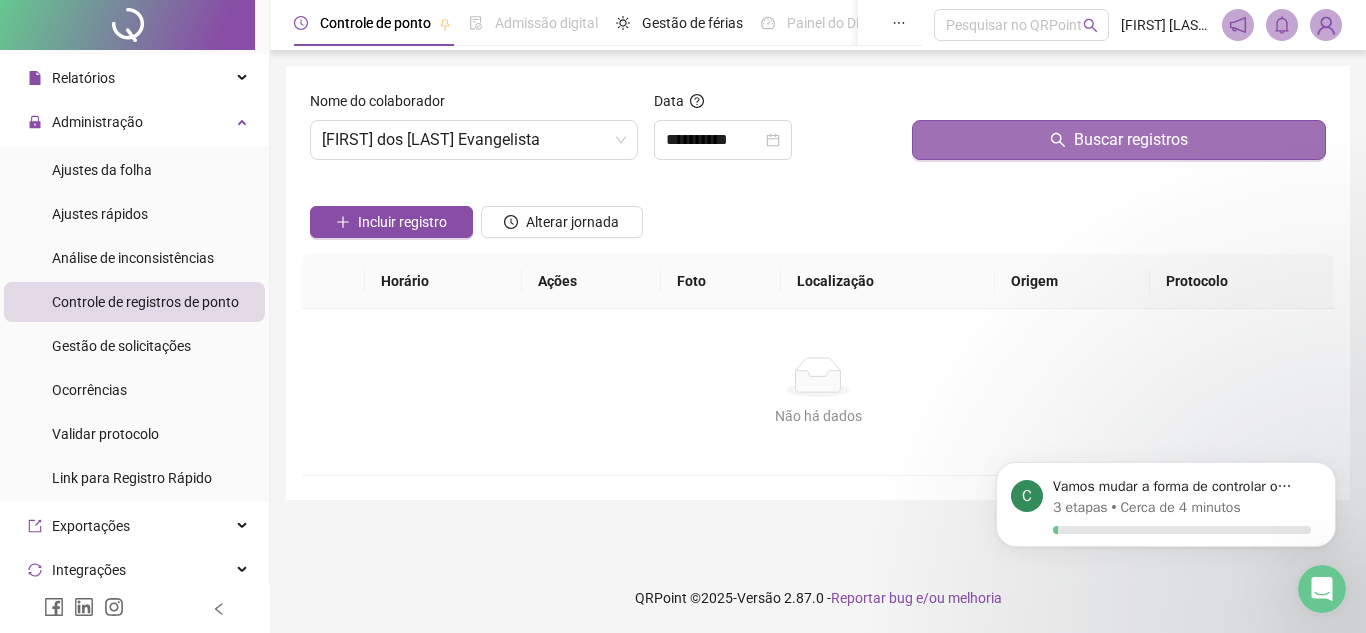 click on "Buscar registros" at bounding box center (1119, 140) 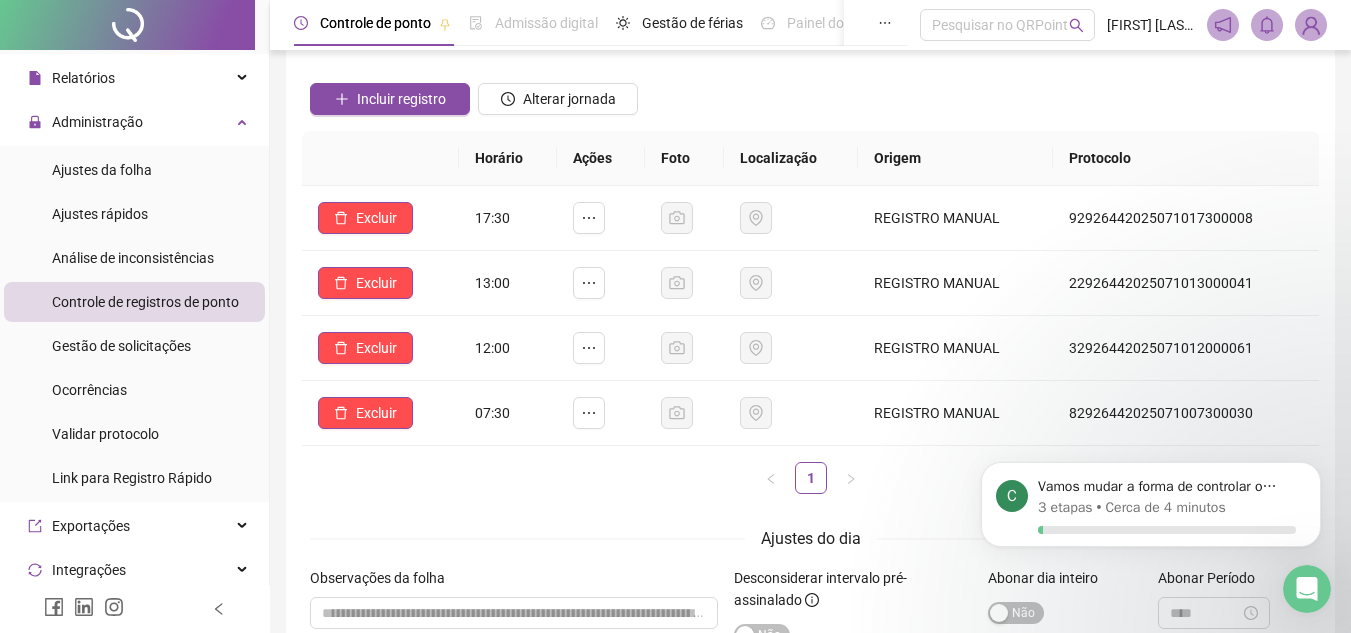 scroll, scrollTop: 99, scrollLeft: 0, axis: vertical 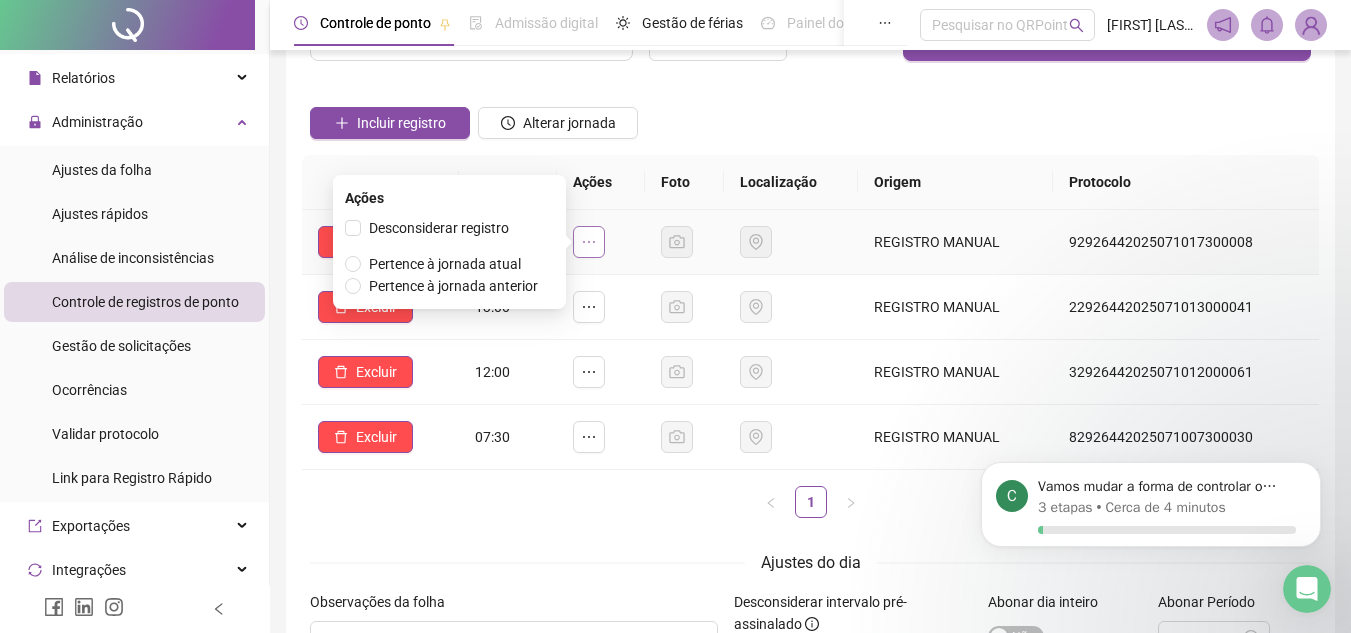 click 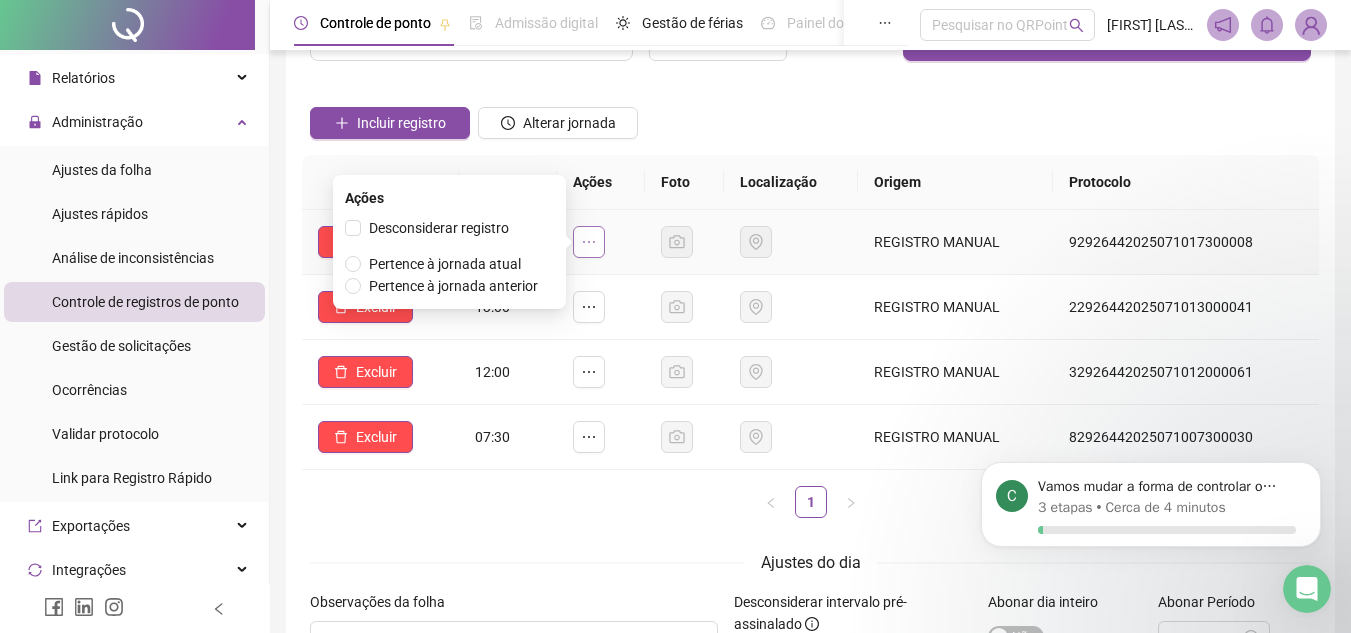 click 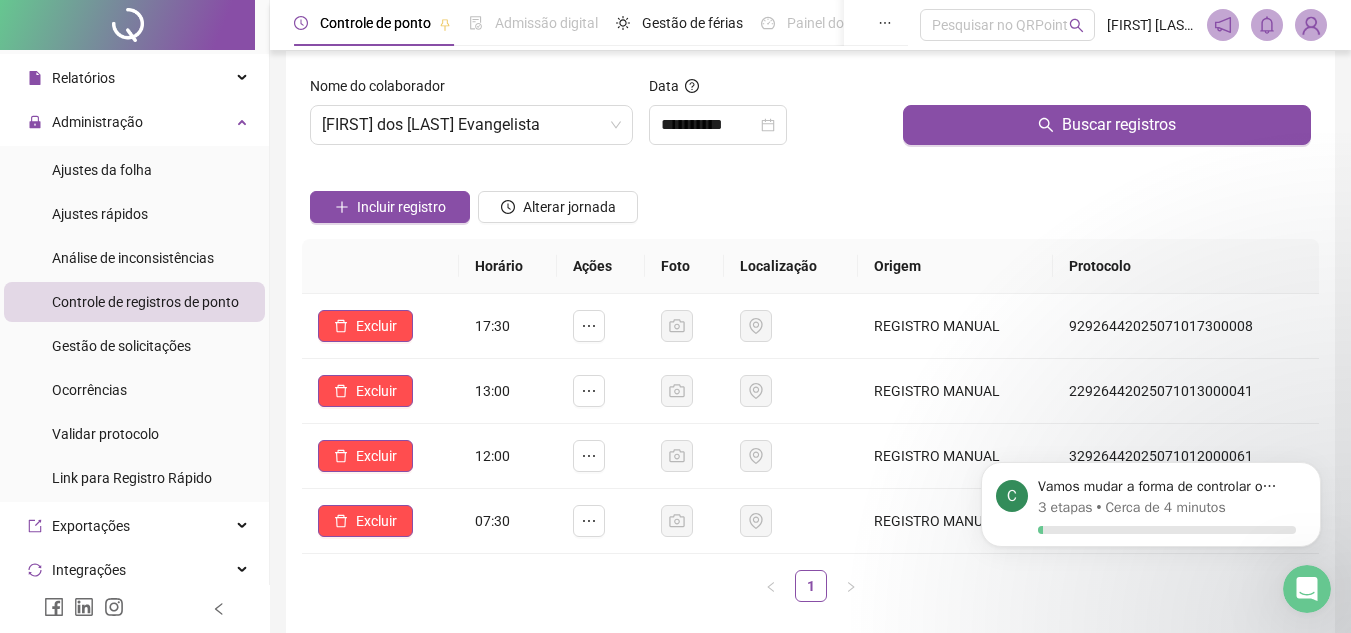 scroll, scrollTop: 0, scrollLeft: 0, axis: both 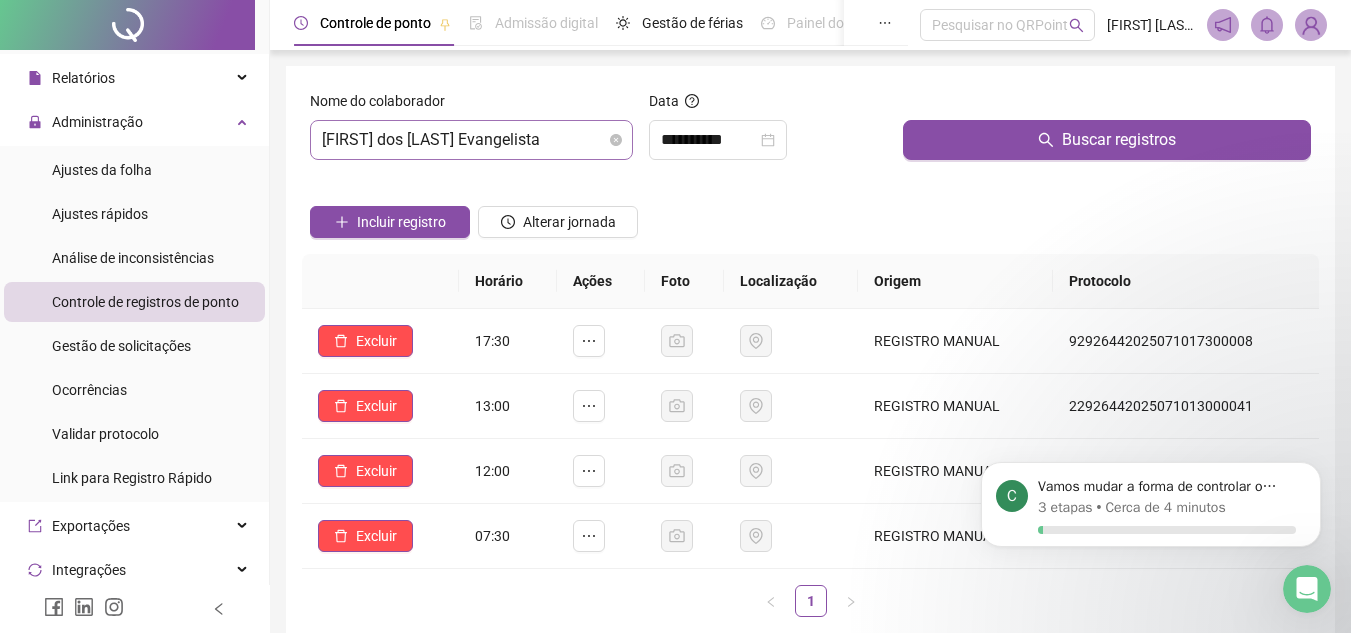 click on "[FIRST] dos [LAST] Evangelista" at bounding box center [471, 140] 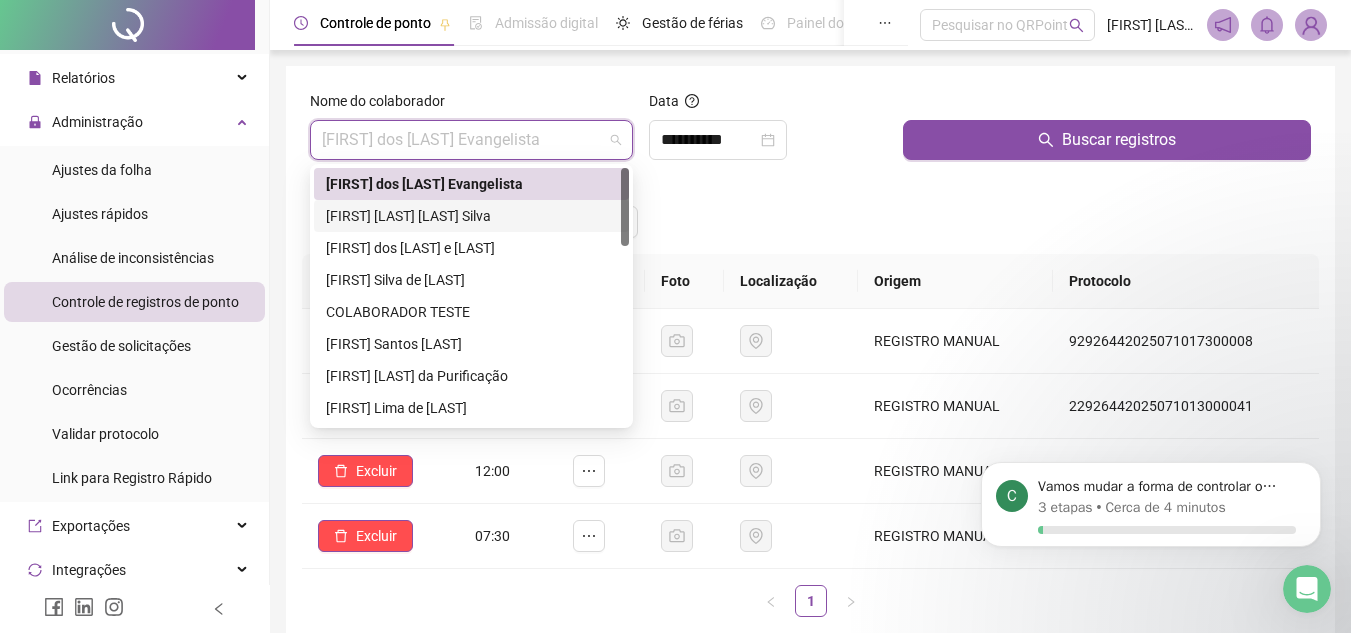 click on "[FIRST] [LAST] [LAST] Silva" at bounding box center [471, 216] 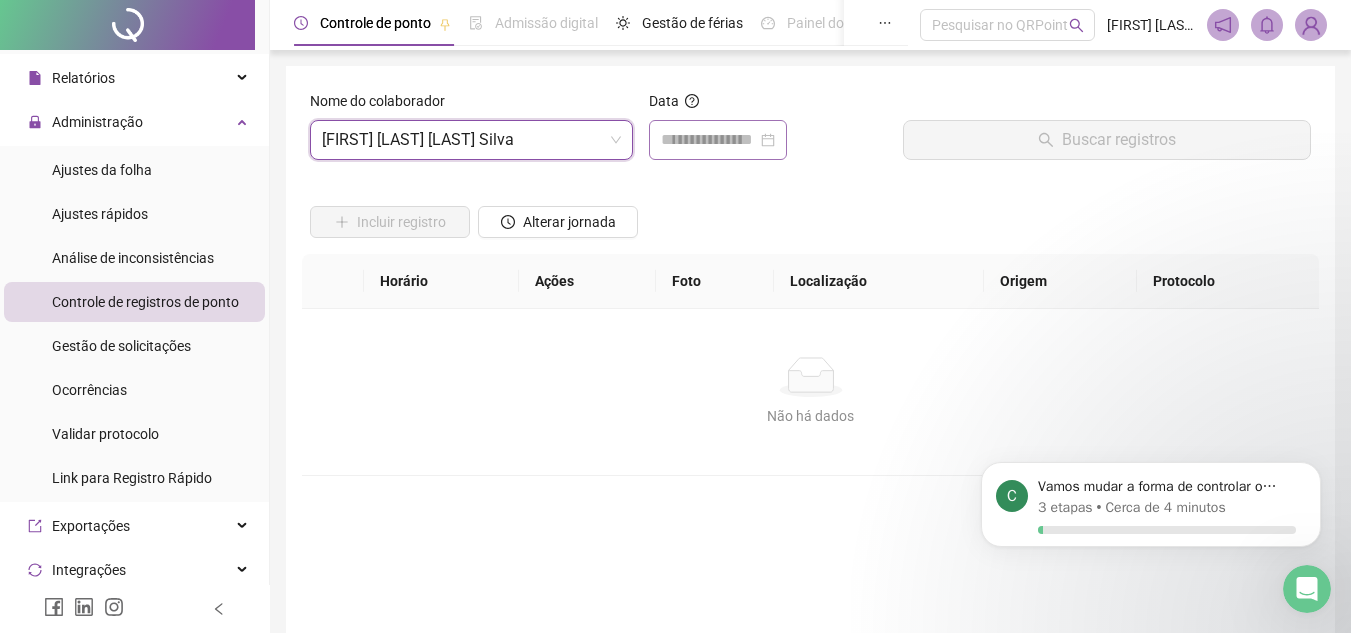 click at bounding box center (718, 140) 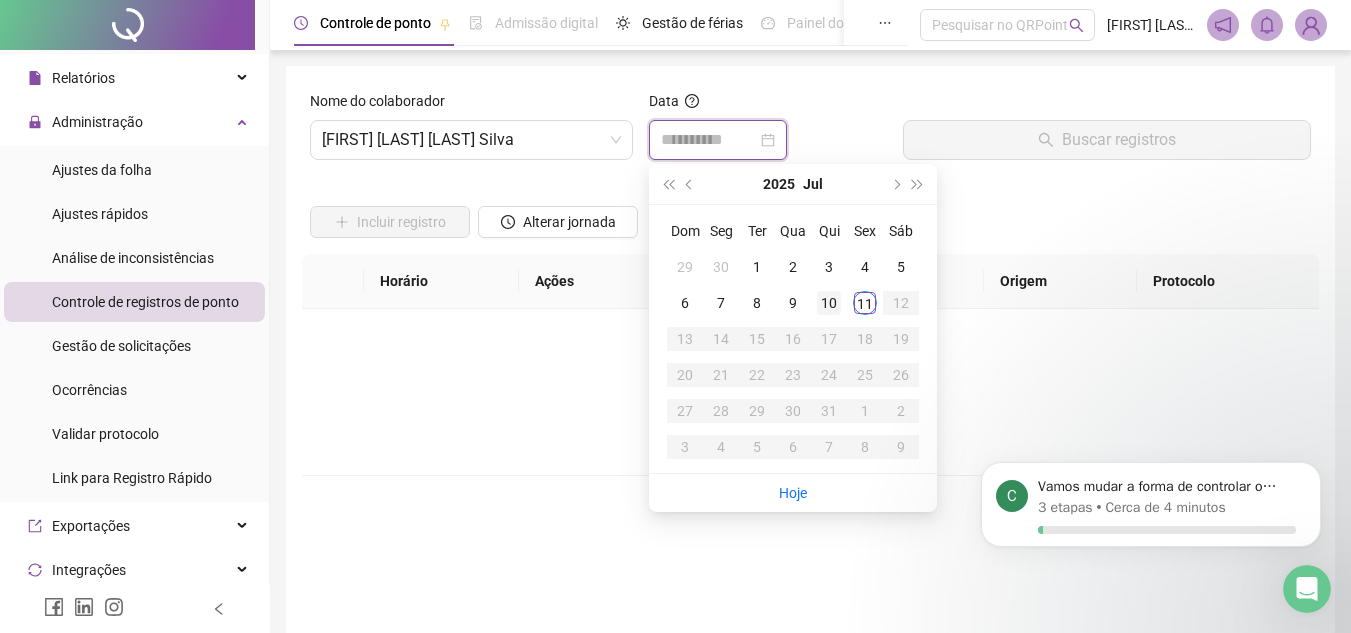 type on "**********" 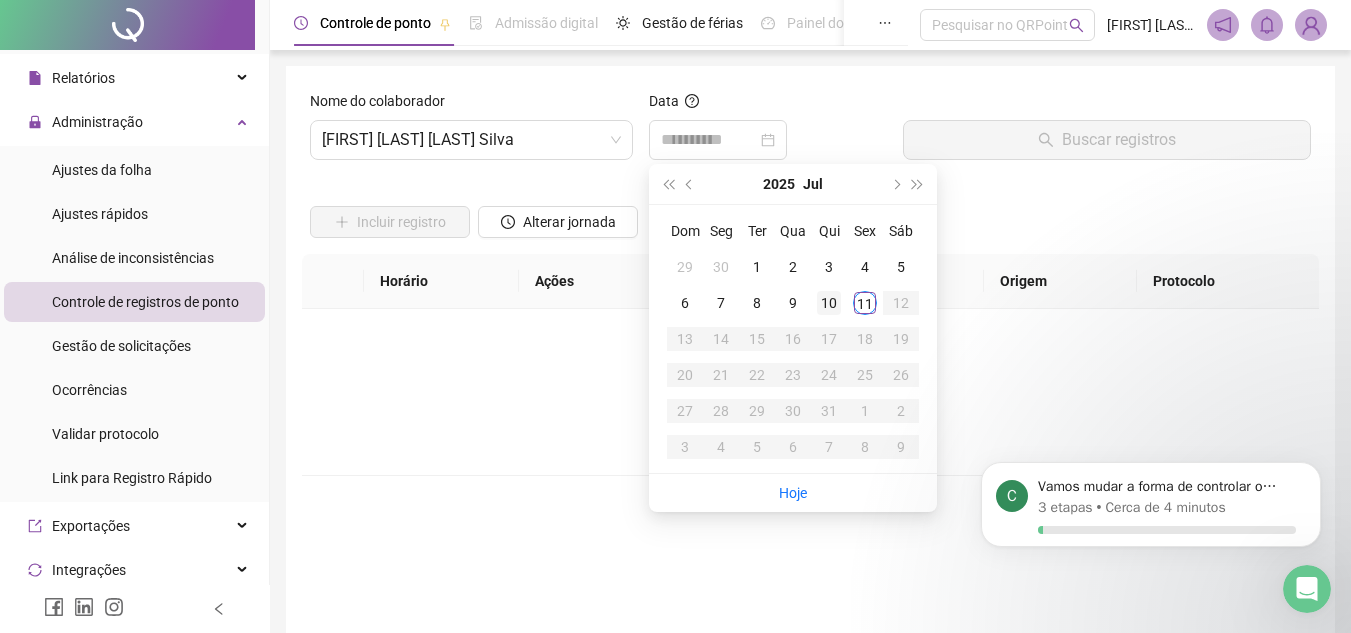 click on "10" at bounding box center (829, 303) 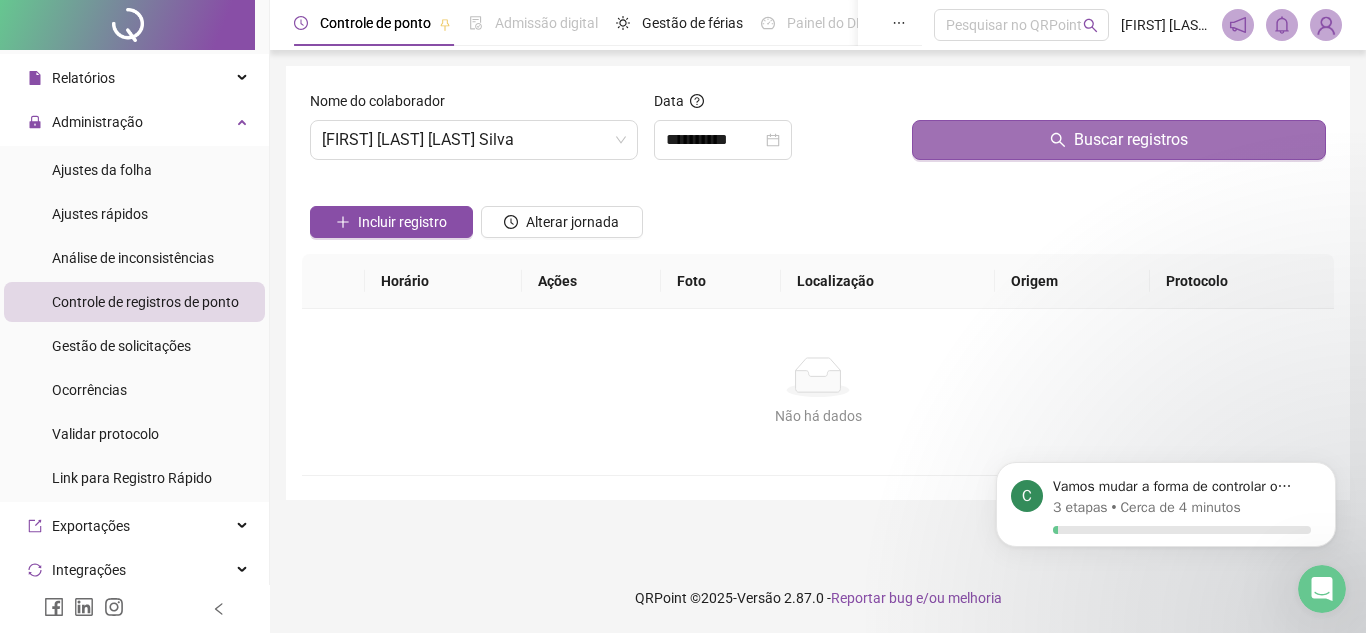 click on "Buscar registros" at bounding box center (1131, 140) 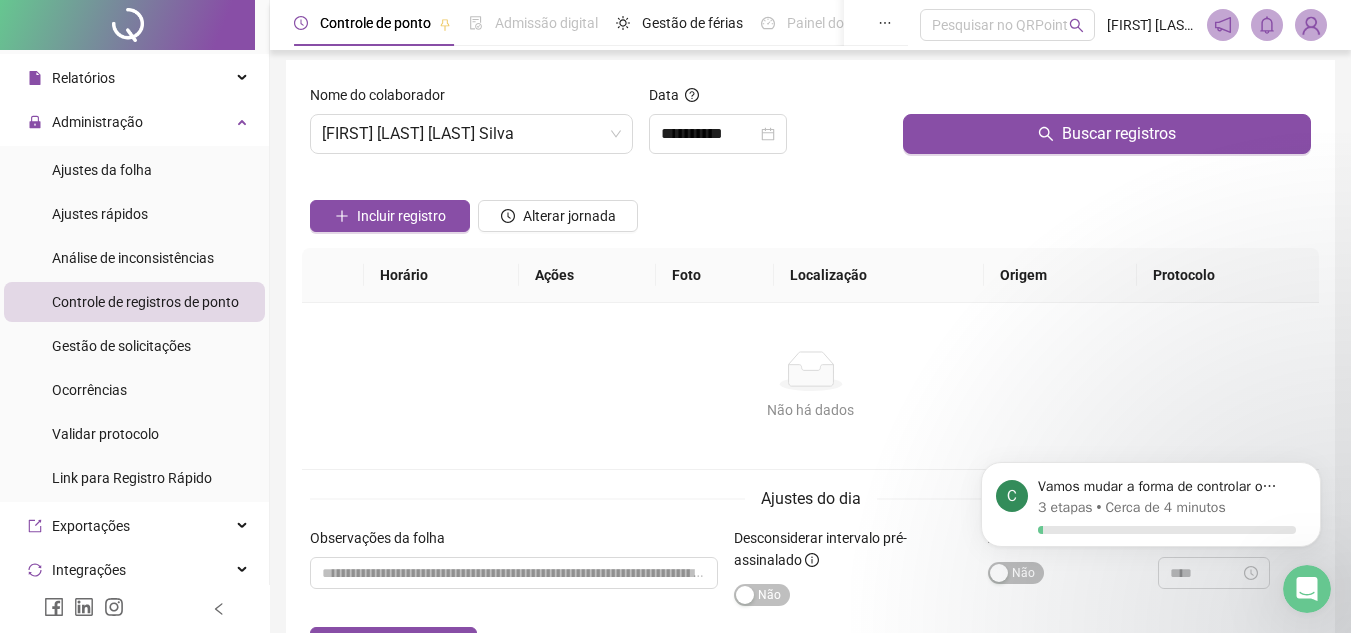 scroll, scrollTop: 0, scrollLeft: 0, axis: both 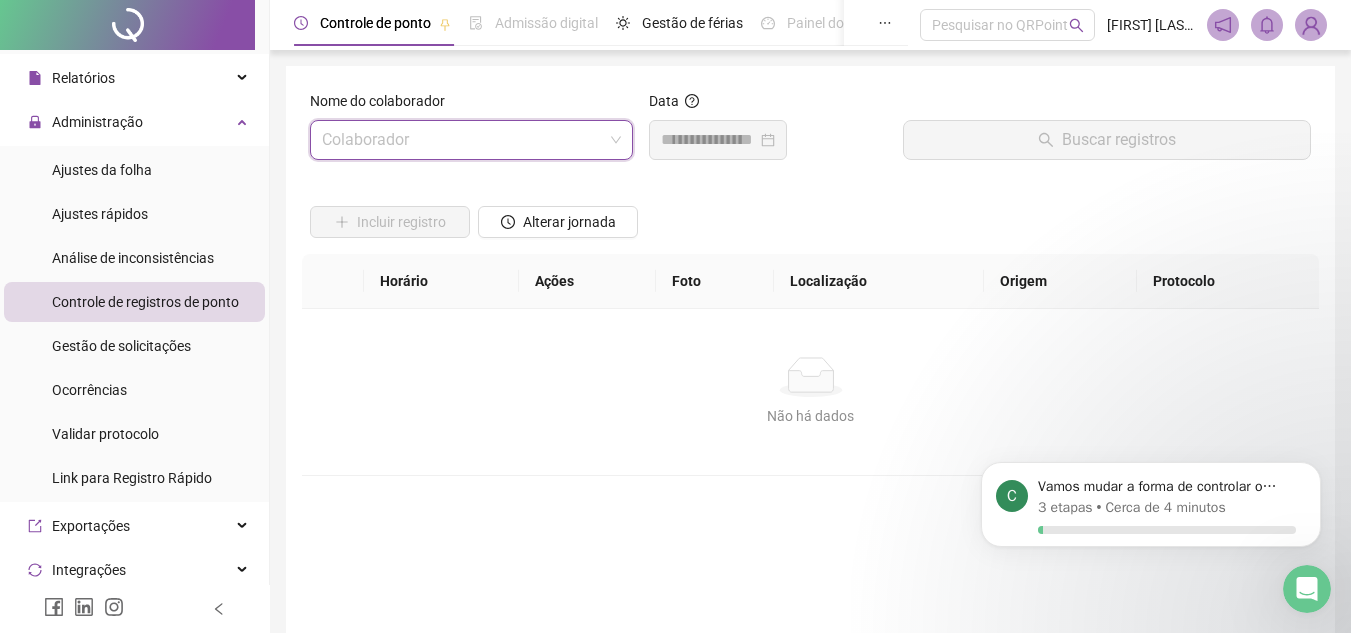 click at bounding box center (465, 140) 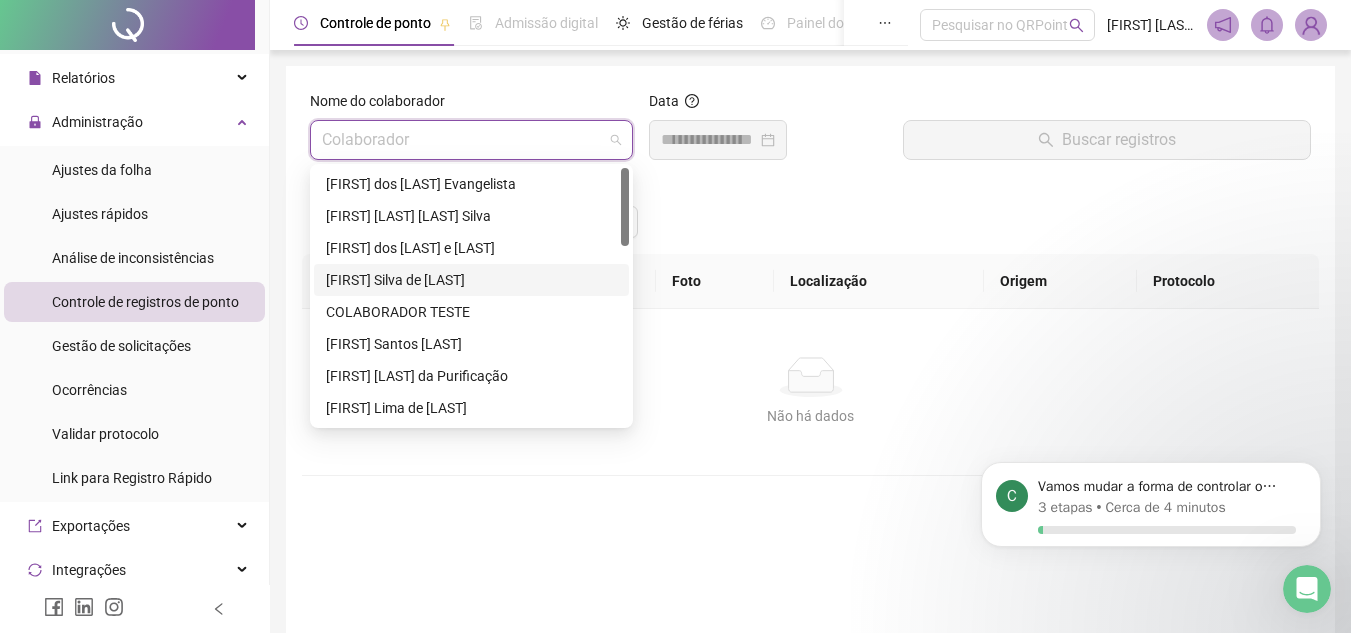 click on "[FIRST] Silva de [LAST]" at bounding box center (471, 280) 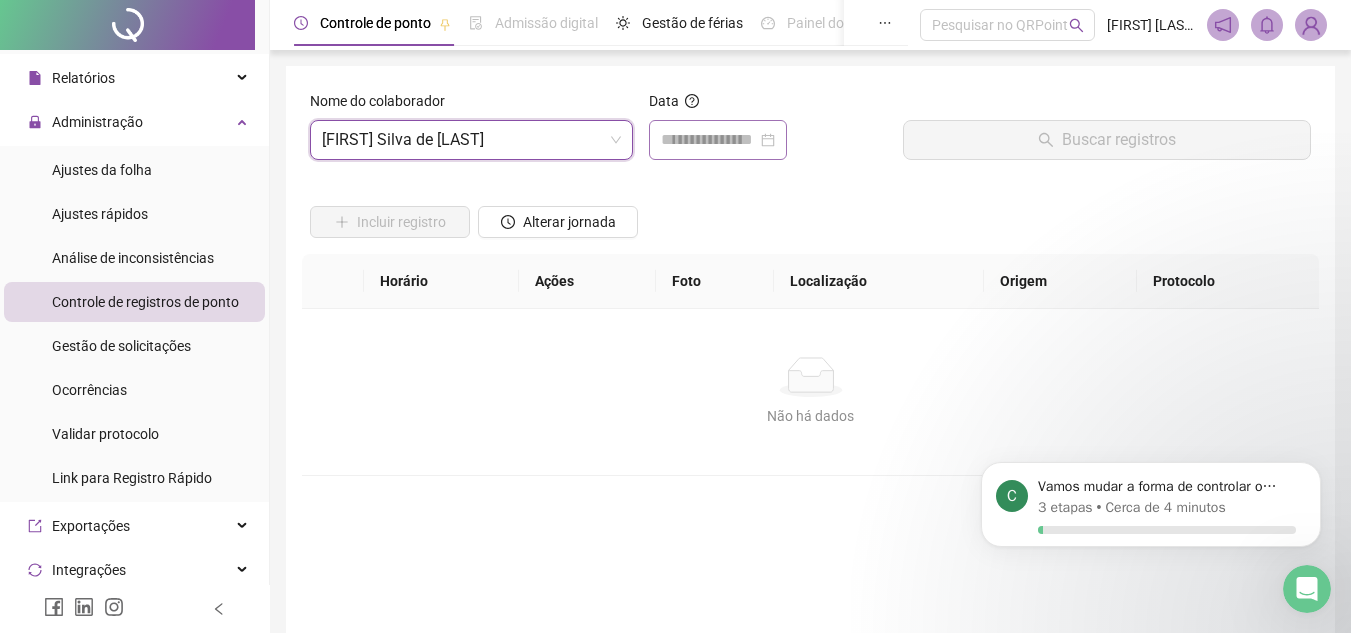 click at bounding box center (718, 140) 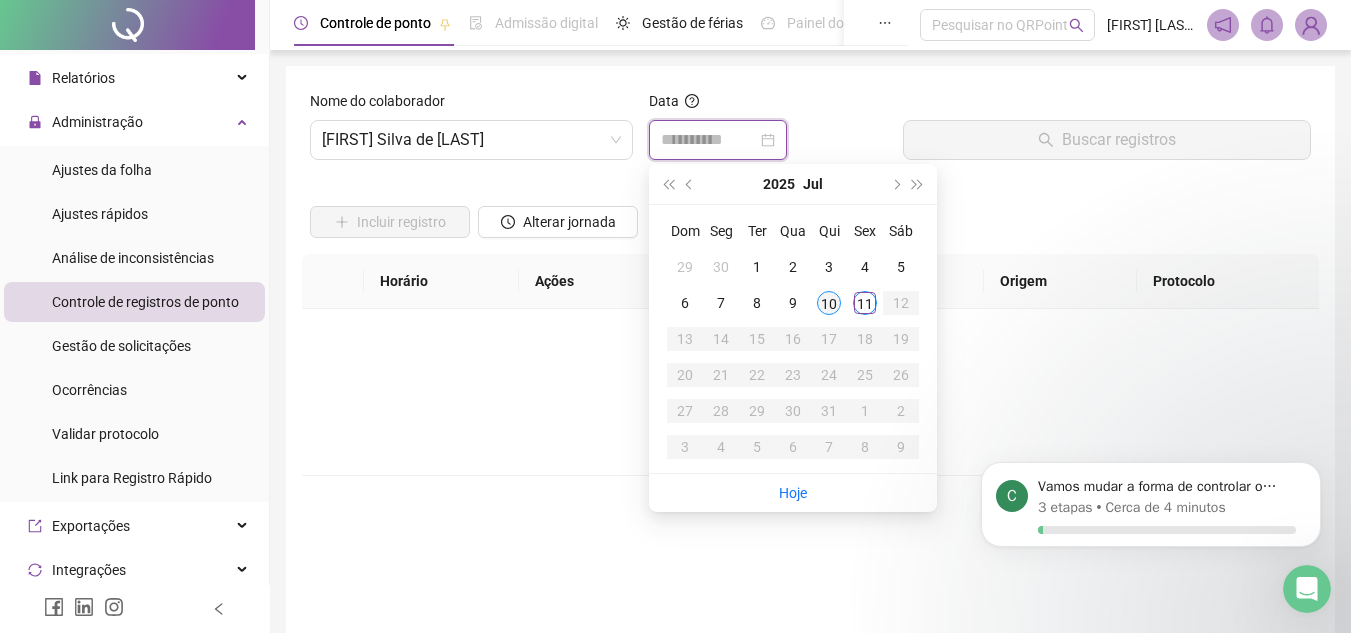 type on "**********" 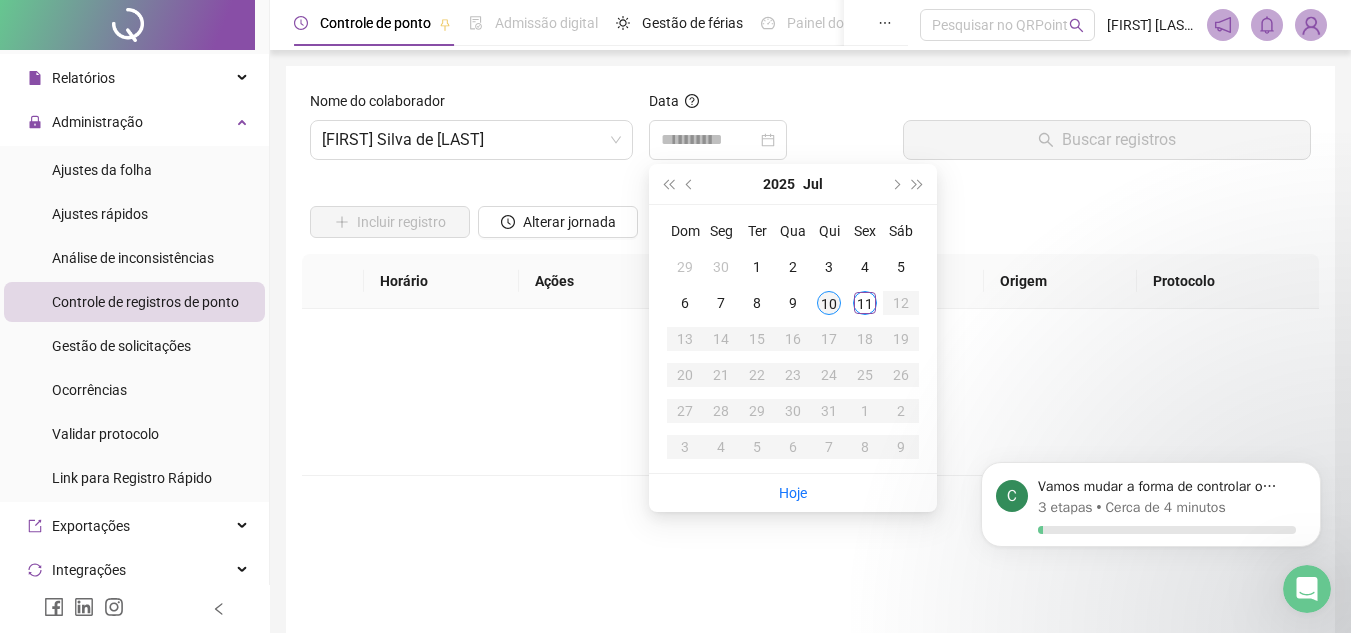 click on "10" at bounding box center [829, 303] 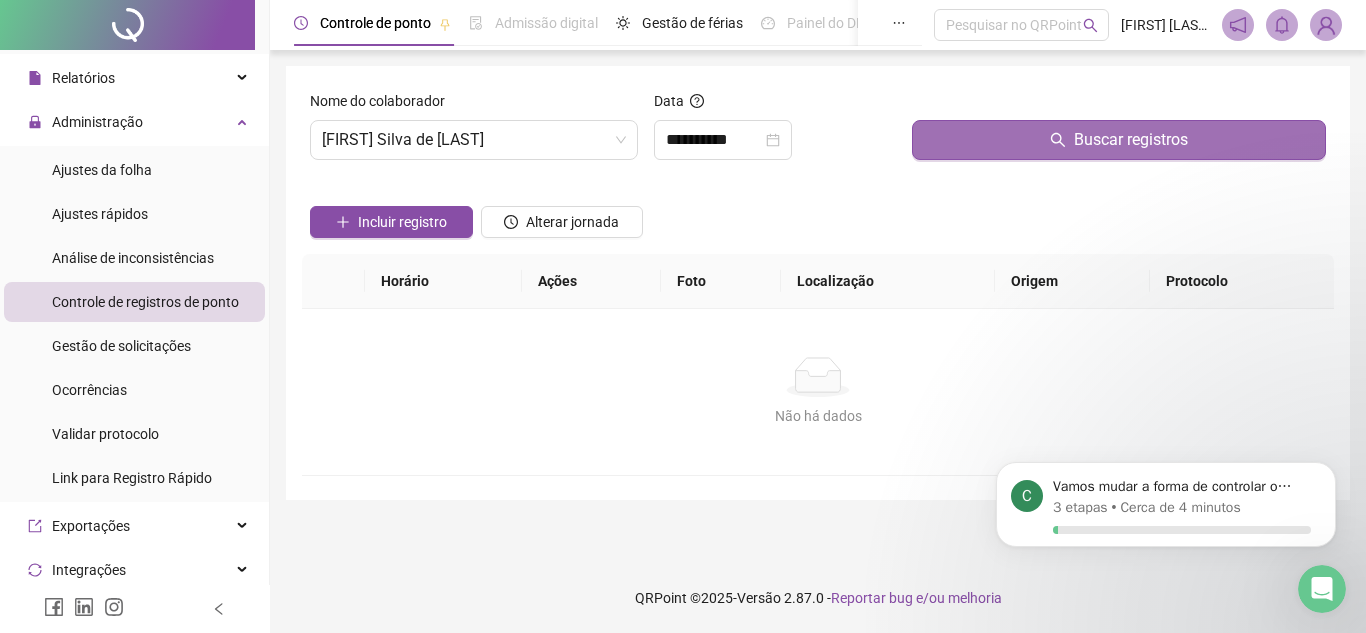 click on "Buscar registros" at bounding box center (1119, 140) 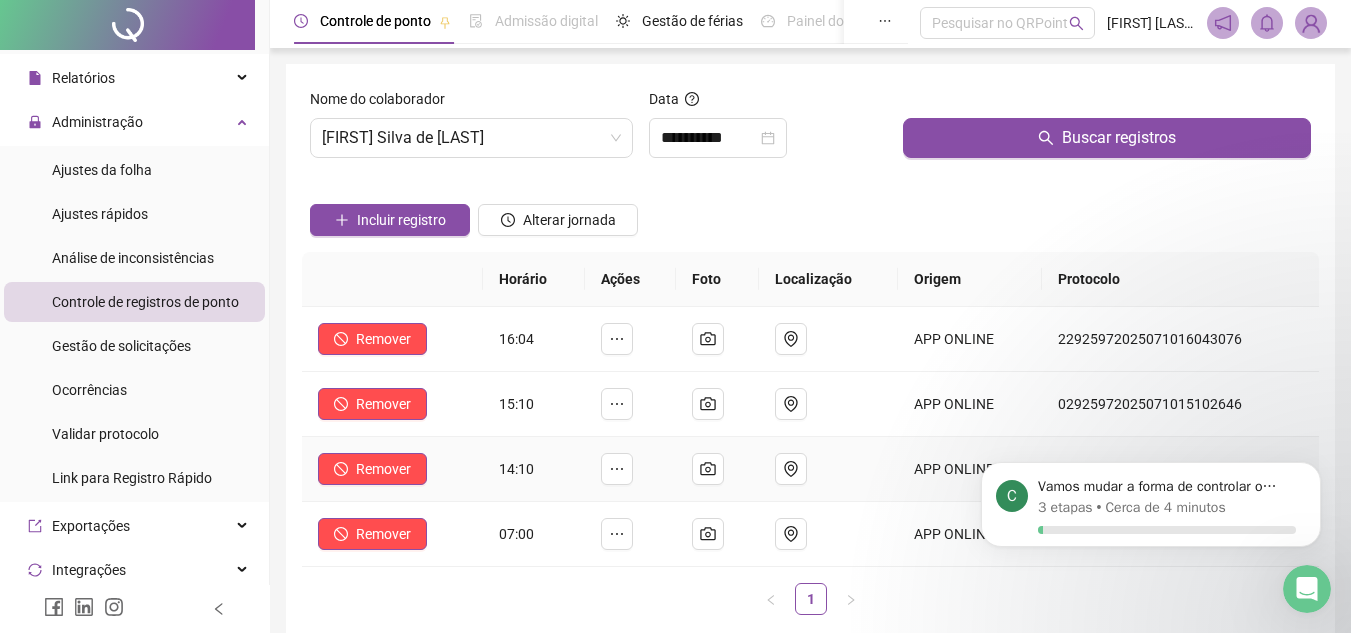 scroll, scrollTop: 0, scrollLeft: 0, axis: both 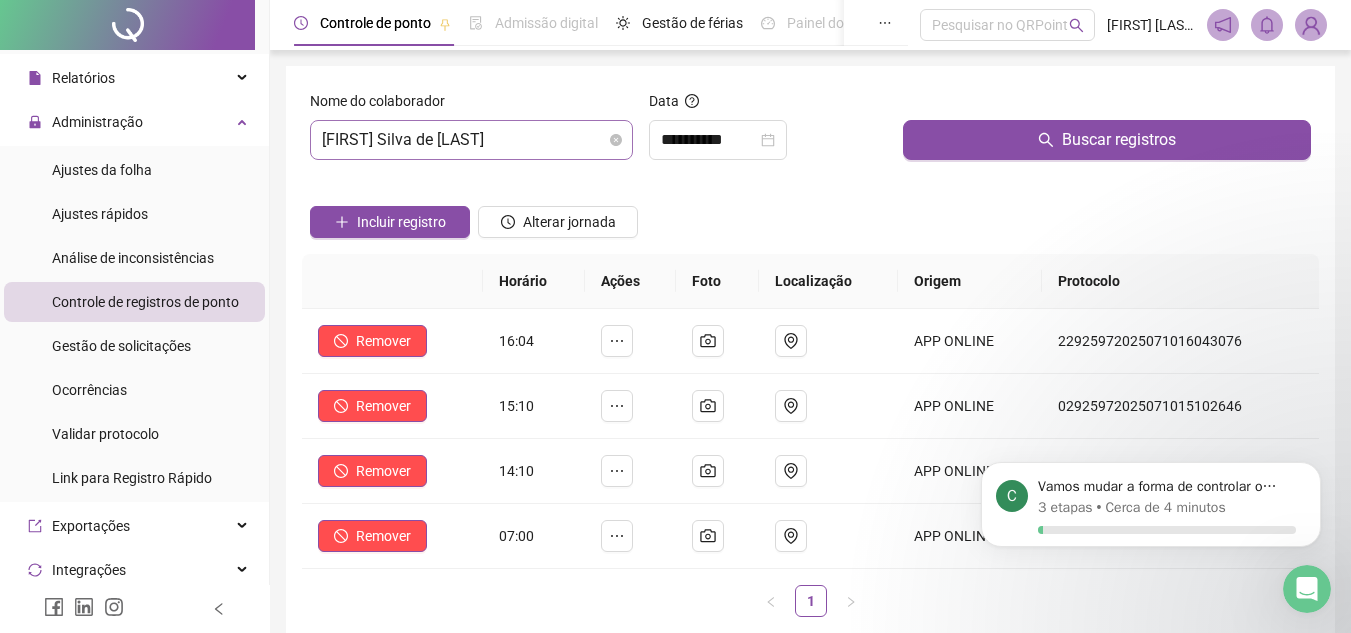 click on "[FIRST] Silva de [LAST]" at bounding box center [471, 140] 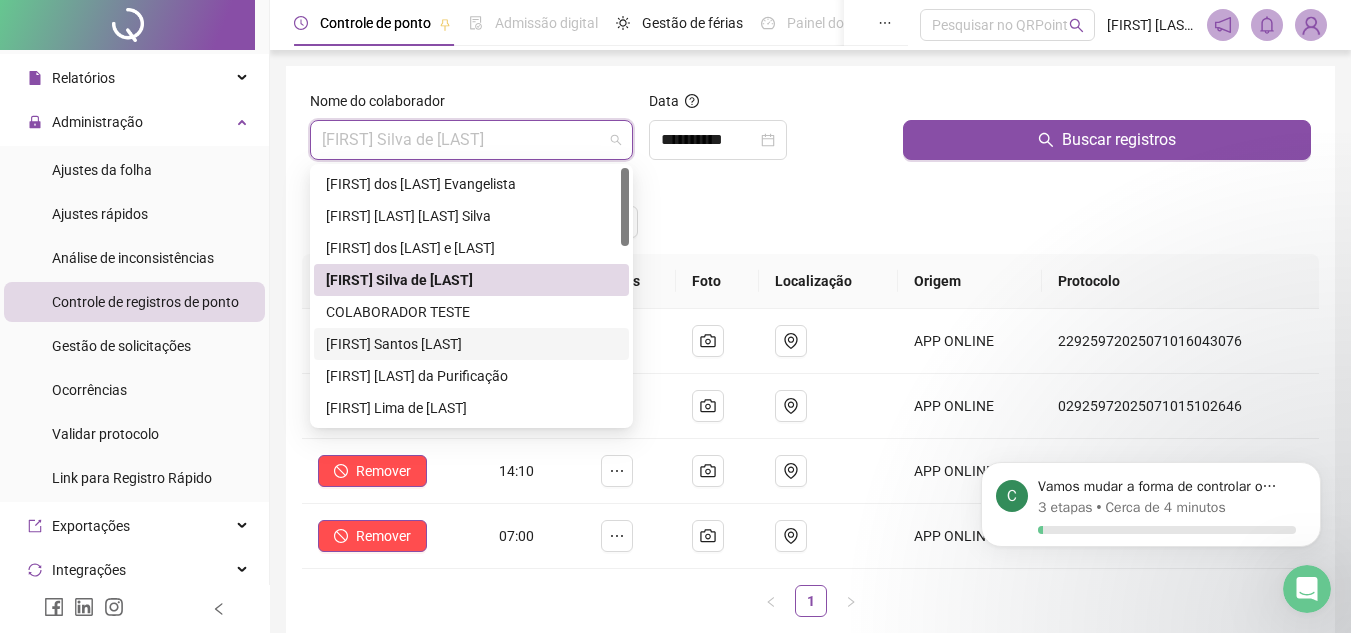 click on "[FIRST] Santos [LAST]" at bounding box center [471, 344] 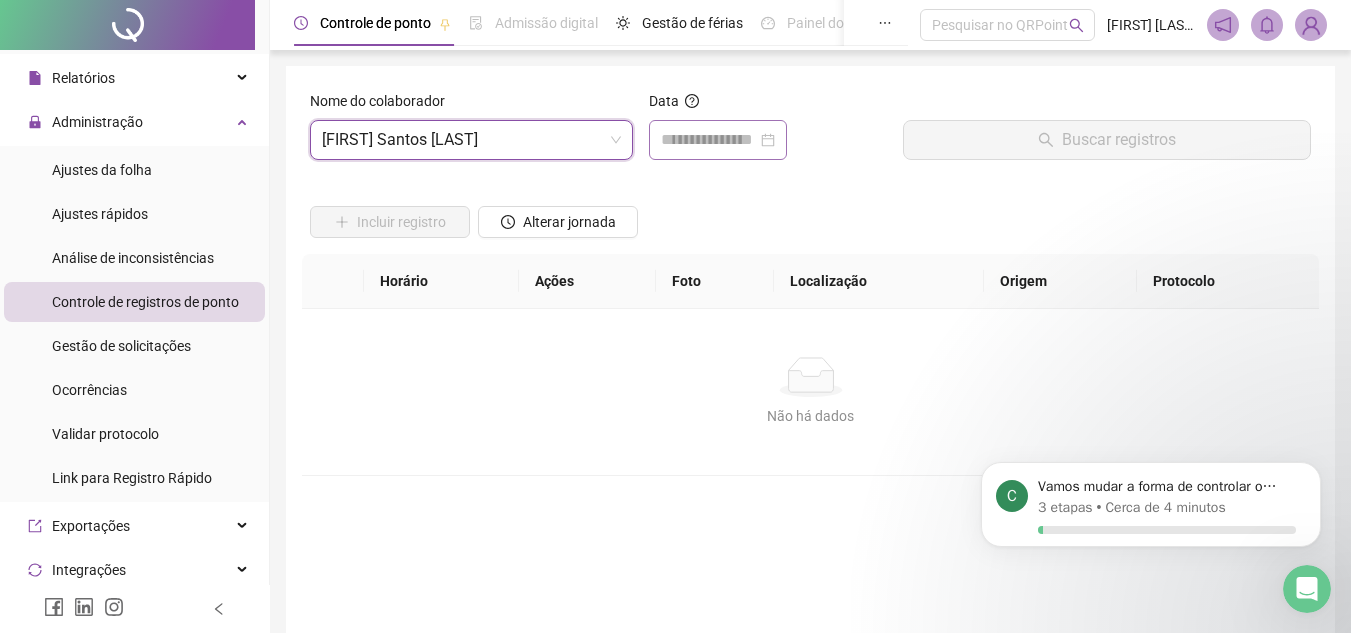 click at bounding box center [718, 140] 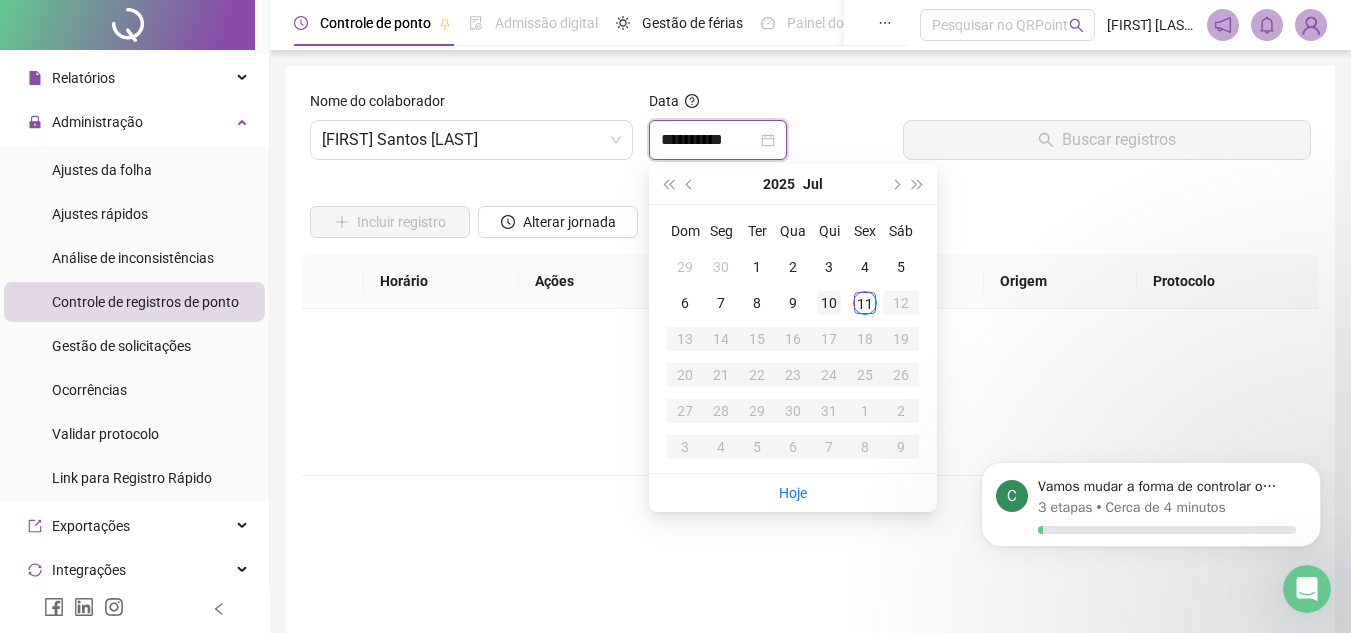 type on "**********" 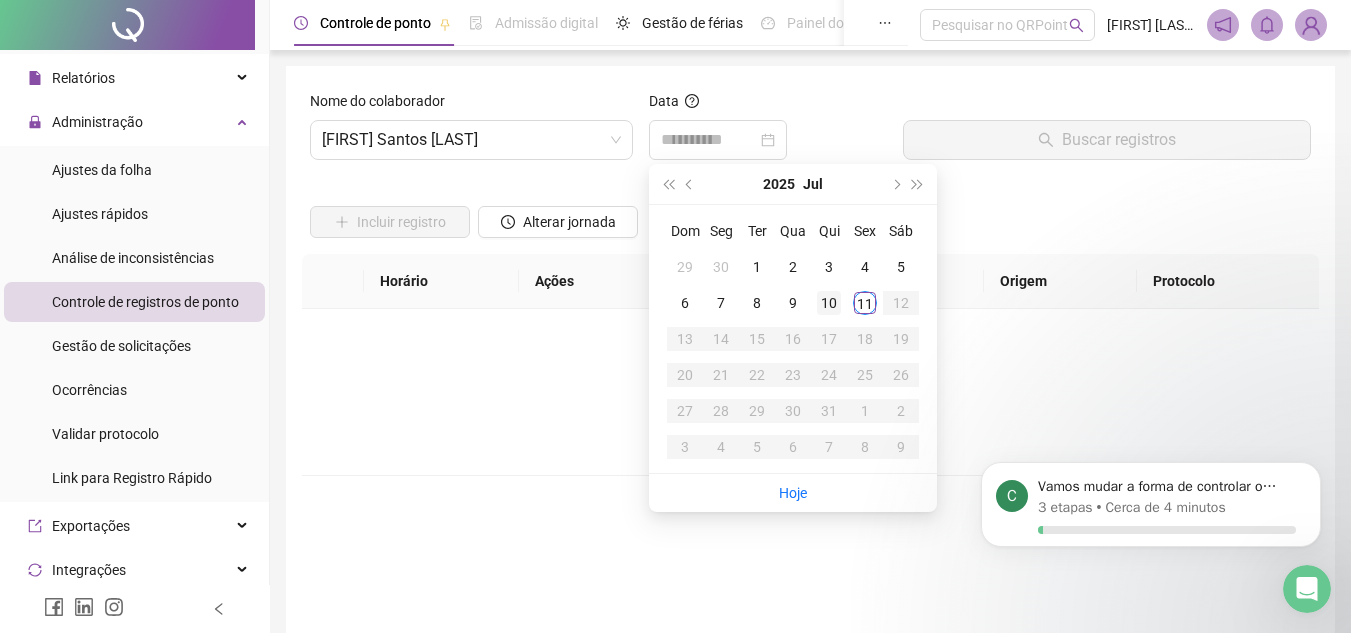 click on "10" at bounding box center (829, 303) 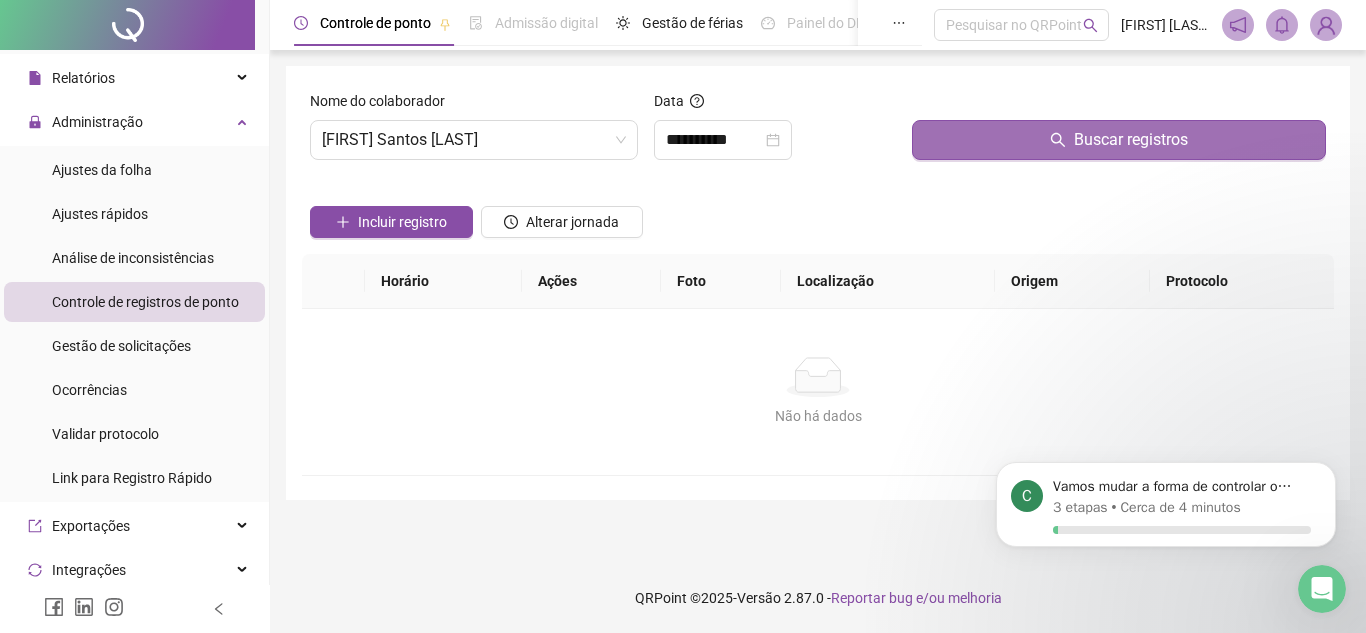 click on "Buscar registros" at bounding box center (1119, 140) 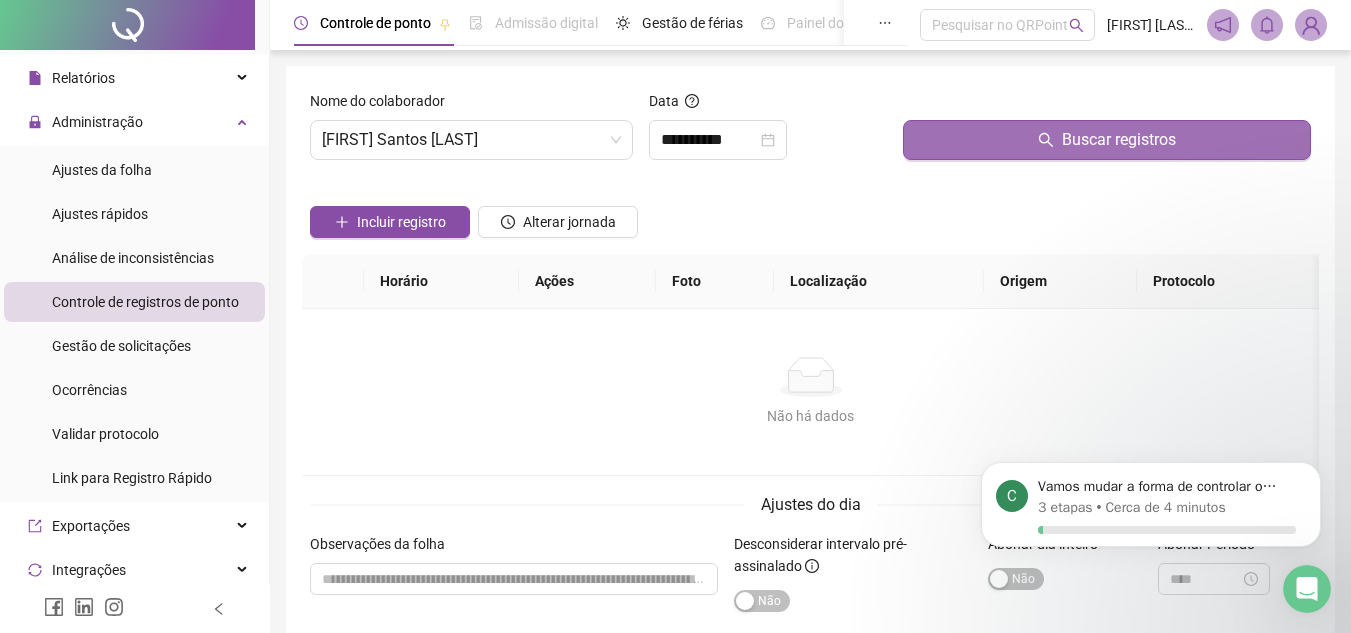 click on "Buscar registros" at bounding box center (1107, 140) 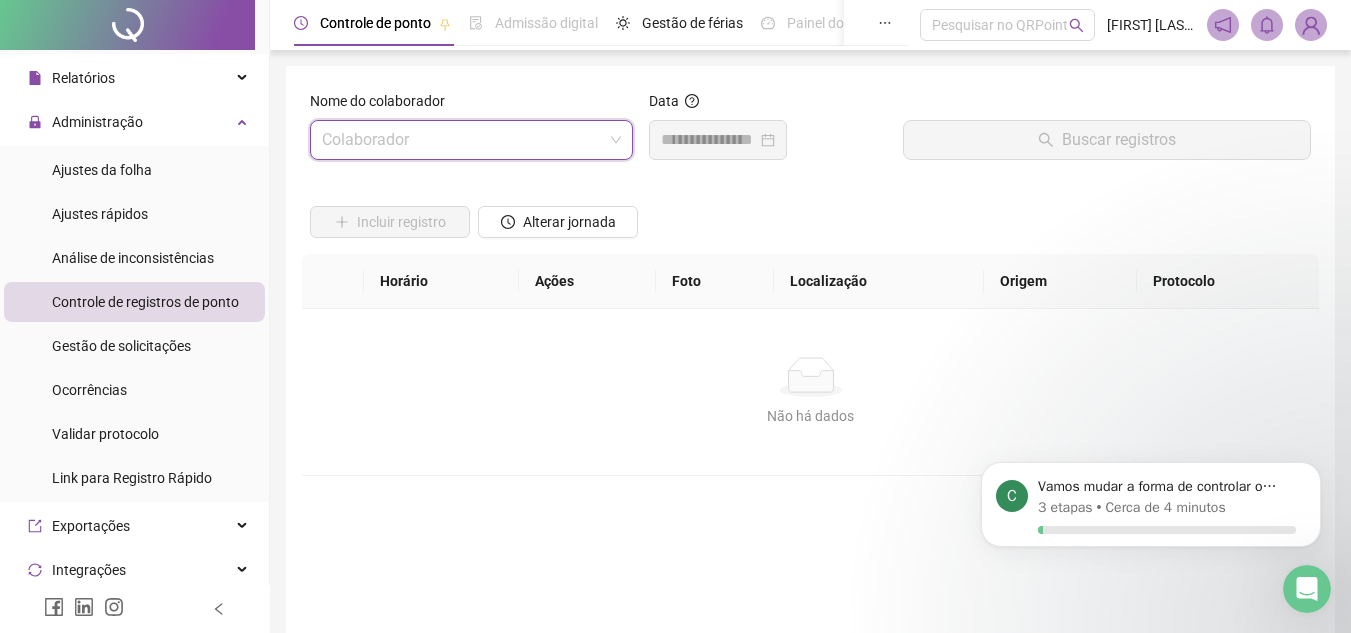 click on "Colaborador" at bounding box center (471, 140) 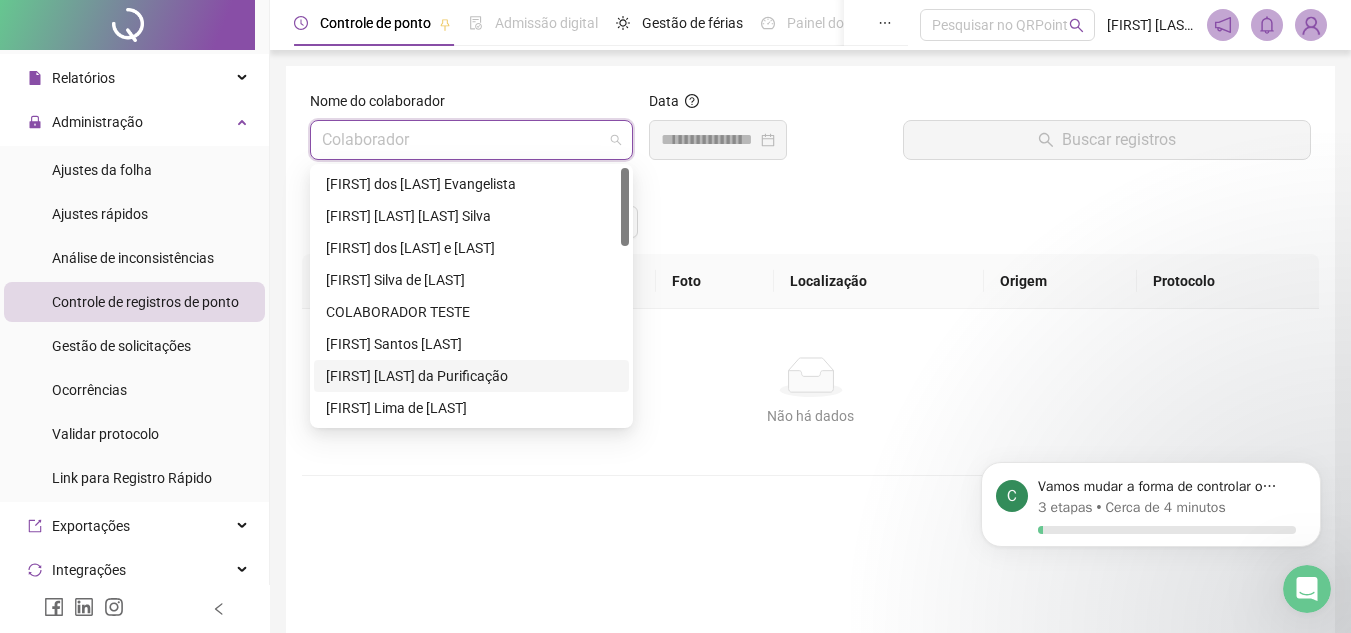 click on "[FIRST] [LAST] da Purificação" at bounding box center [471, 376] 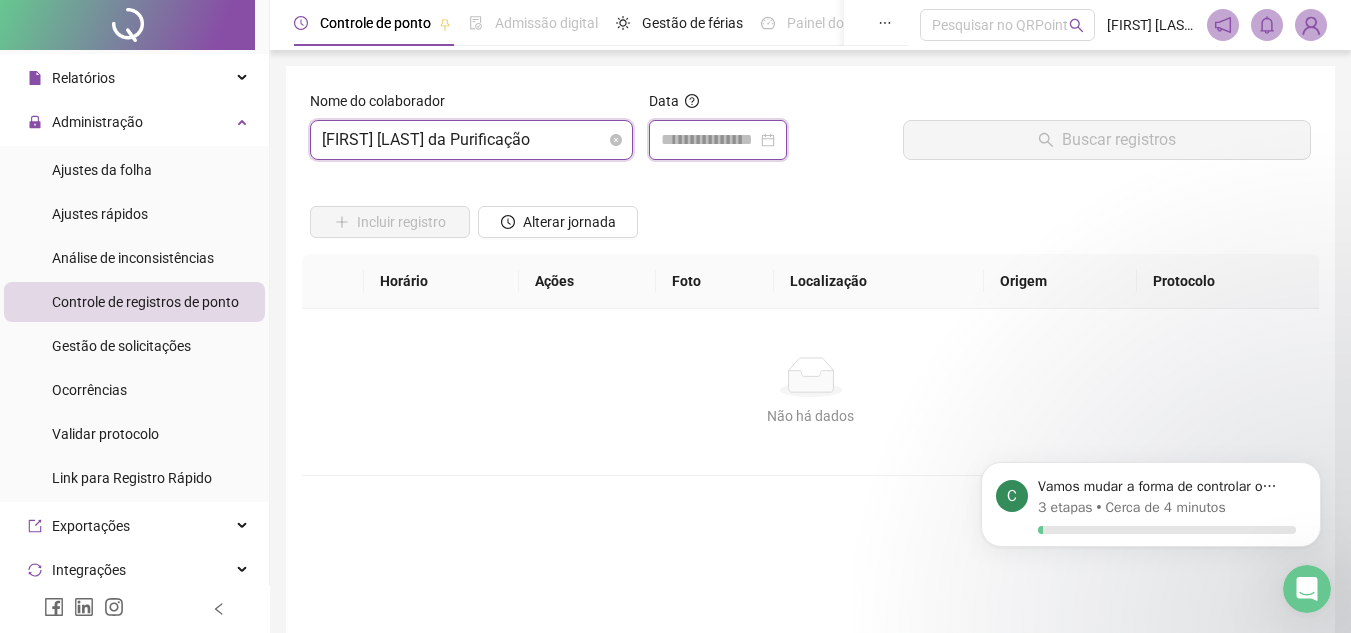 click at bounding box center [709, 140] 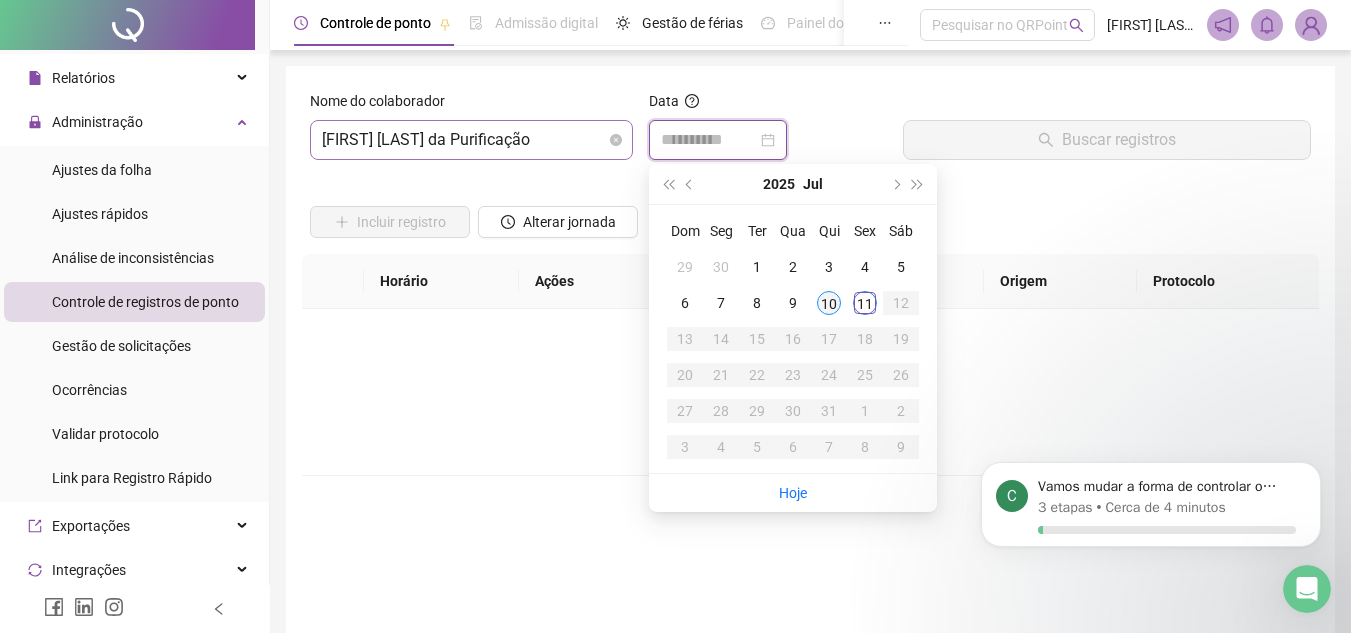 type on "**********" 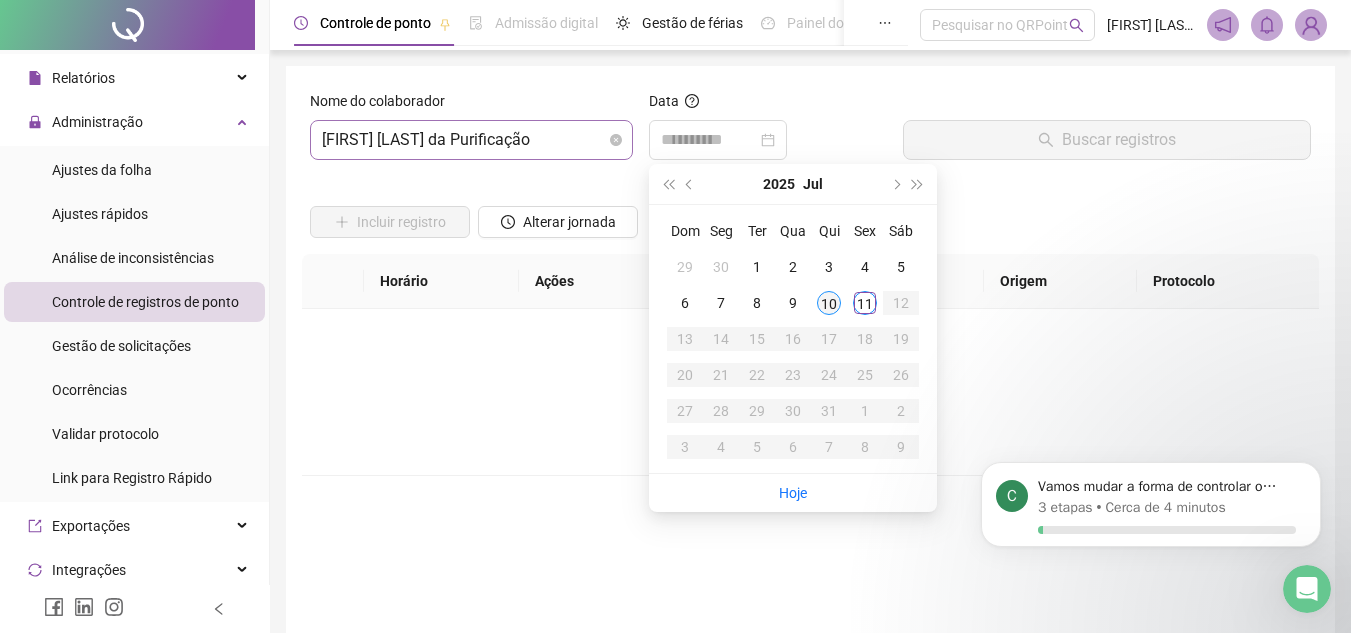 click on "10" at bounding box center (829, 303) 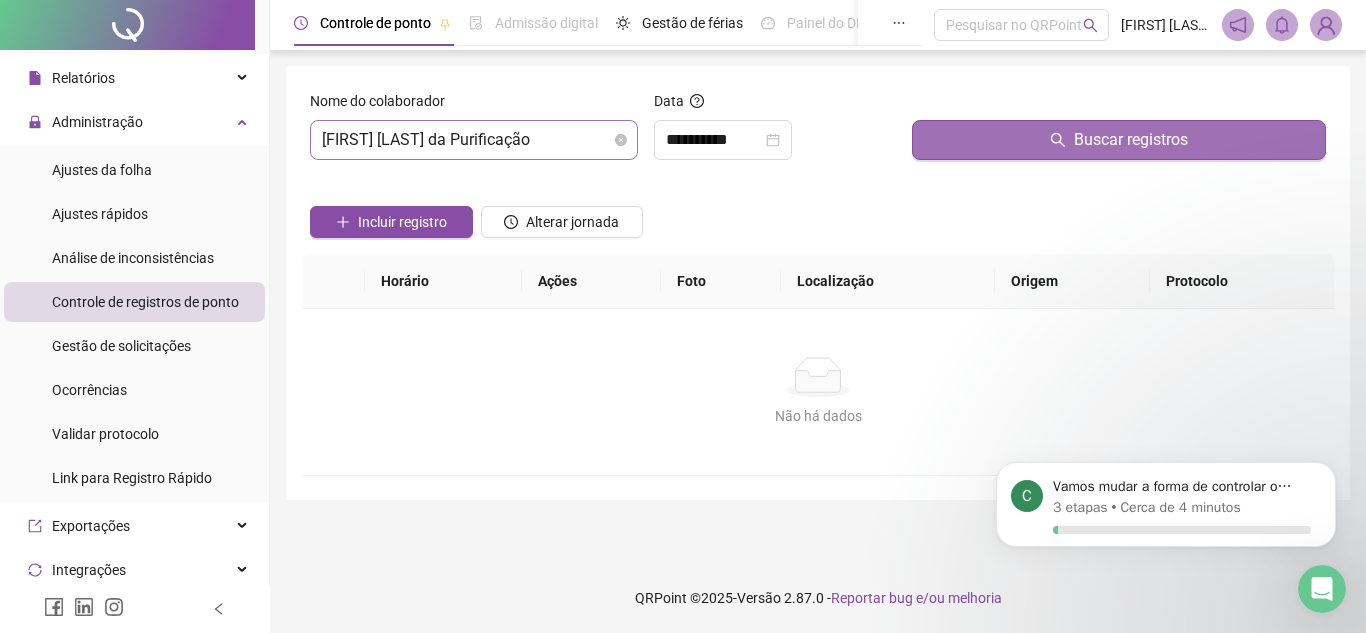 click on "Buscar registros" at bounding box center [1119, 140] 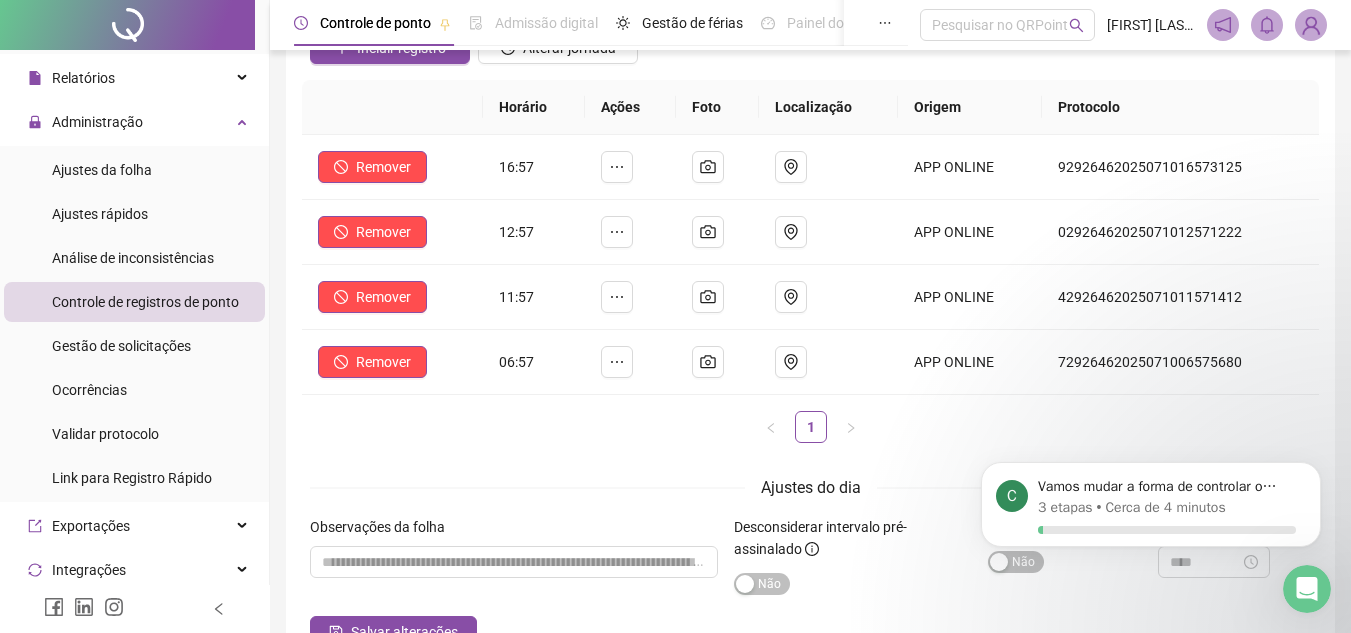 scroll, scrollTop: 0, scrollLeft: 0, axis: both 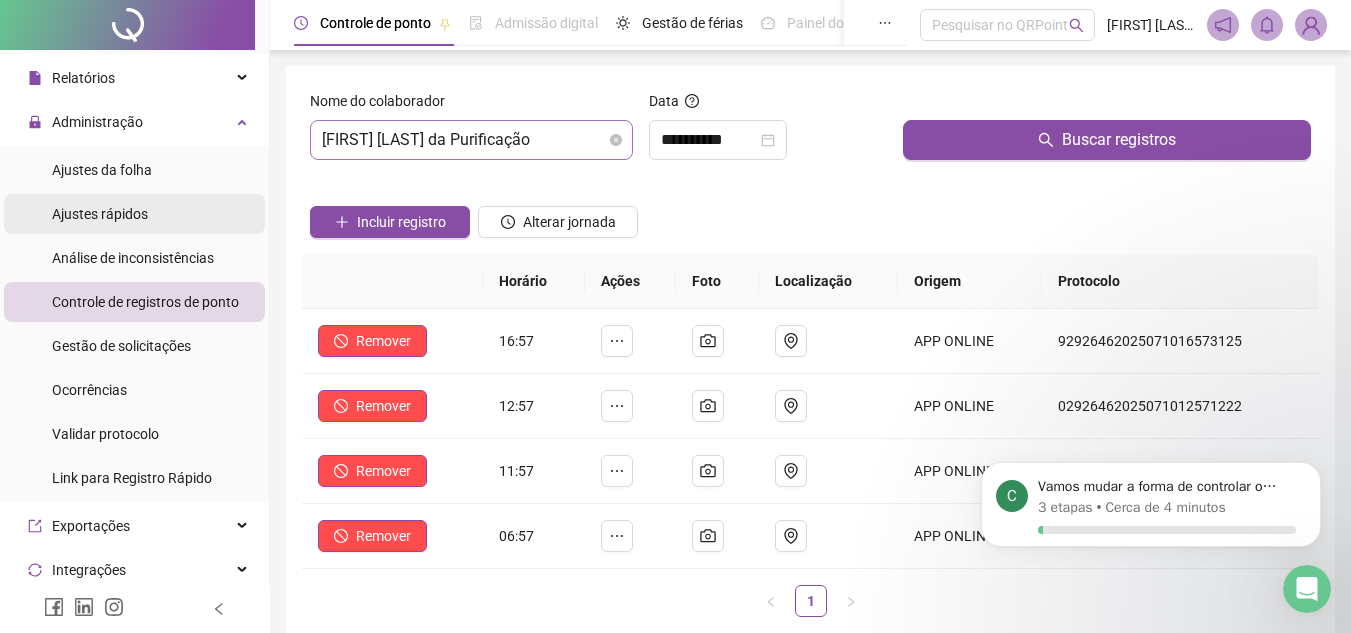 click on "Ajustes rápidos" at bounding box center (100, 214) 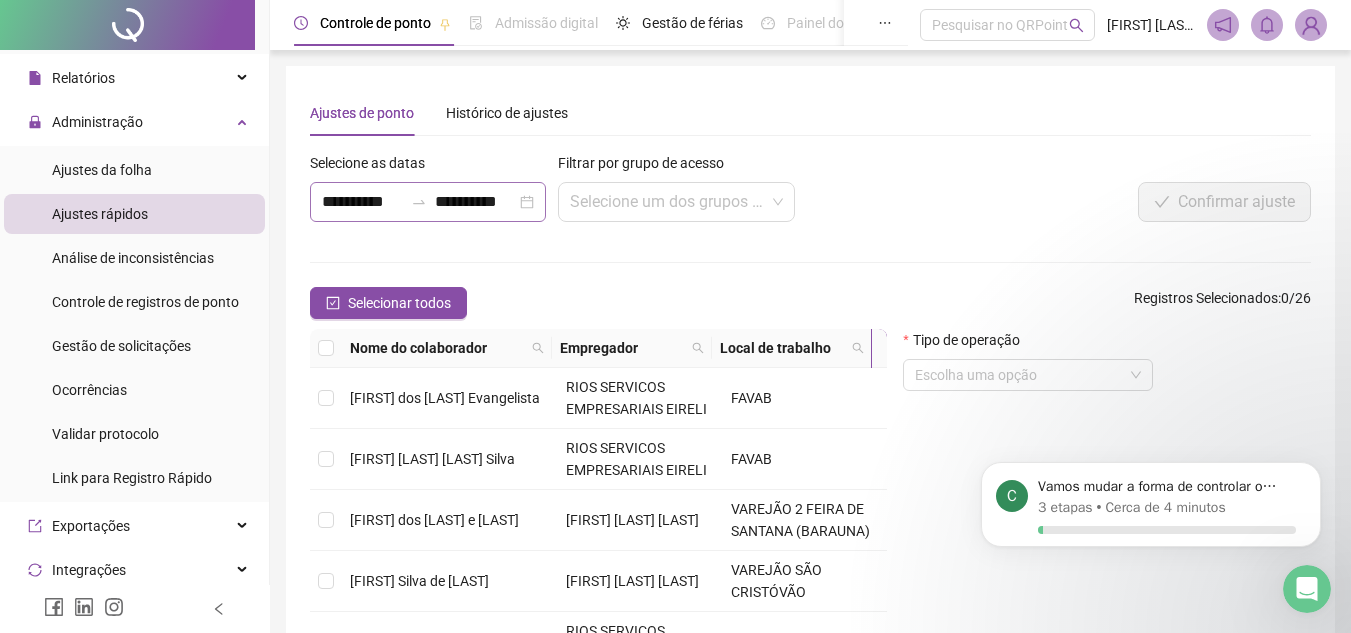 click on "**********" at bounding box center [428, 202] 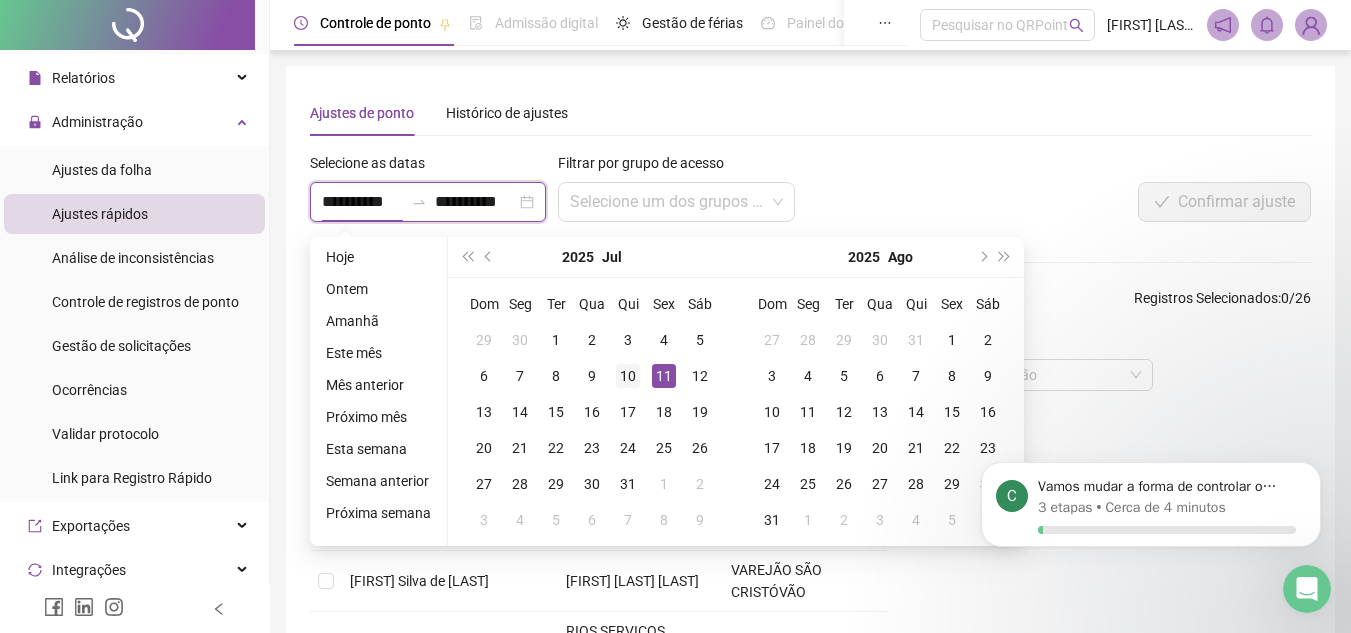type on "**********" 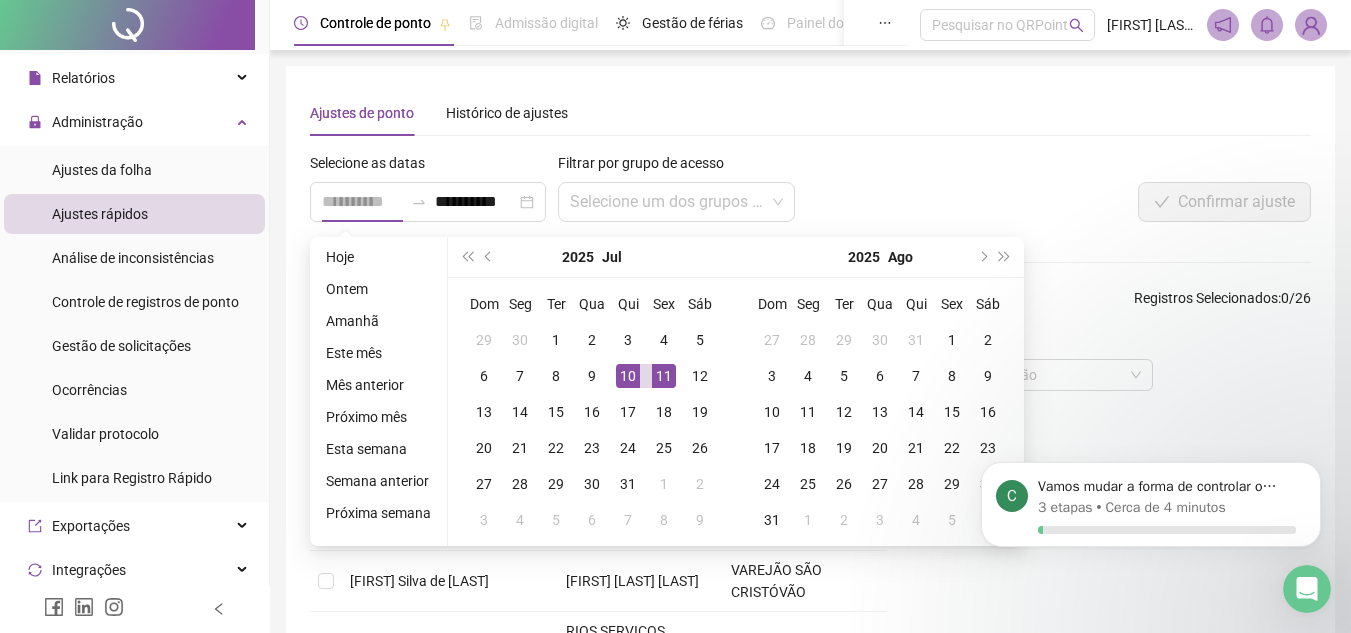 click on "10" at bounding box center (628, 376) 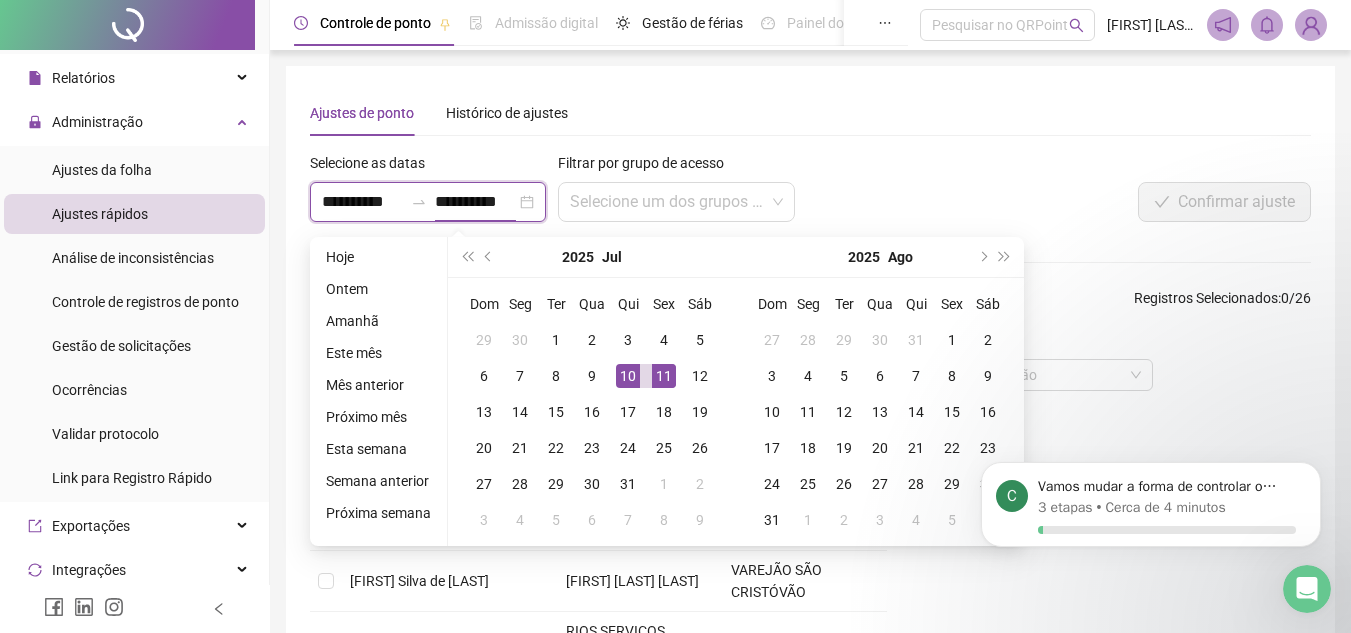 click on "**********" at bounding box center [475, 202] 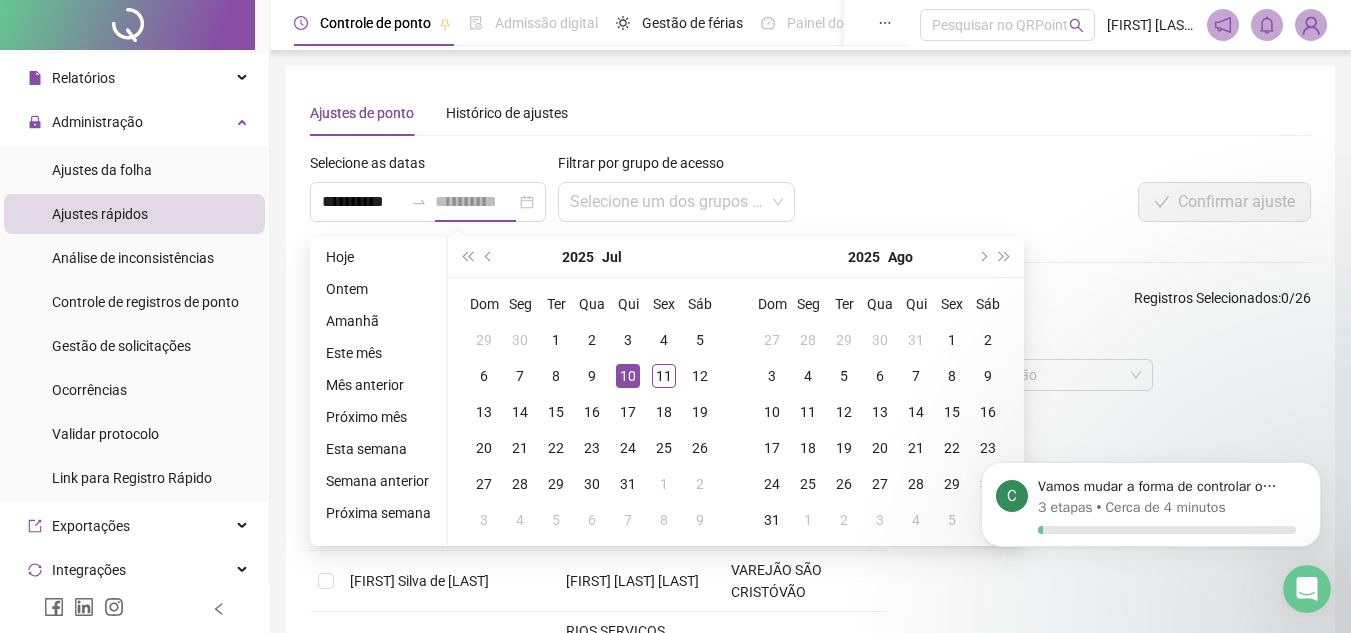 click on "10" at bounding box center (628, 376) 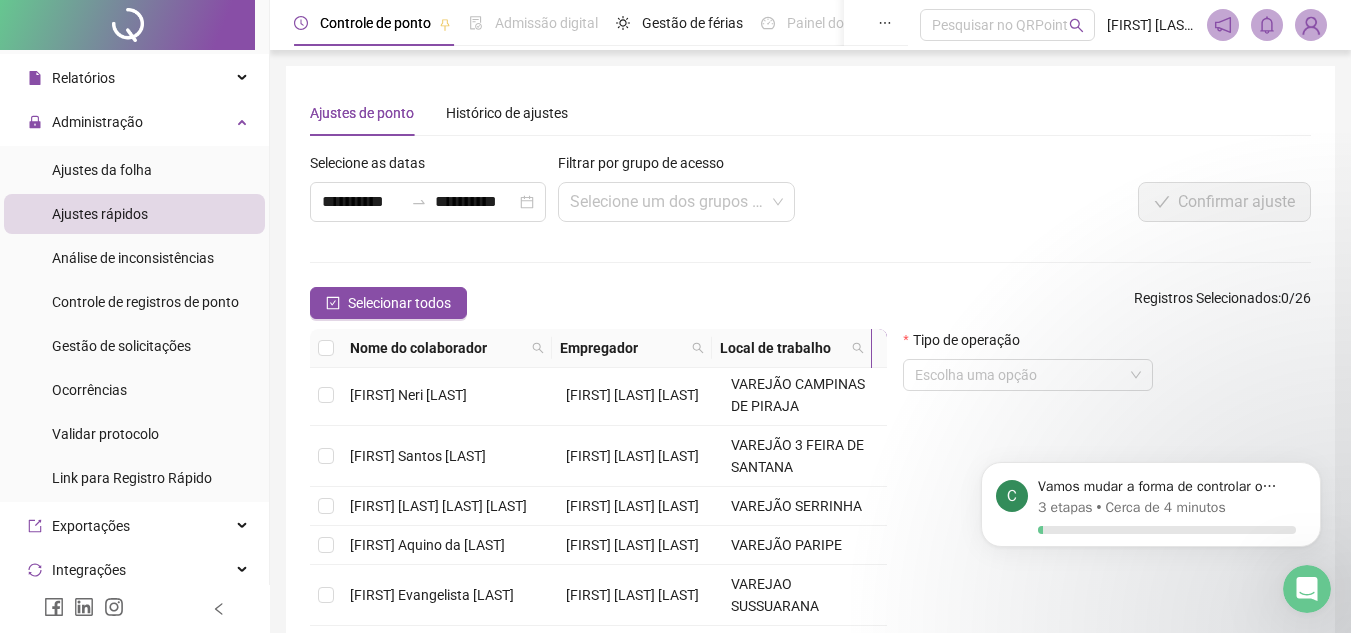 scroll, scrollTop: 500, scrollLeft: 0, axis: vertical 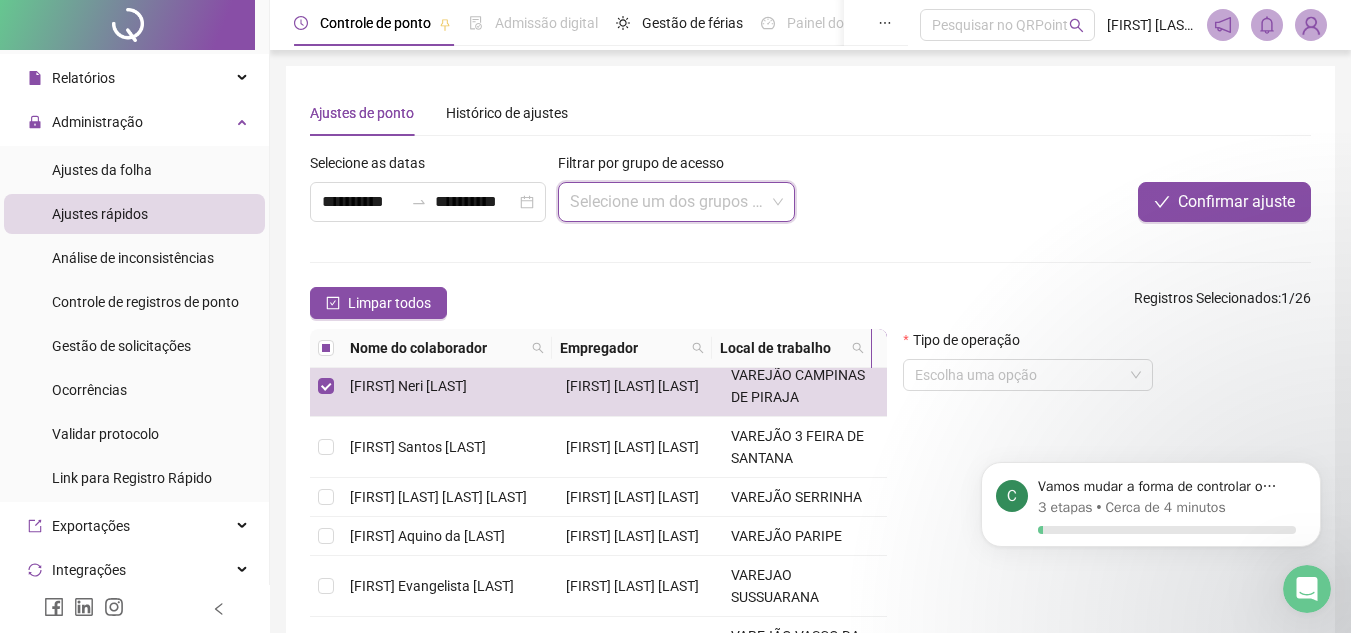 click at bounding box center [670, 202] 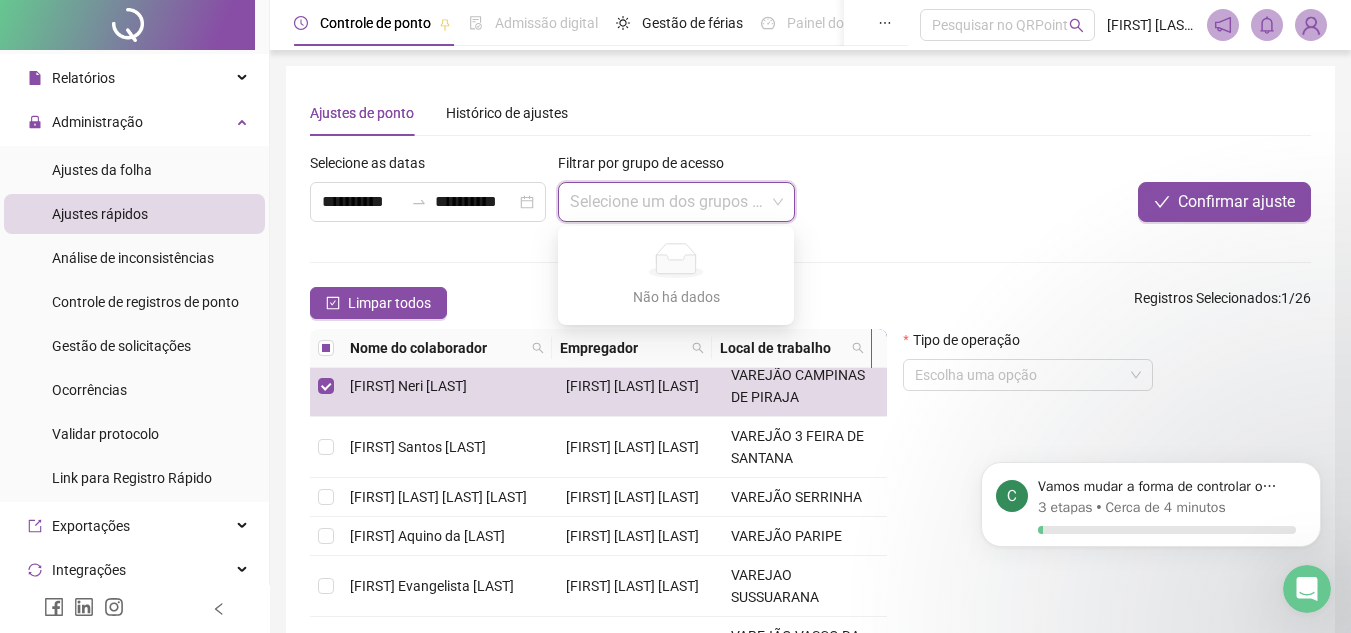 click at bounding box center (670, 202) 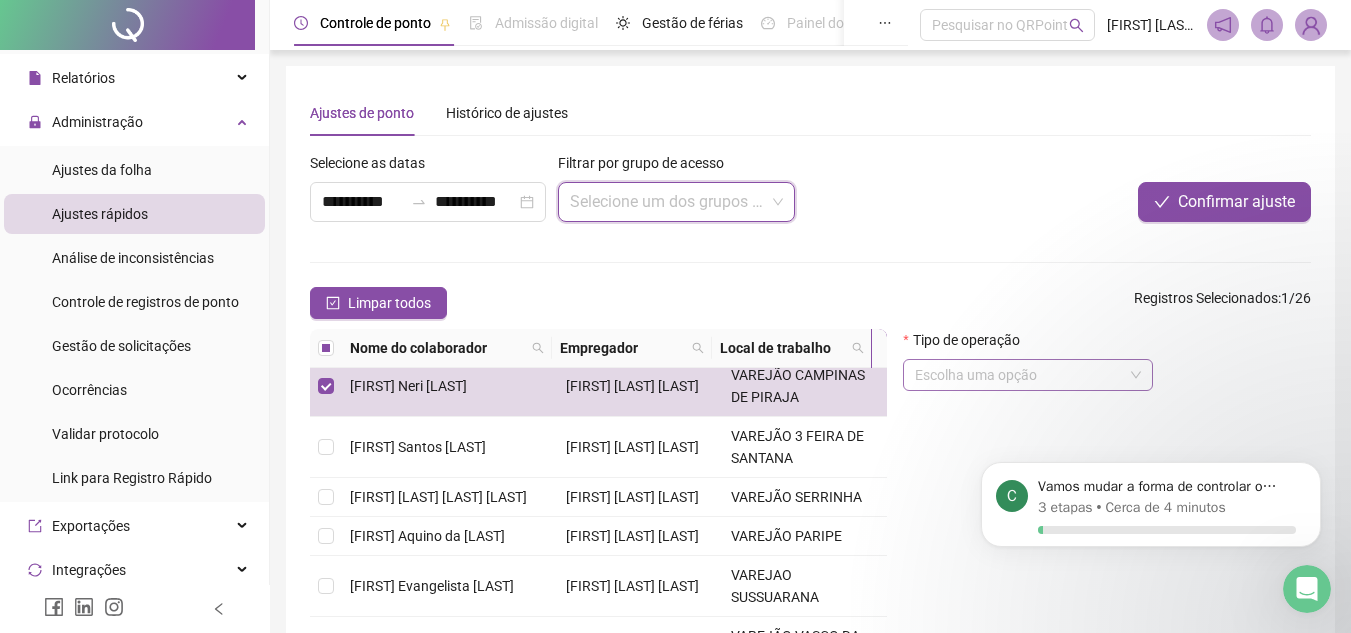 click at bounding box center (1022, 375) 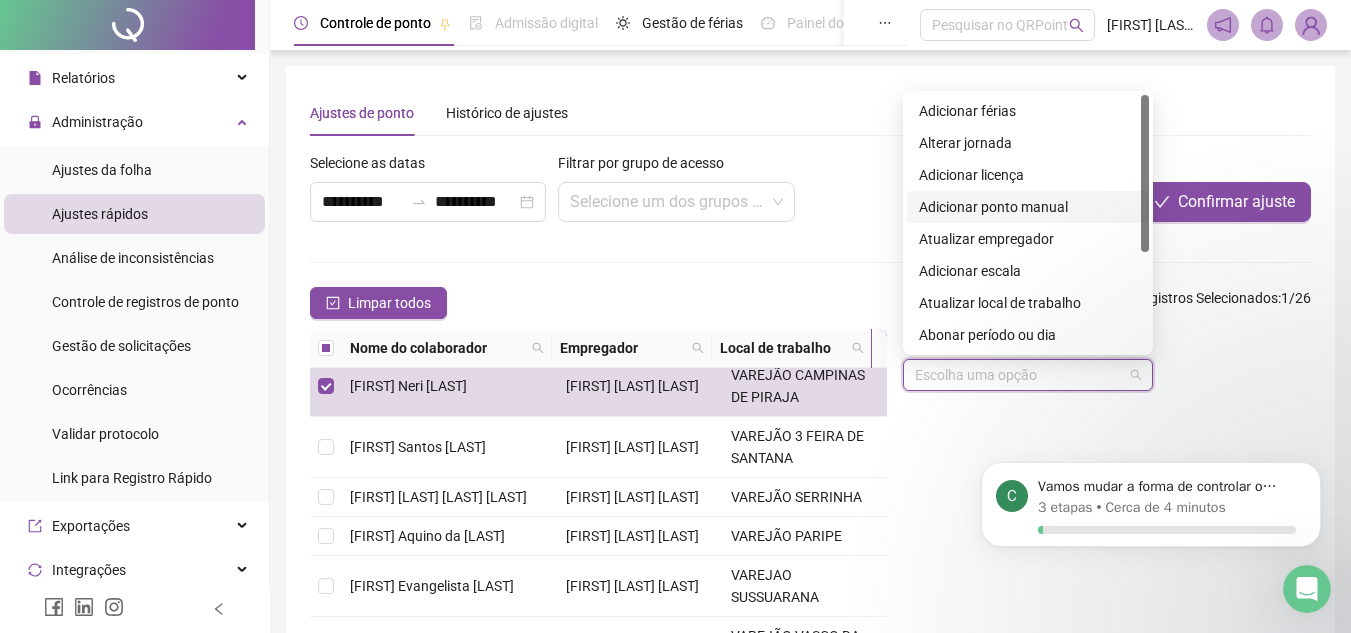 click on "Adicionar ponto manual" at bounding box center (1028, 207) 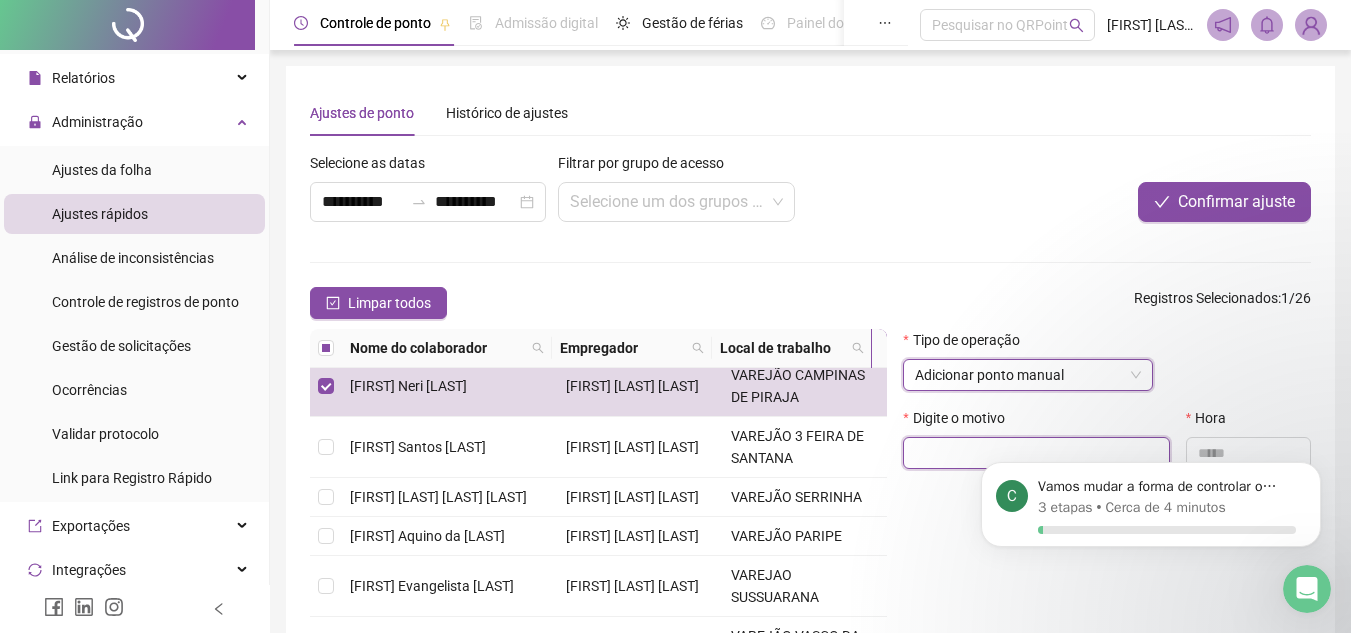 click at bounding box center (1036, 453) 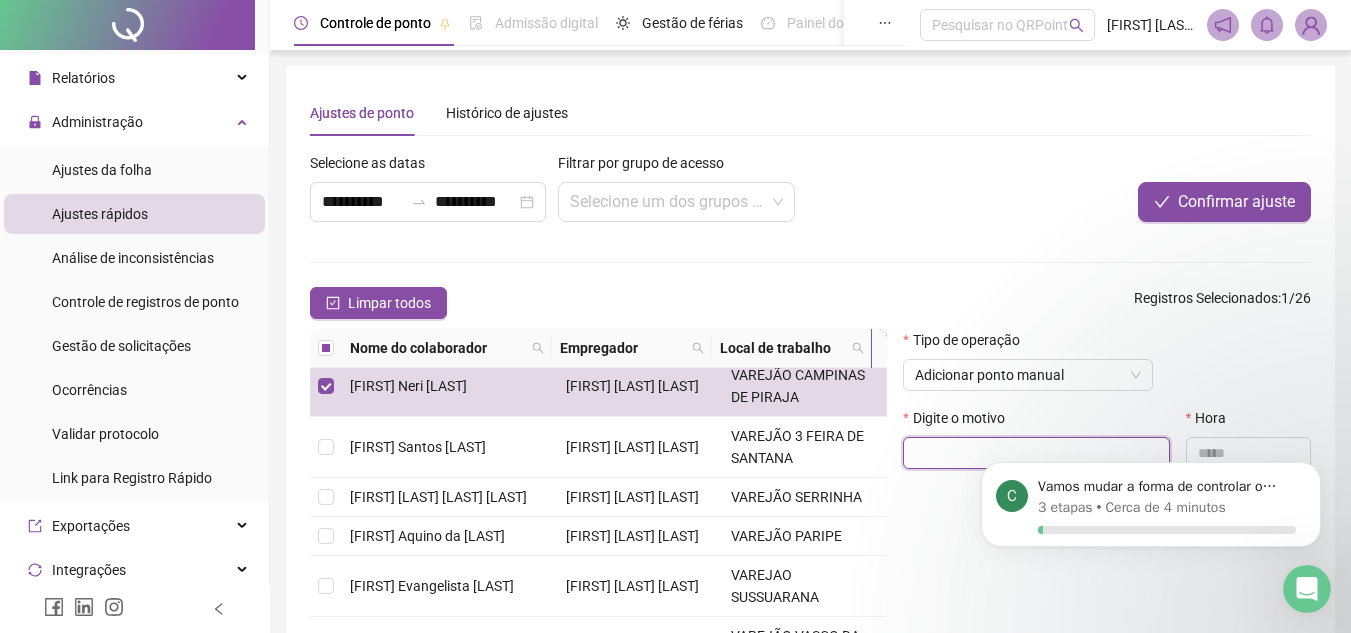 click at bounding box center (1036, 453) 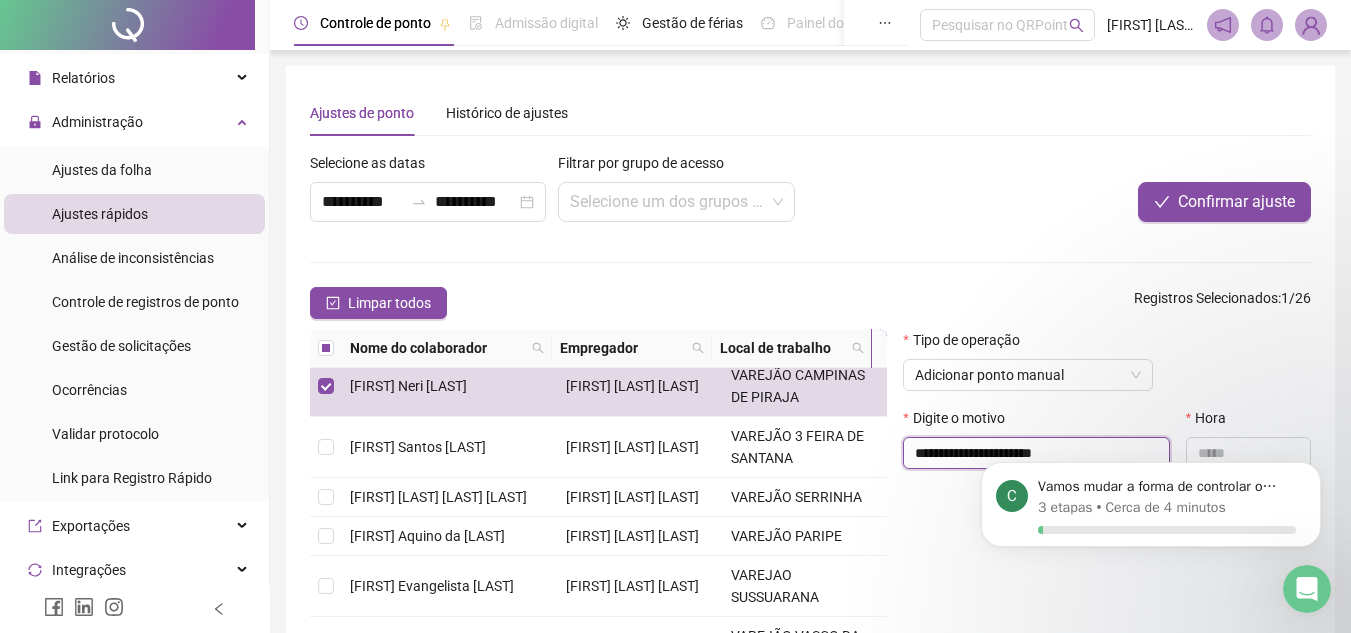 type on "**********" 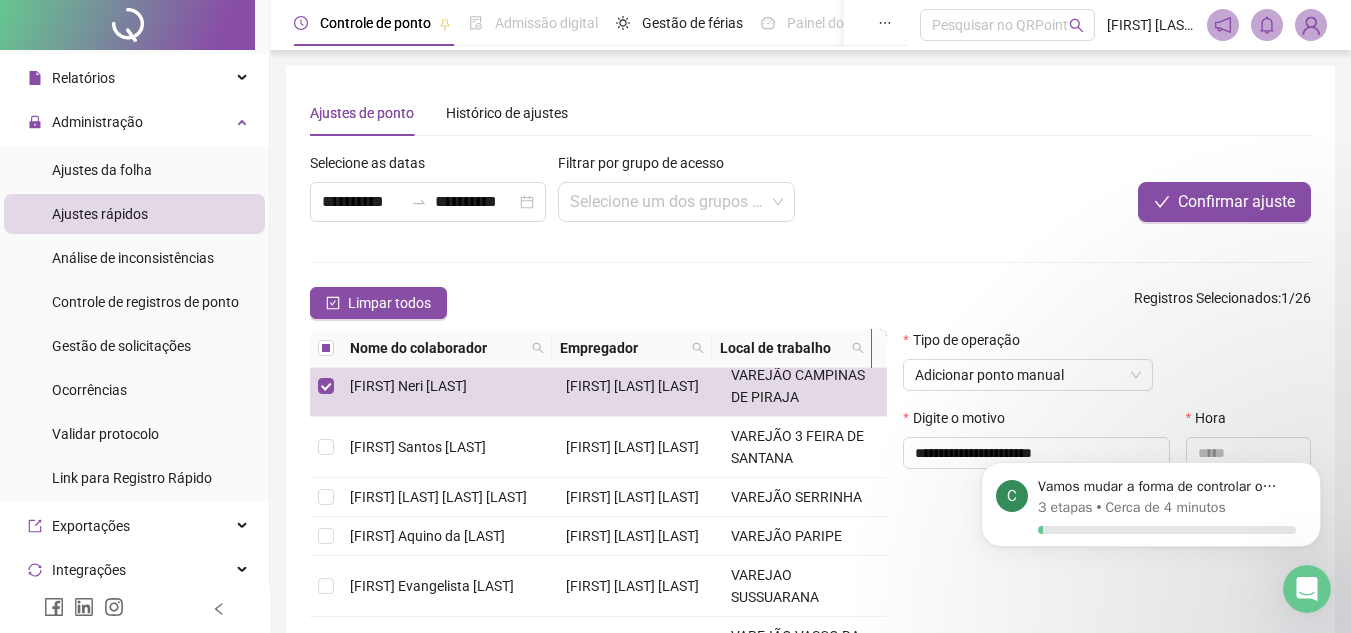 drag, startPoint x: 1271, startPoint y: 445, endPoint x: 1229, endPoint y: 461, distance: 44.94441 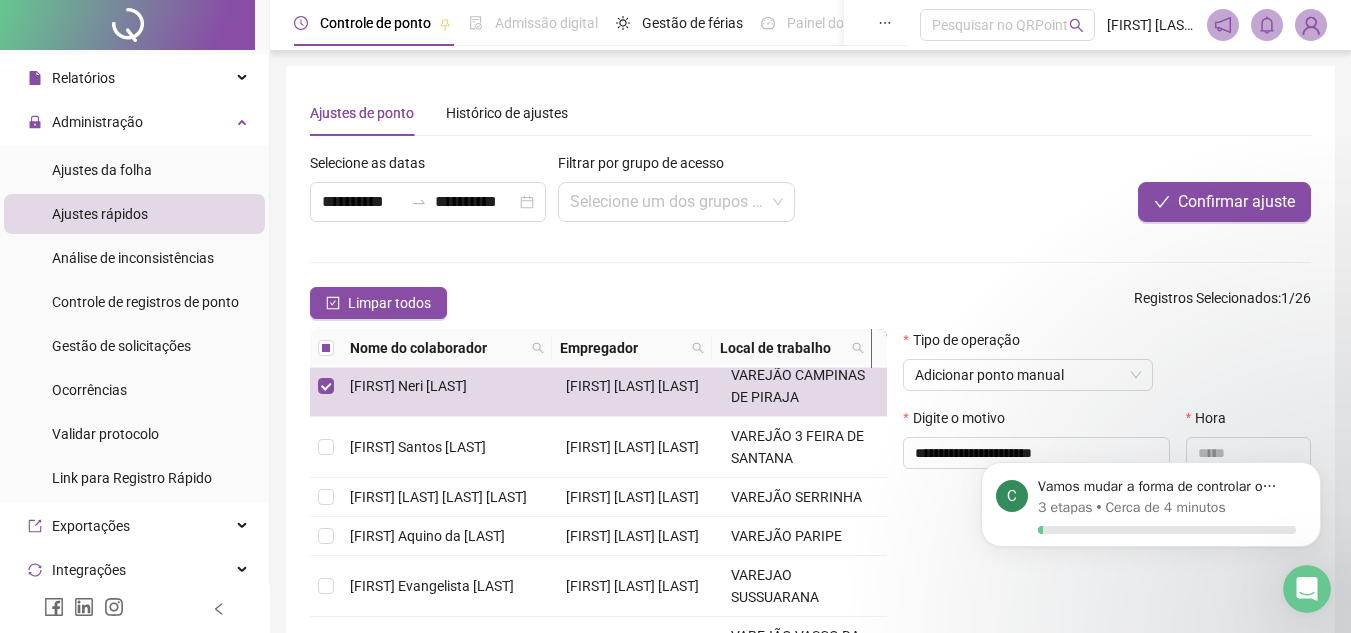 click on "C Vamos mudar a forma de controlar o ponto? 3 etapas • Cerca de 4 minutos" at bounding box center [1151, 422] 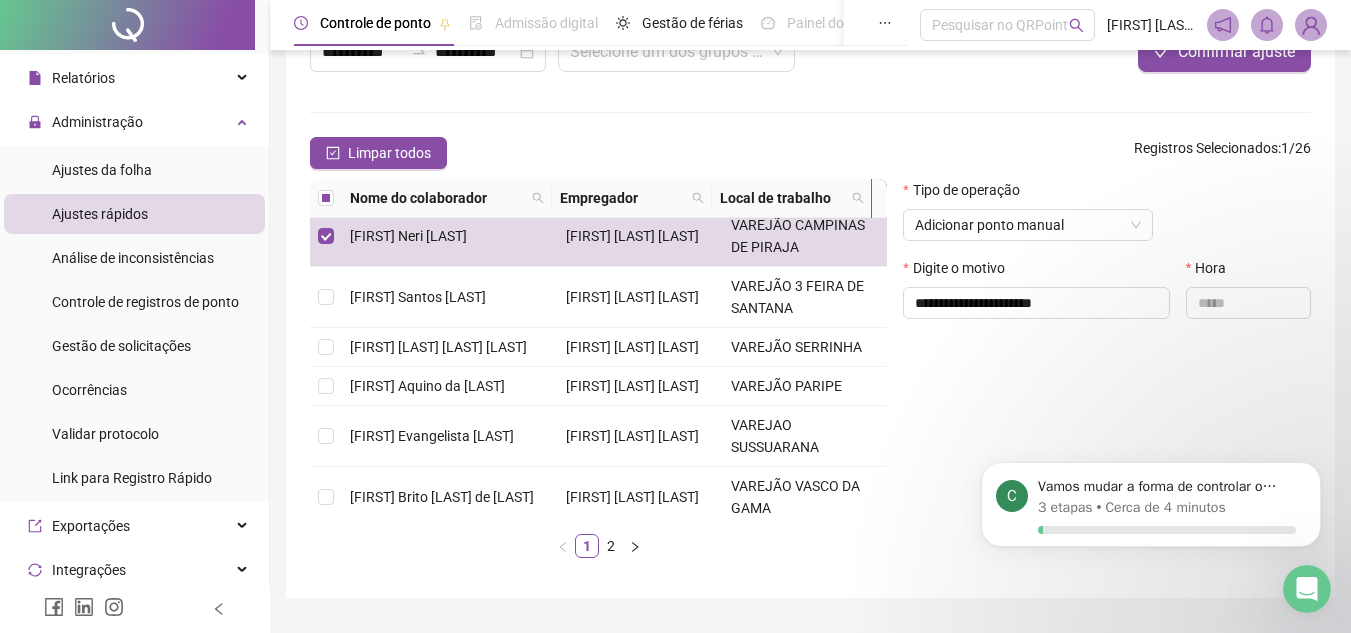 scroll, scrollTop: 200, scrollLeft: 0, axis: vertical 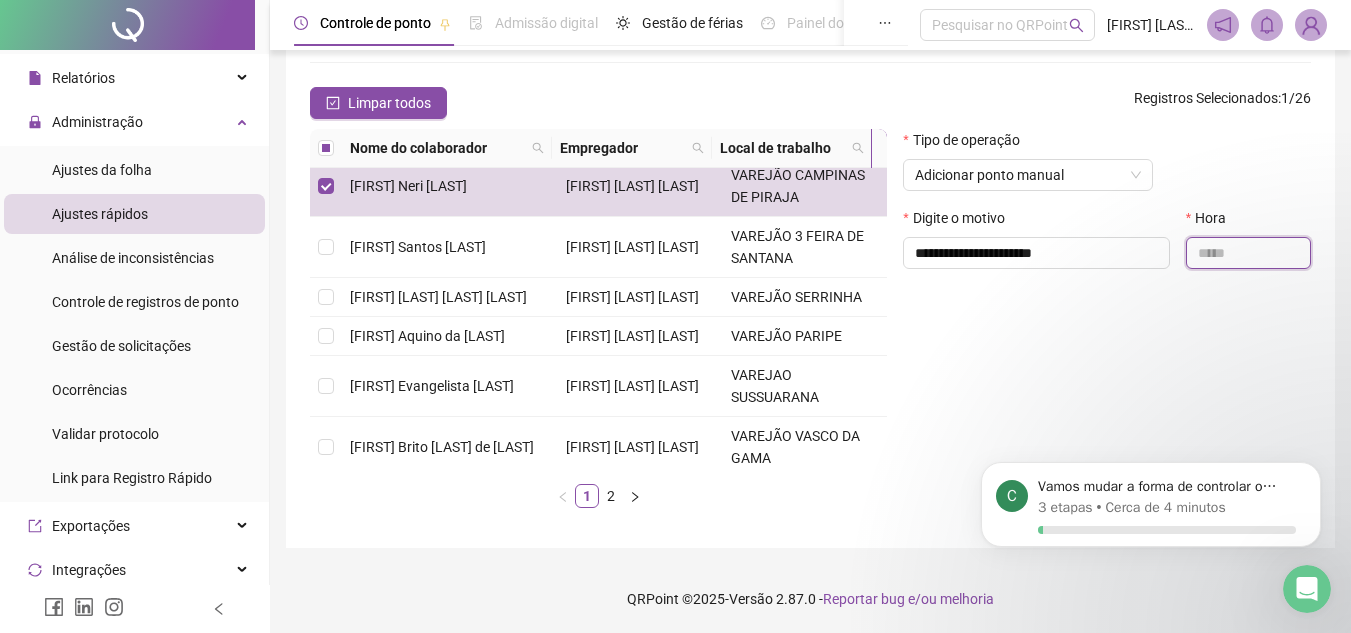click at bounding box center (1248, 253) 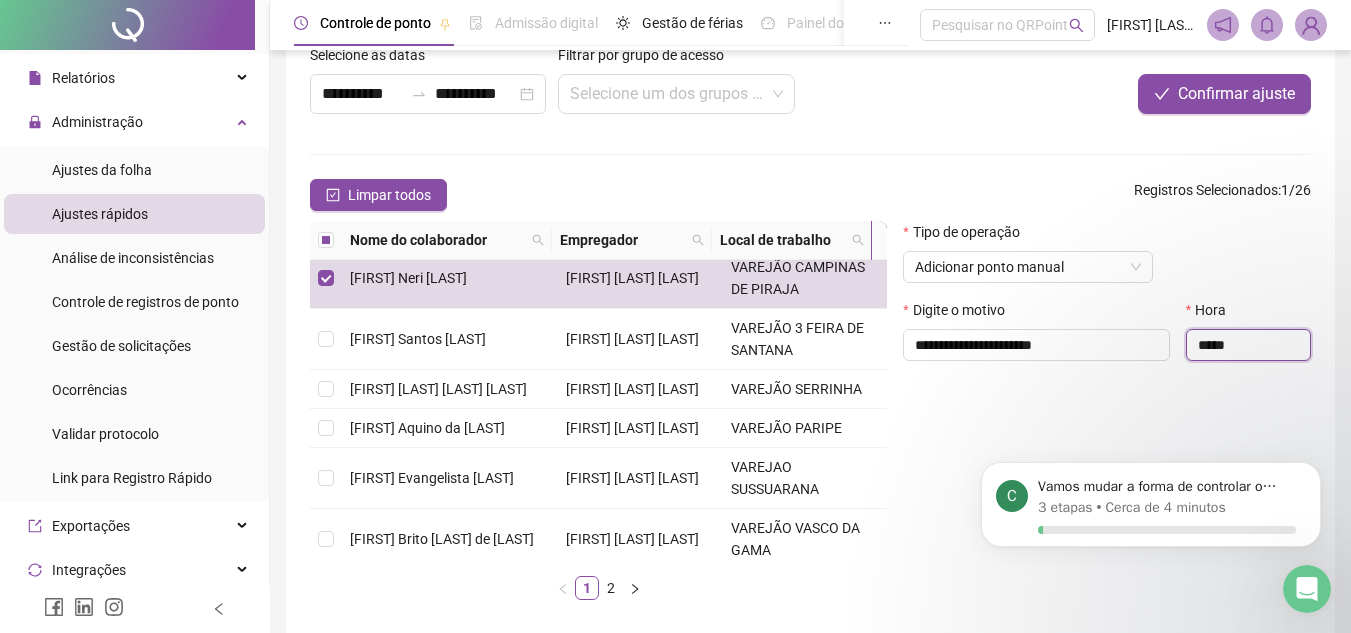 scroll, scrollTop: 0, scrollLeft: 0, axis: both 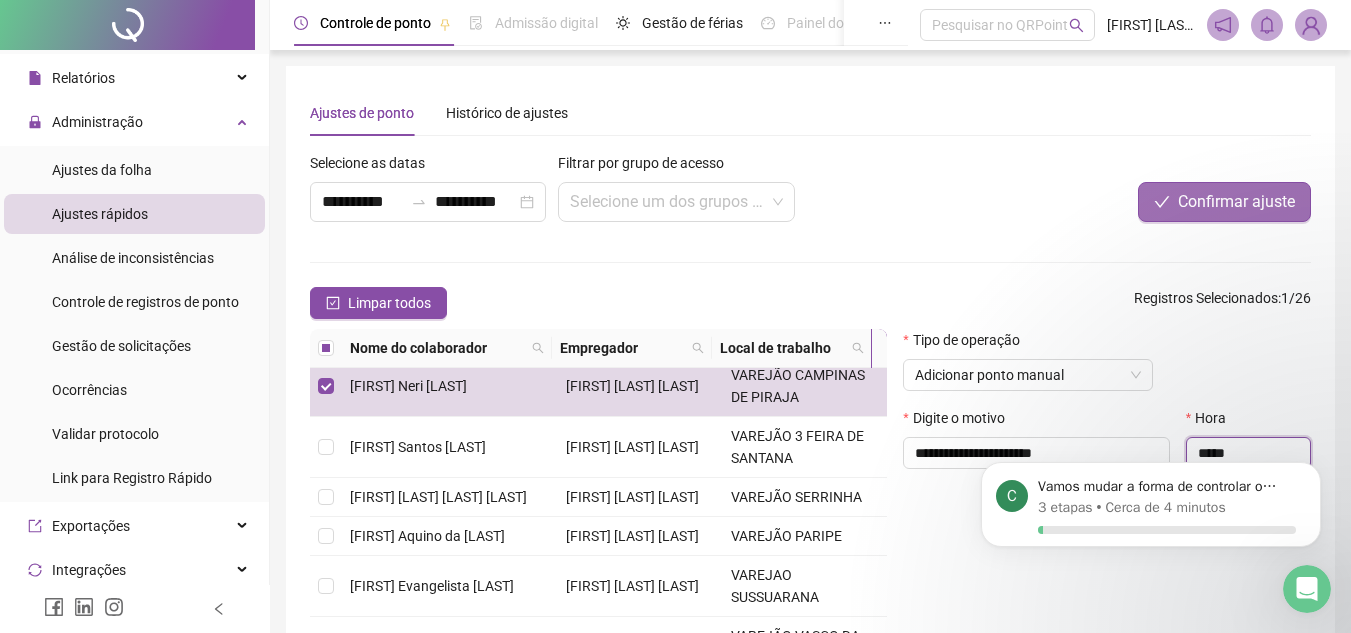 type on "*****" 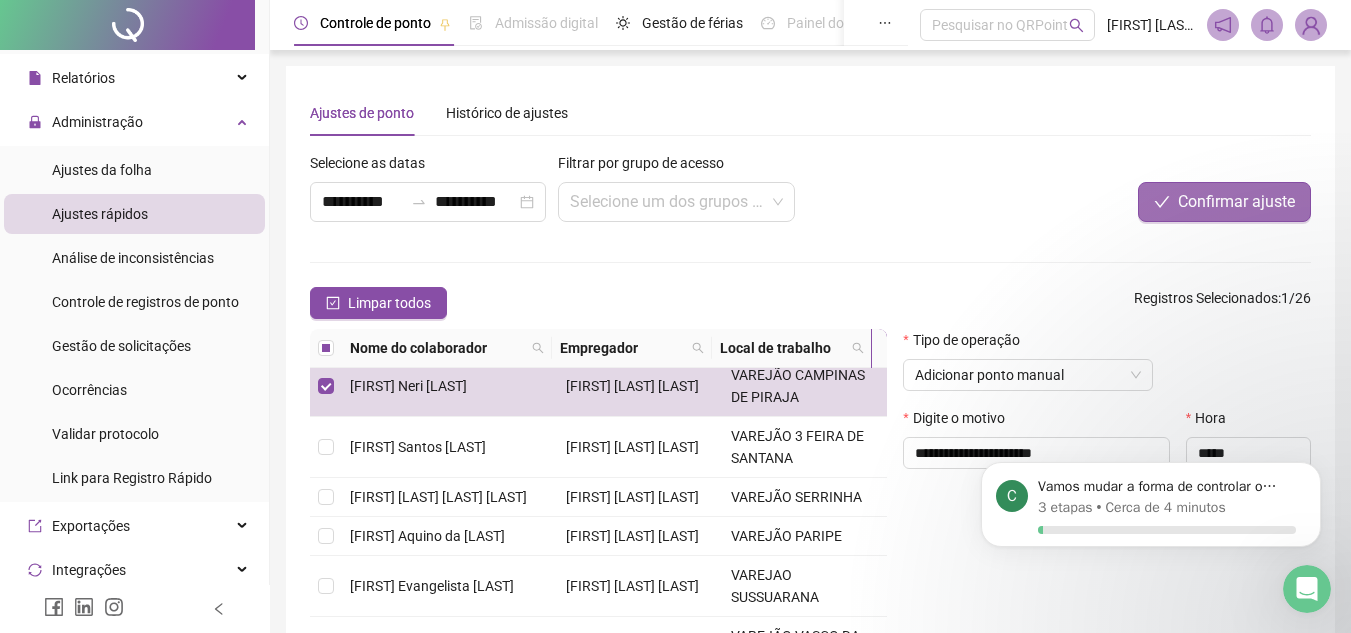 click on "Confirmar ajuste" at bounding box center (1236, 202) 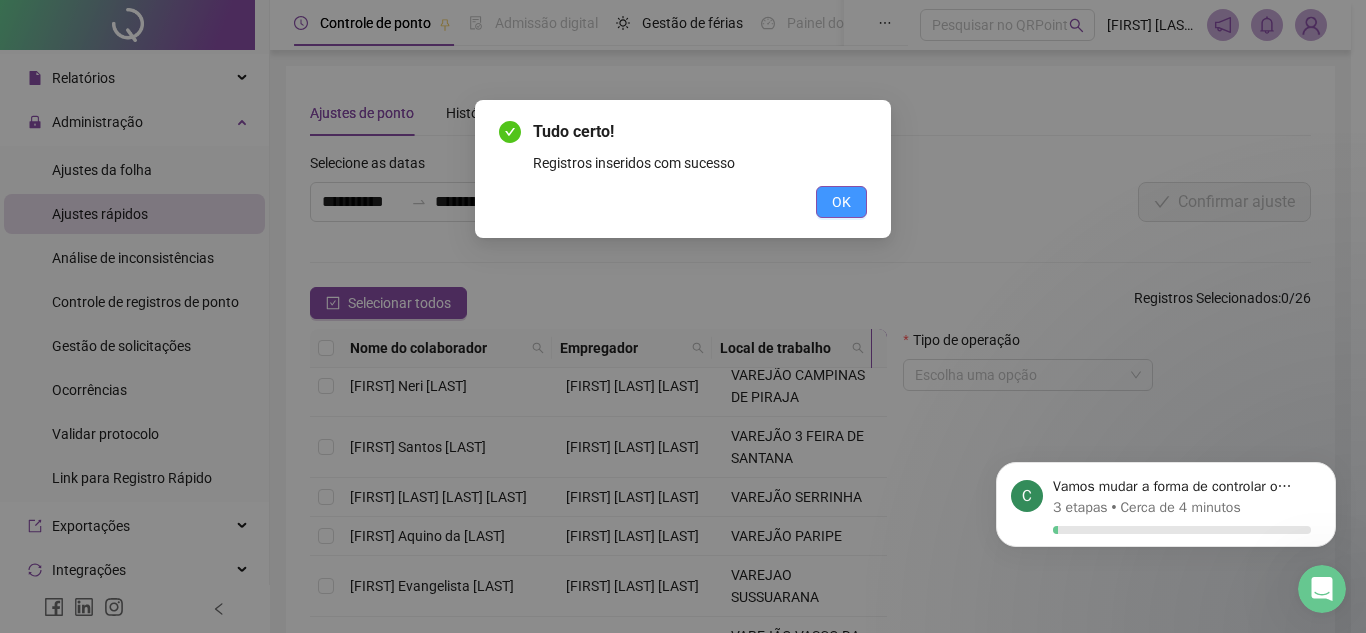 click on "Tudo certo! Registros inseridos com sucesso OK" at bounding box center (683, 169) 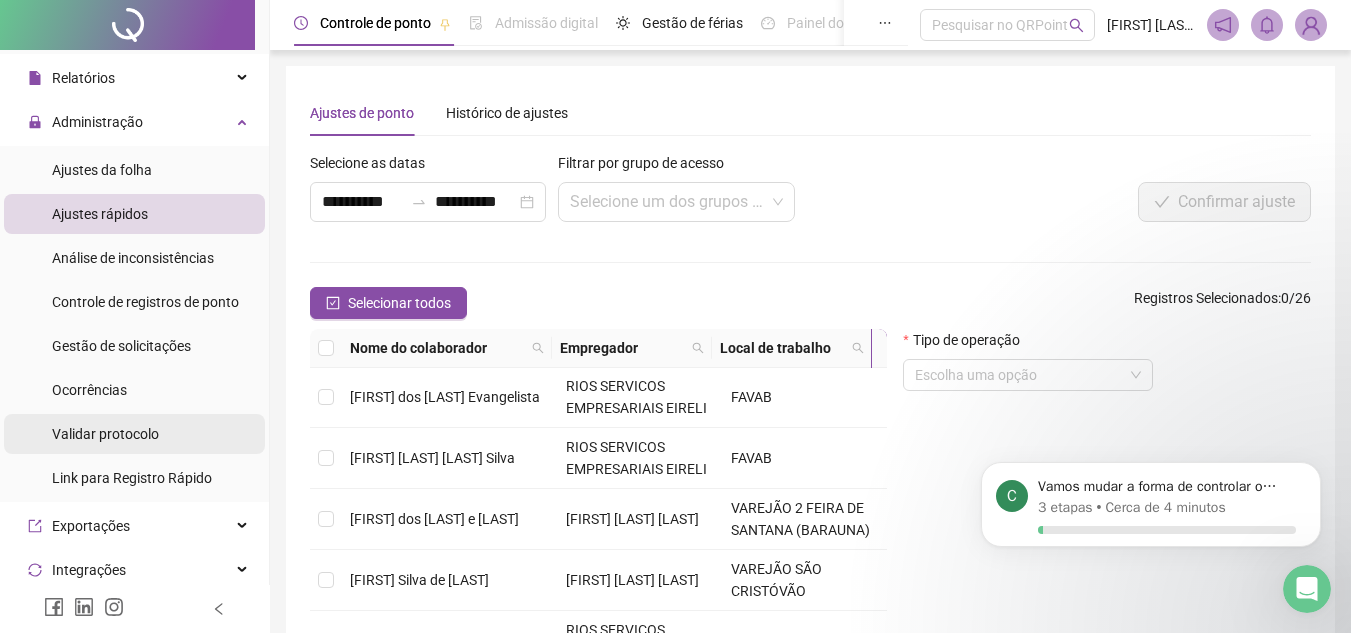 scroll, scrollTop: 0, scrollLeft: 0, axis: both 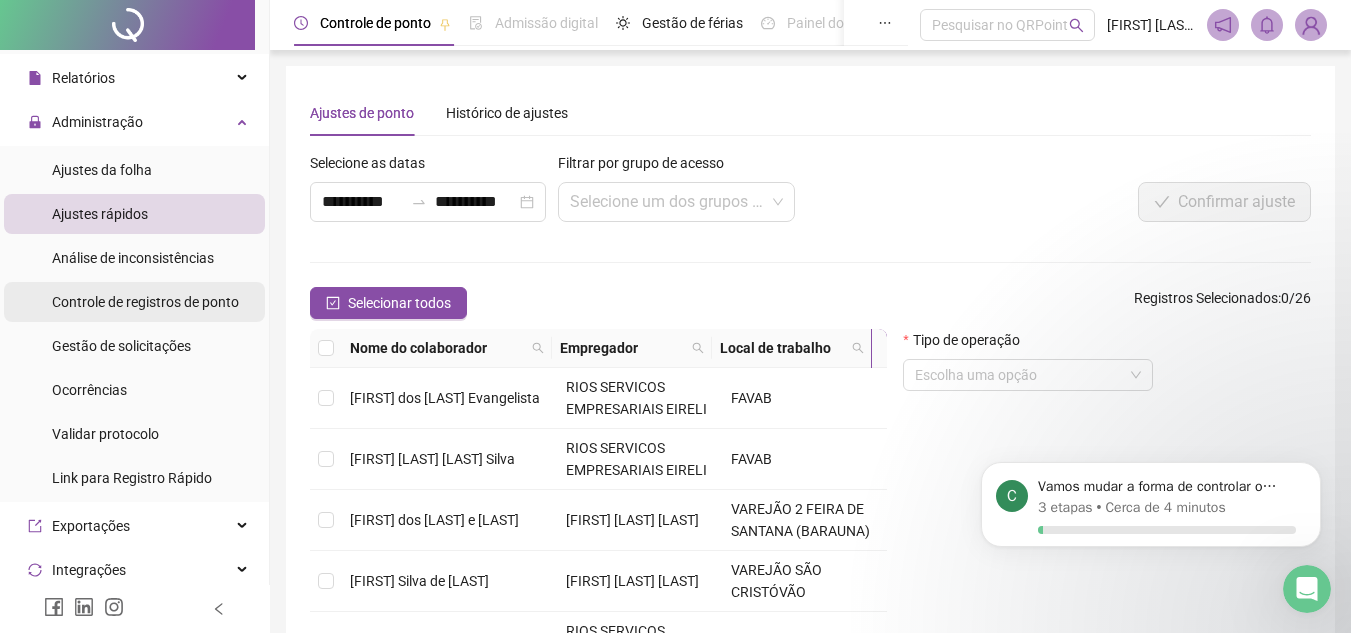 click on "Controle de registros de ponto" at bounding box center [145, 302] 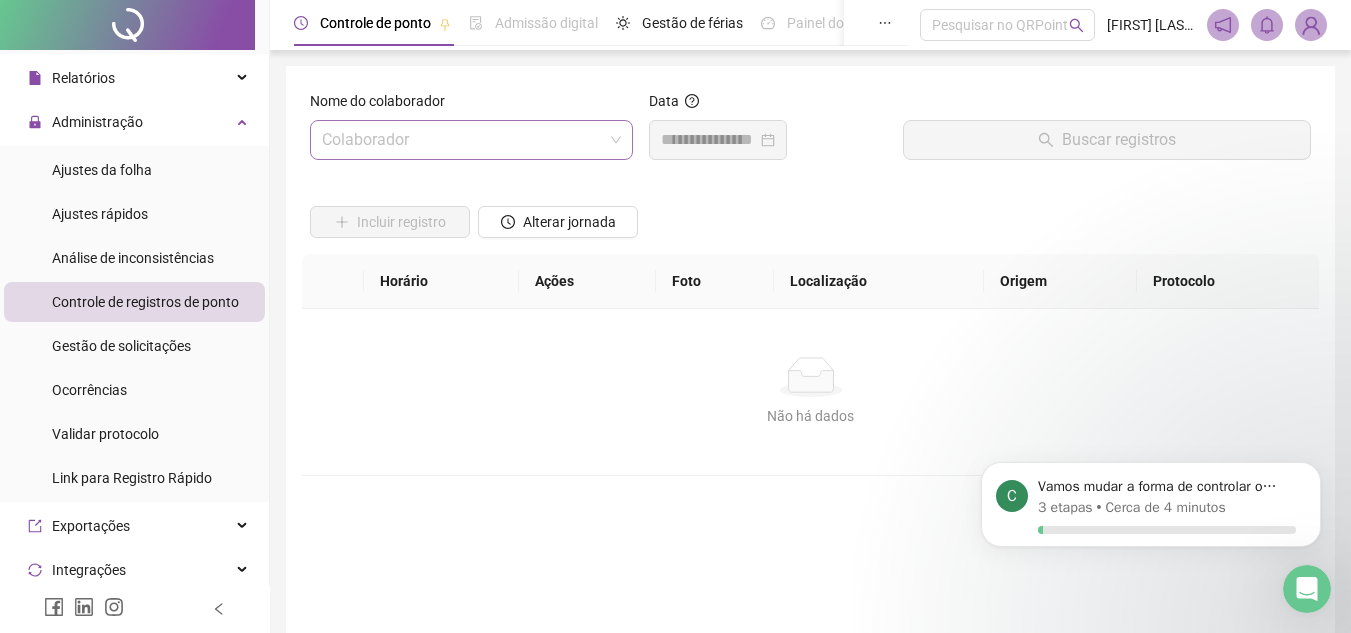click at bounding box center (465, 140) 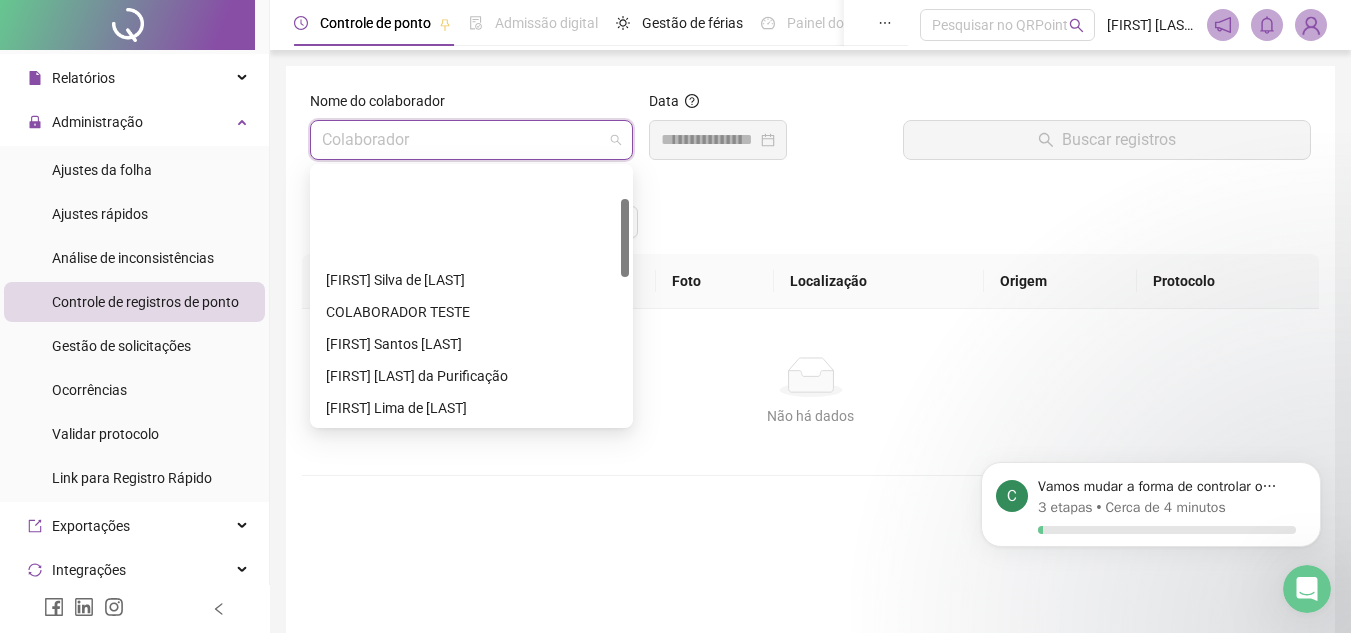 scroll, scrollTop: 100, scrollLeft: 0, axis: vertical 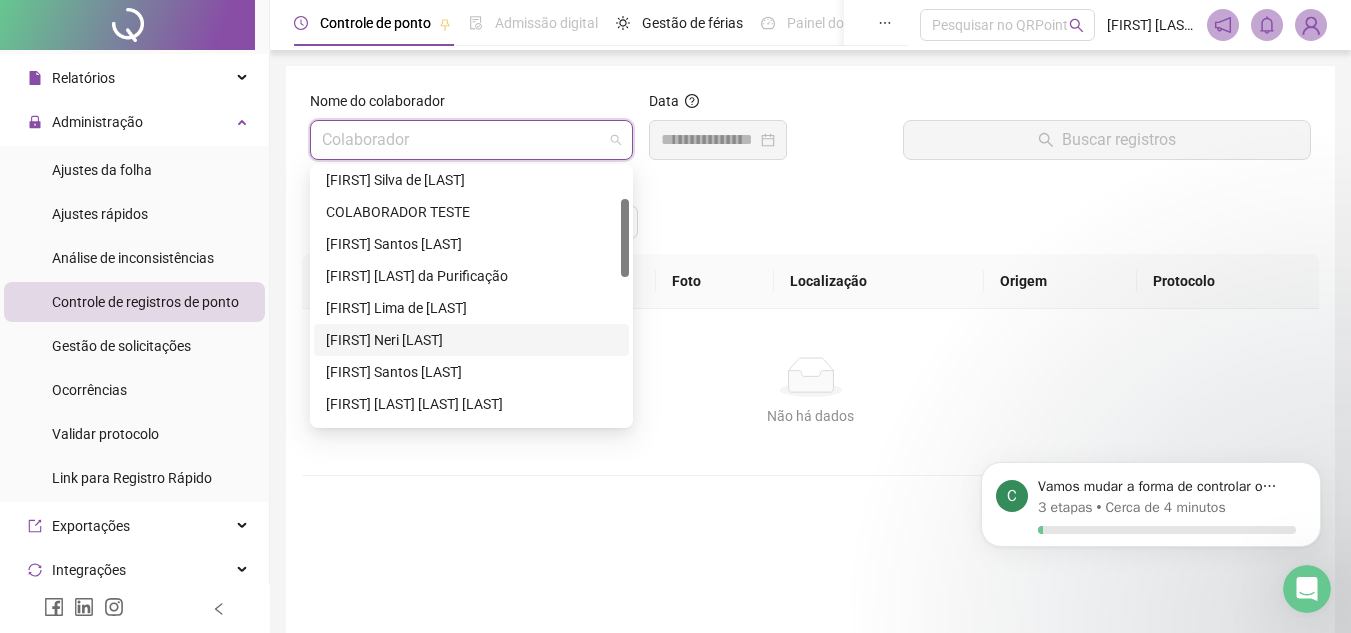 click on "[FIRST] Neri [LAST]" at bounding box center (471, 340) 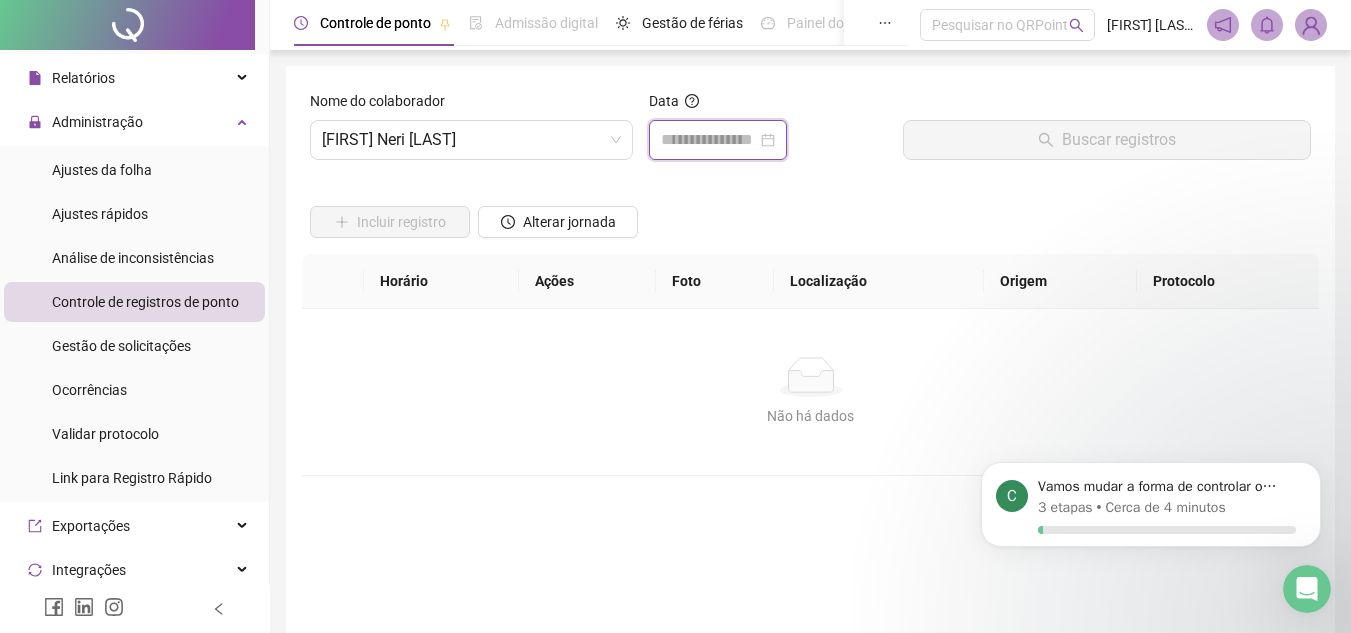 click at bounding box center [709, 140] 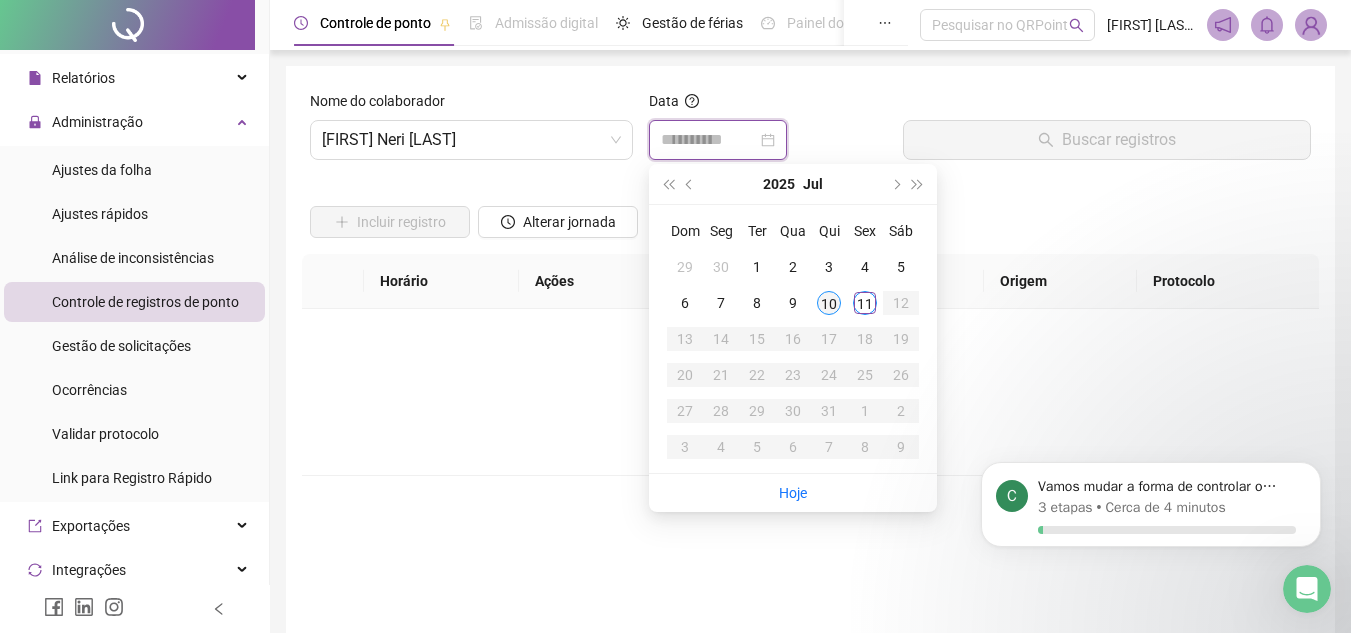 type on "**********" 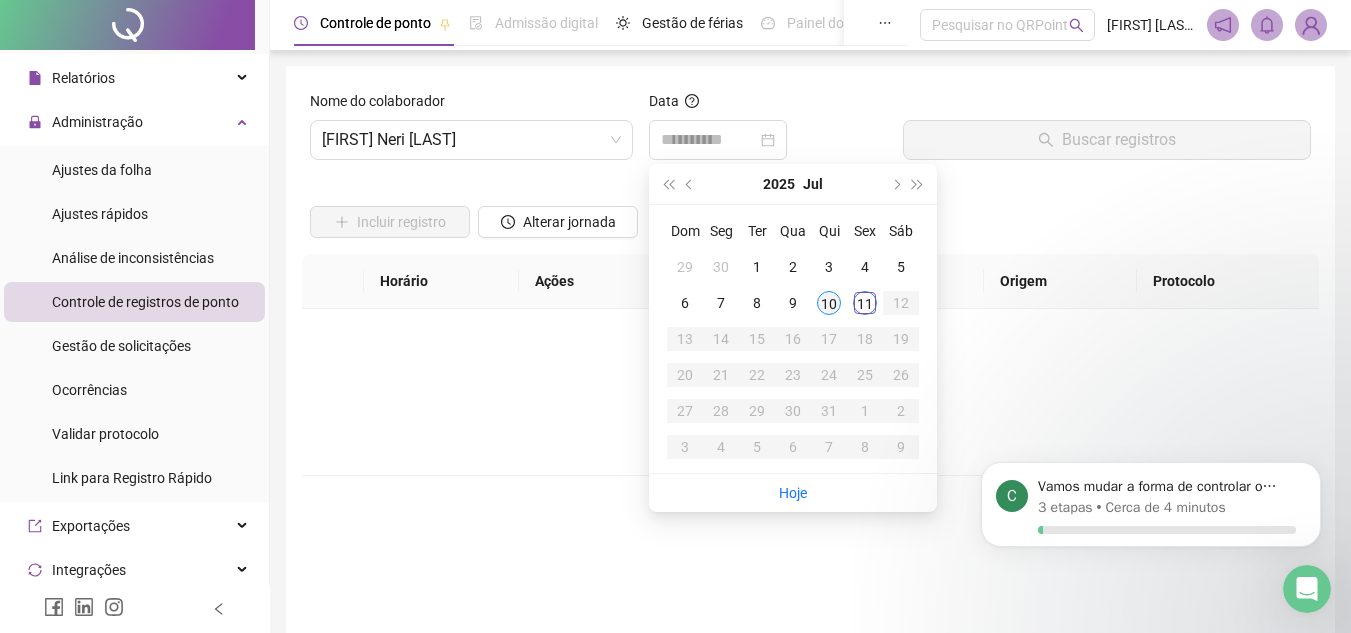 click on "10" at bounding box center (829, 303) 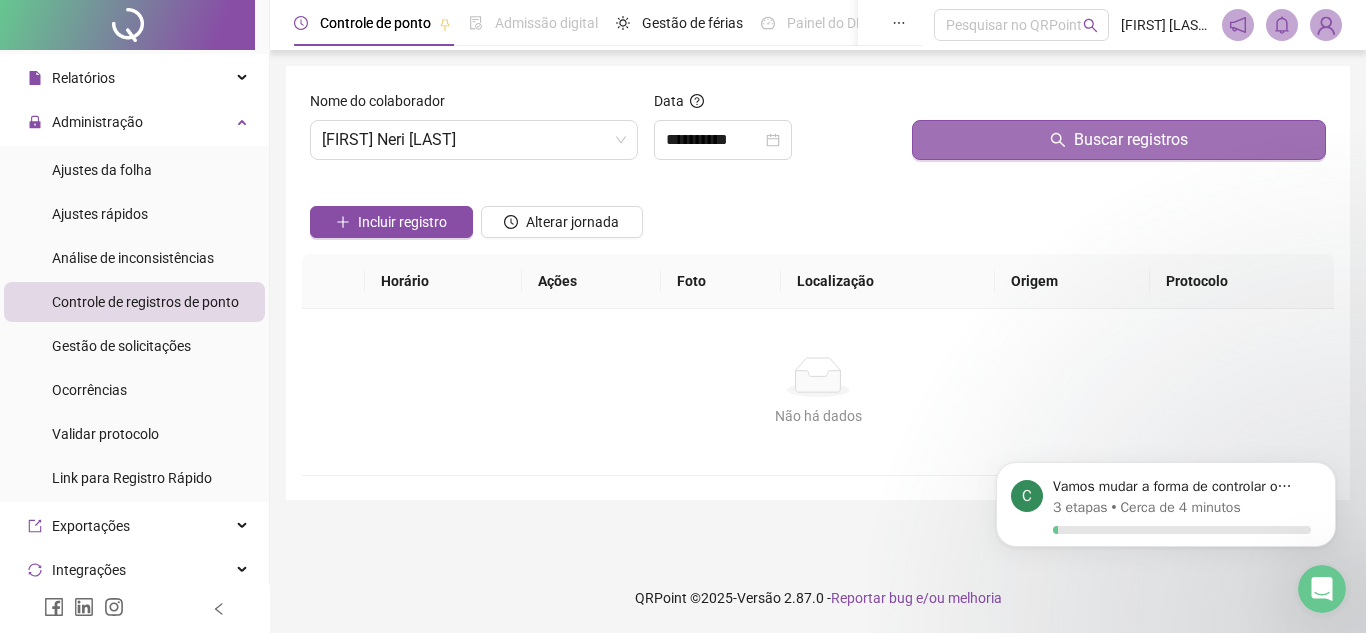 click on "Buscar registros" at bounding box center [1131, 140] 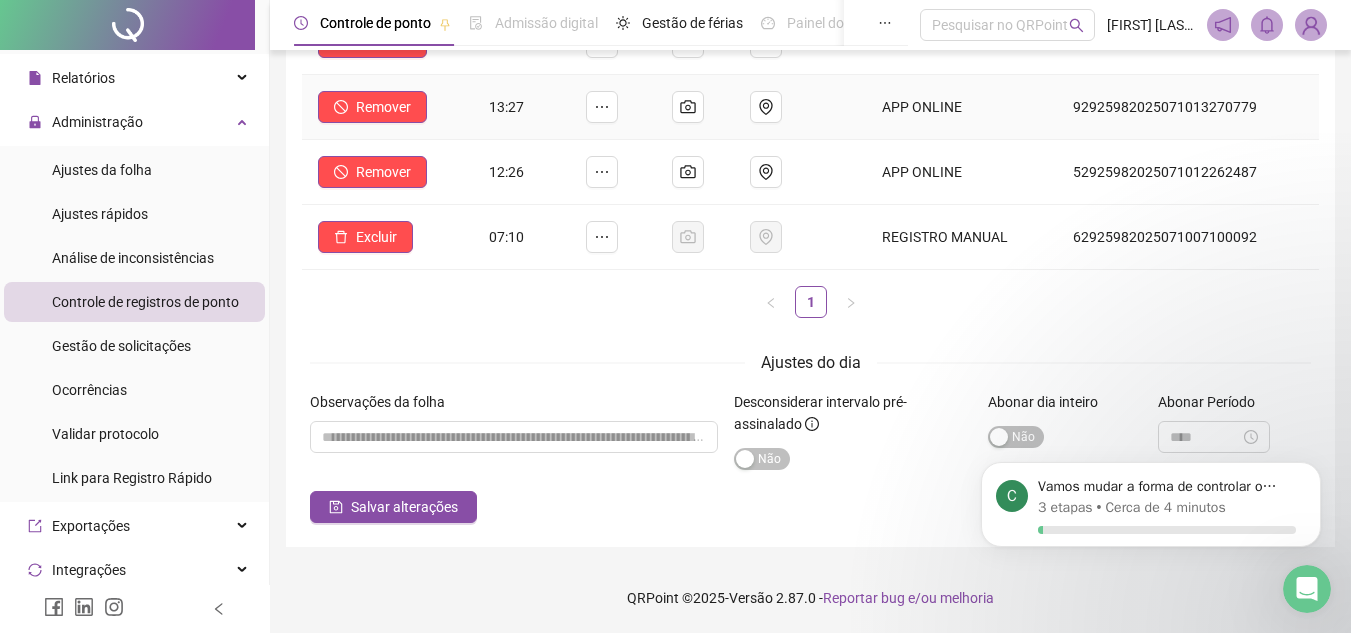 scroll, scrollTop: 0, scrollLeft: 0, axis: both 